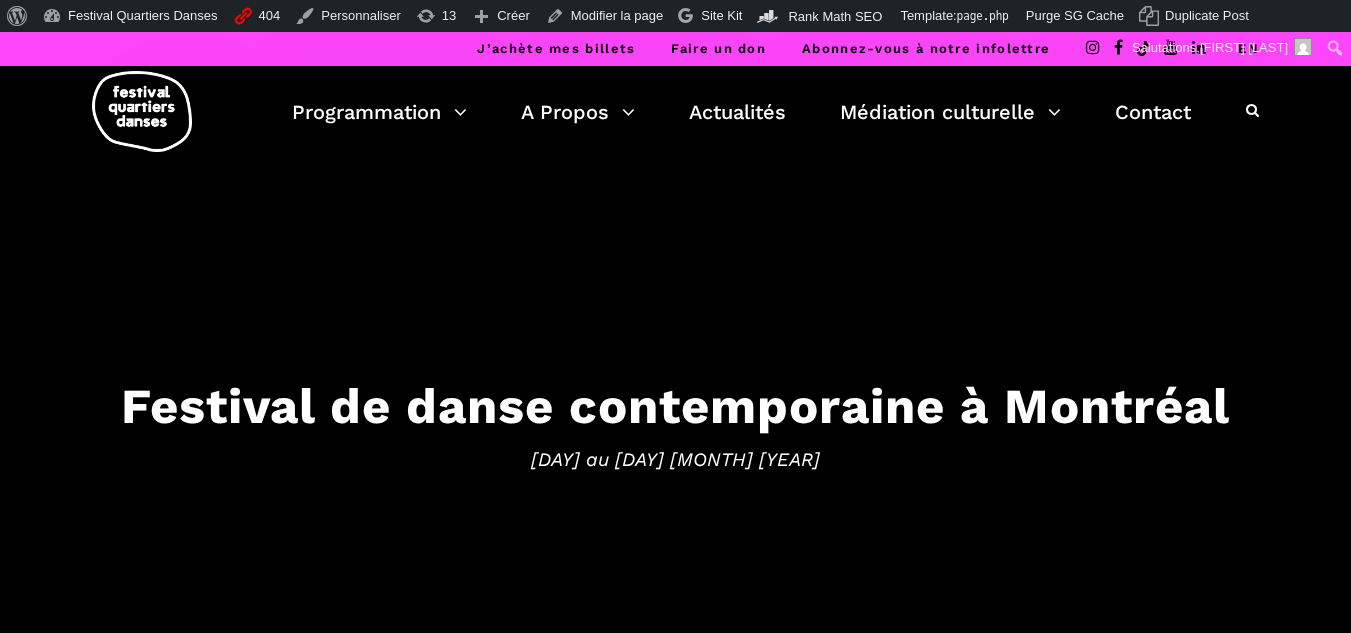 scroll, scrollTop: 0, scrollLeft: 0, axis: both 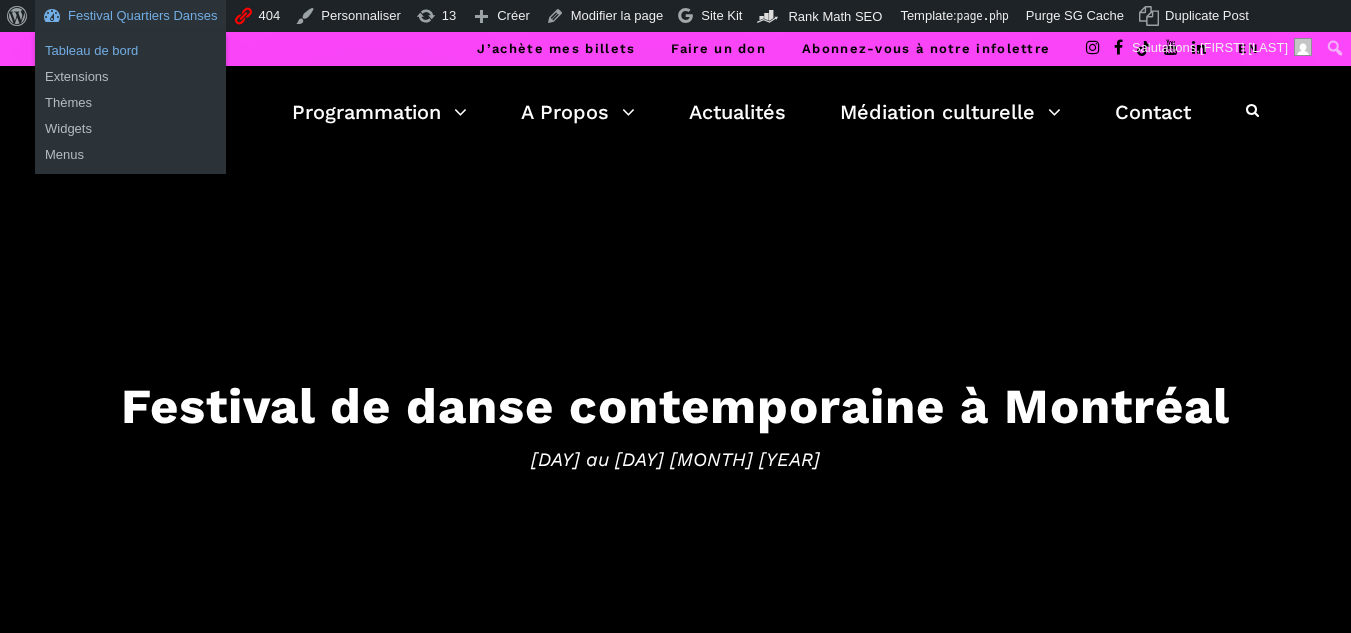 click on "Tableau de bord" at bounding box center (130, 51) 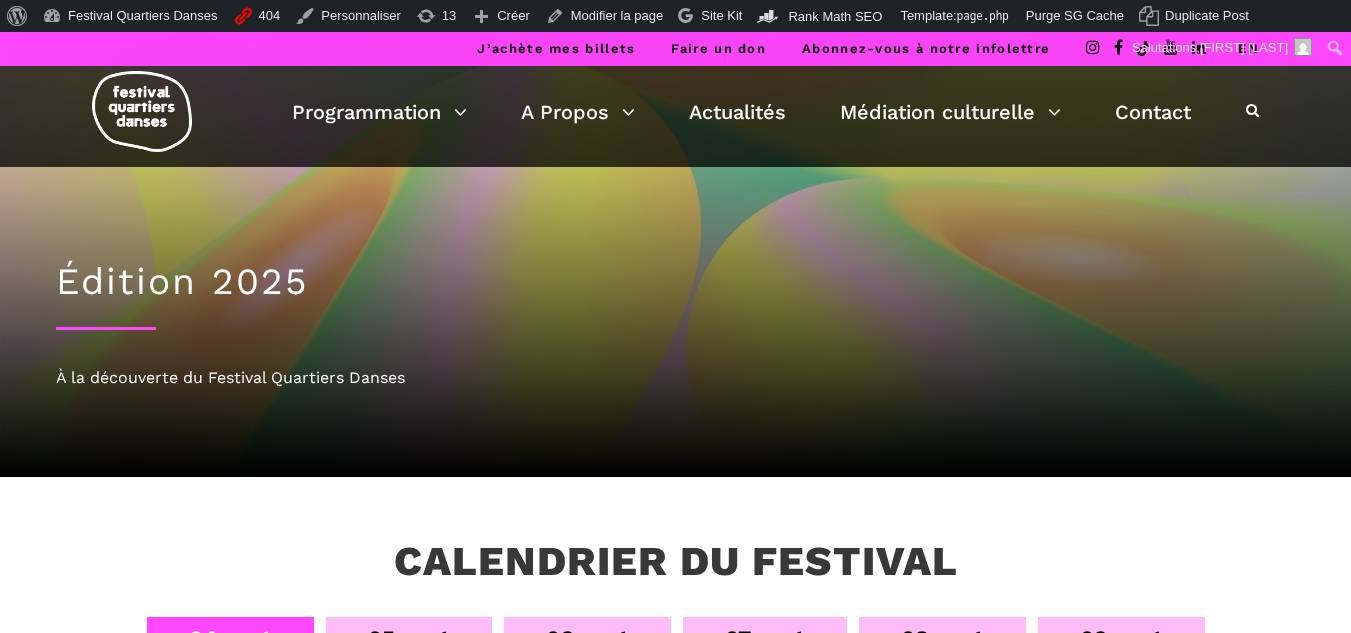 scroll, scrollTop: 0, scrollLeft: 0, axis: both 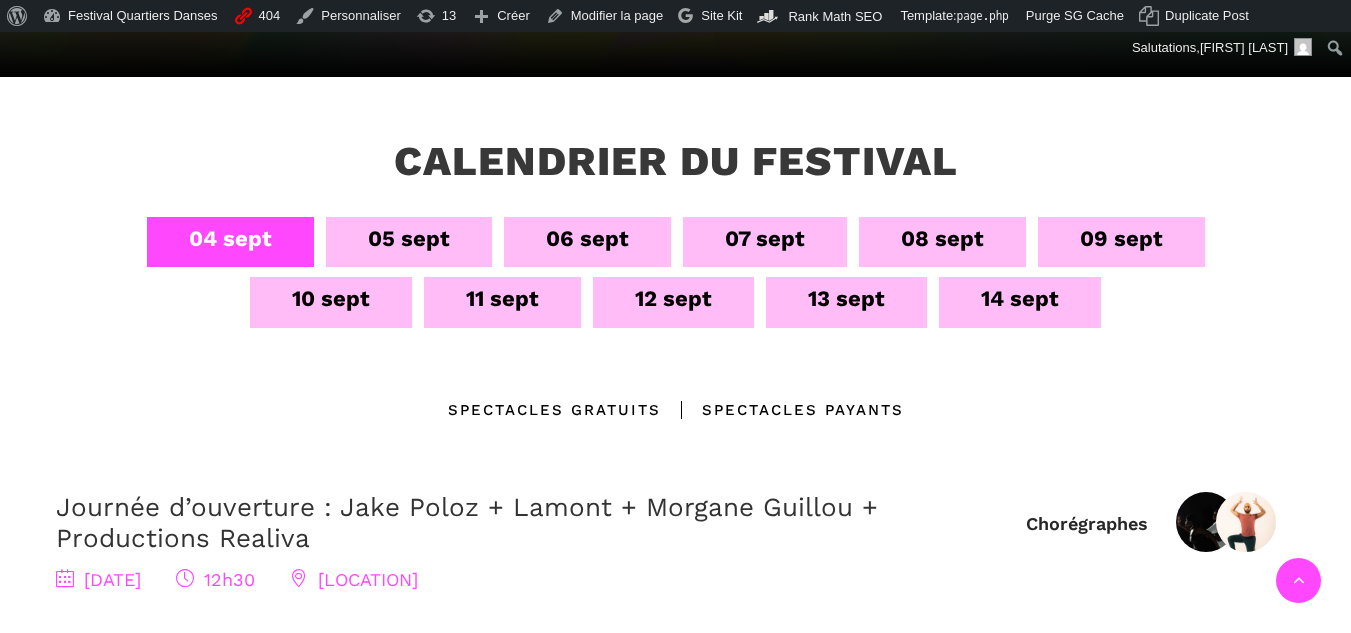 click on "13 sept" at bounding box center [846, 298] 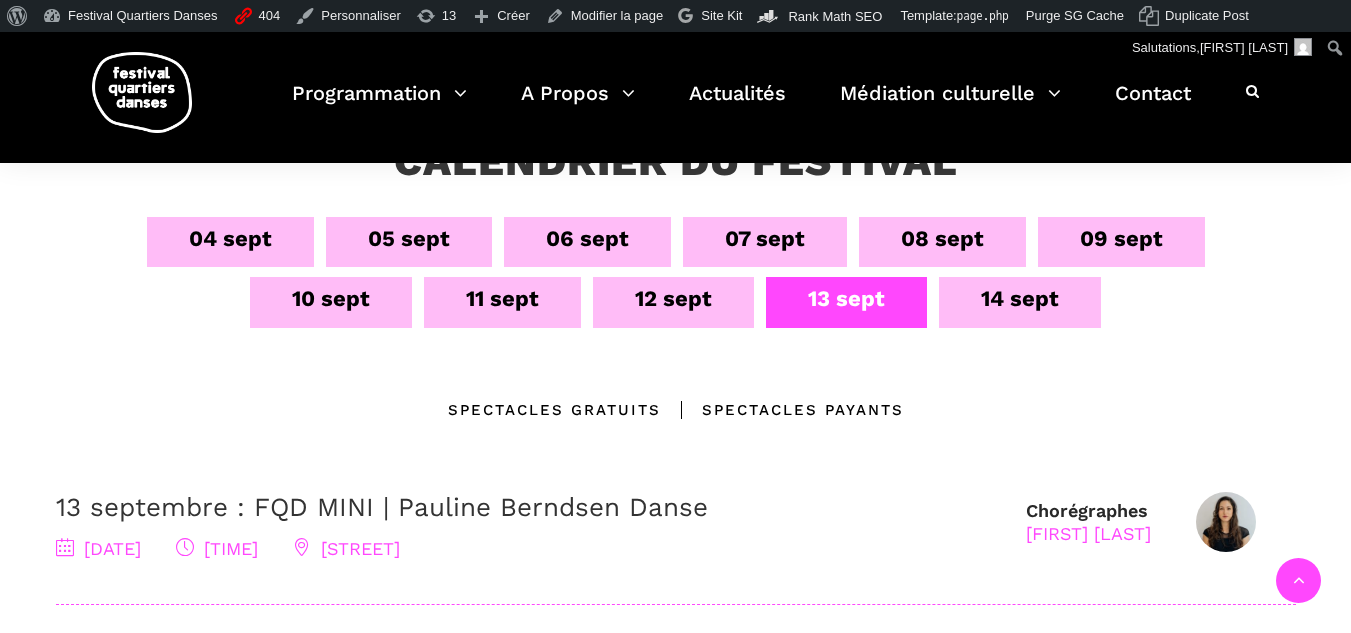 click on "13 septembre : FQD MINI | Pauline Berndsen Danse" at bounding box center (382, 507) 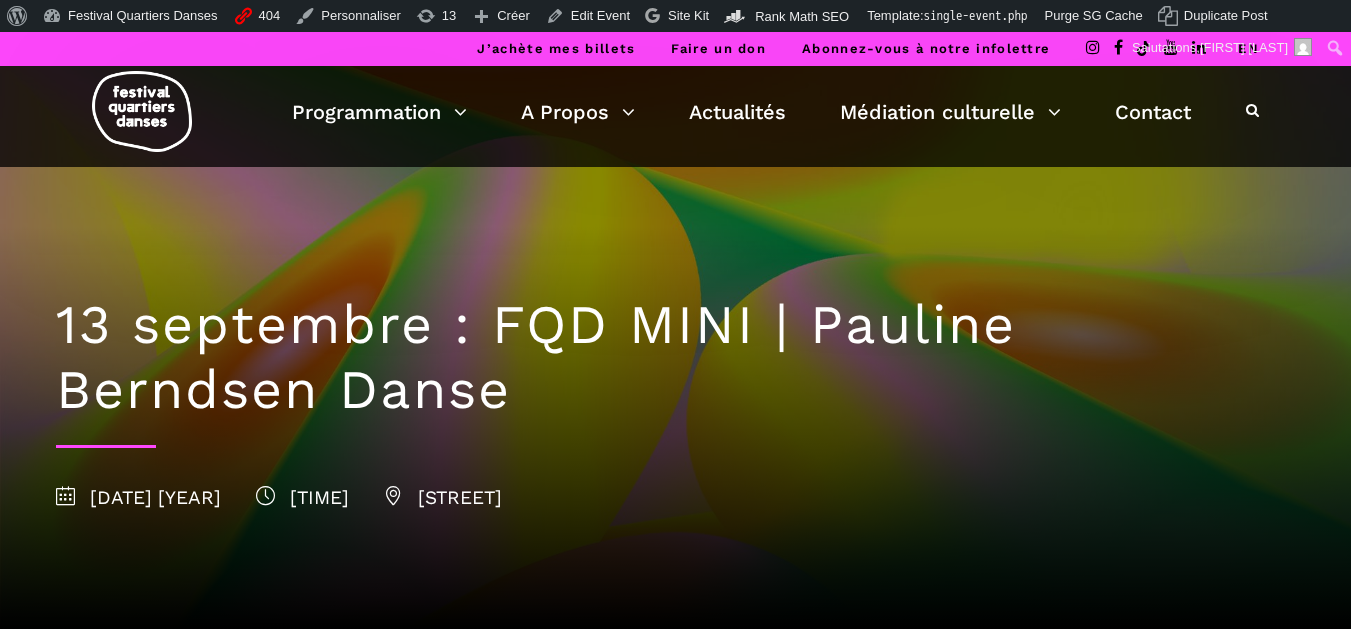 scroll, scrollTop: 0, scrollLeft: 0, axis: both 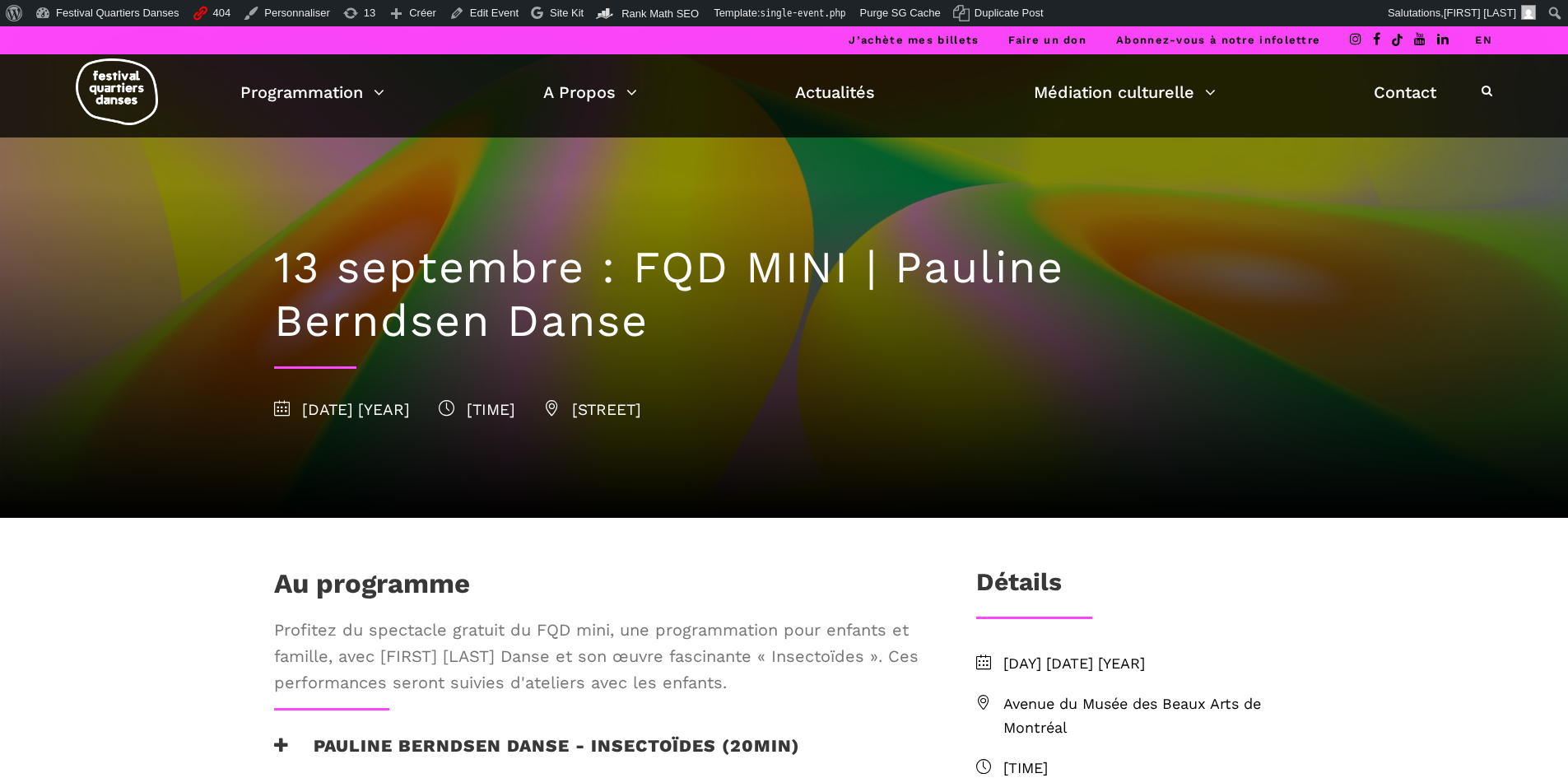 click on "EN" at bounding box center (1483, 40) 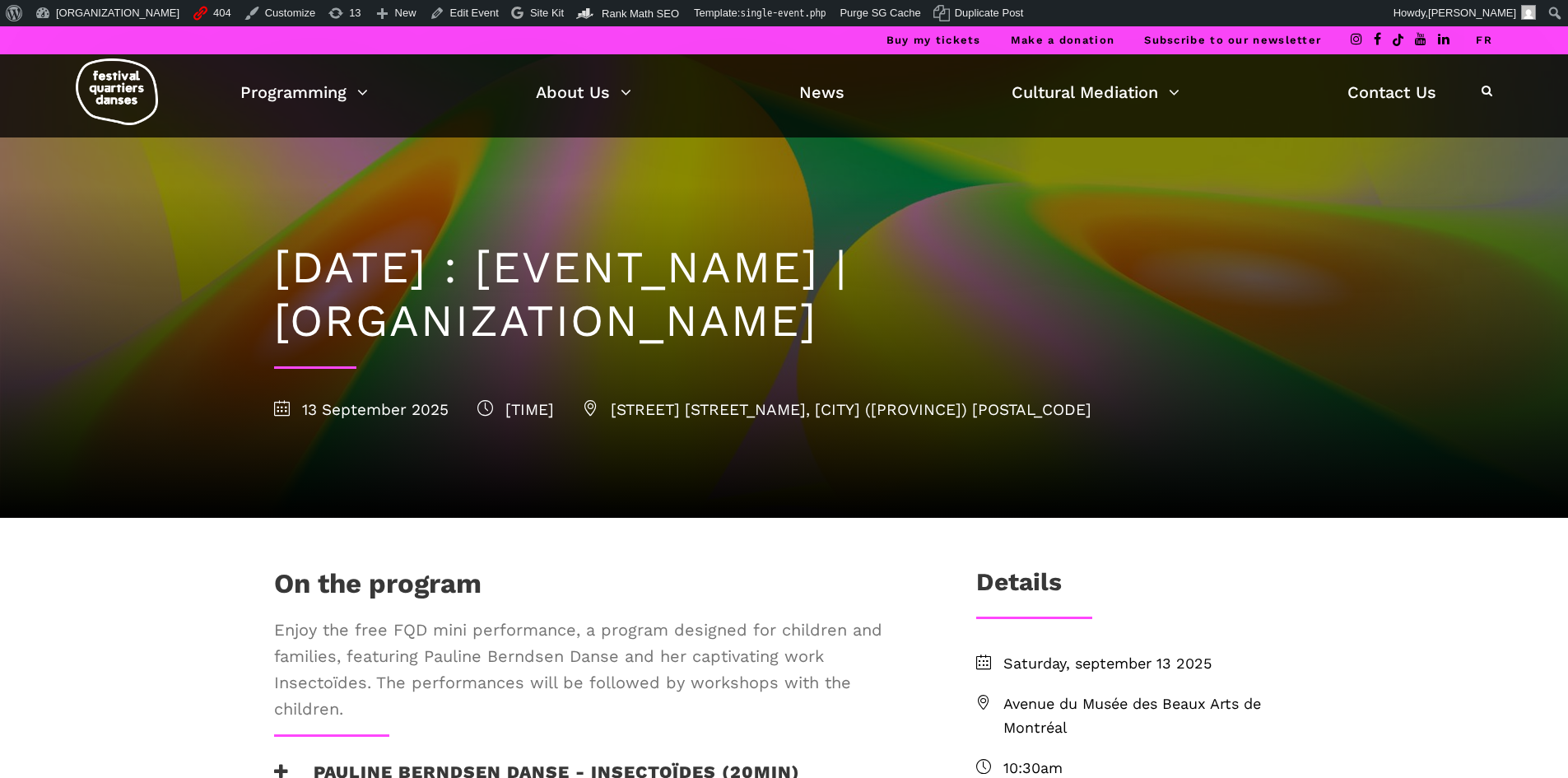 scroll, scrollTop: 0, scrollLeft: 0, axis: both 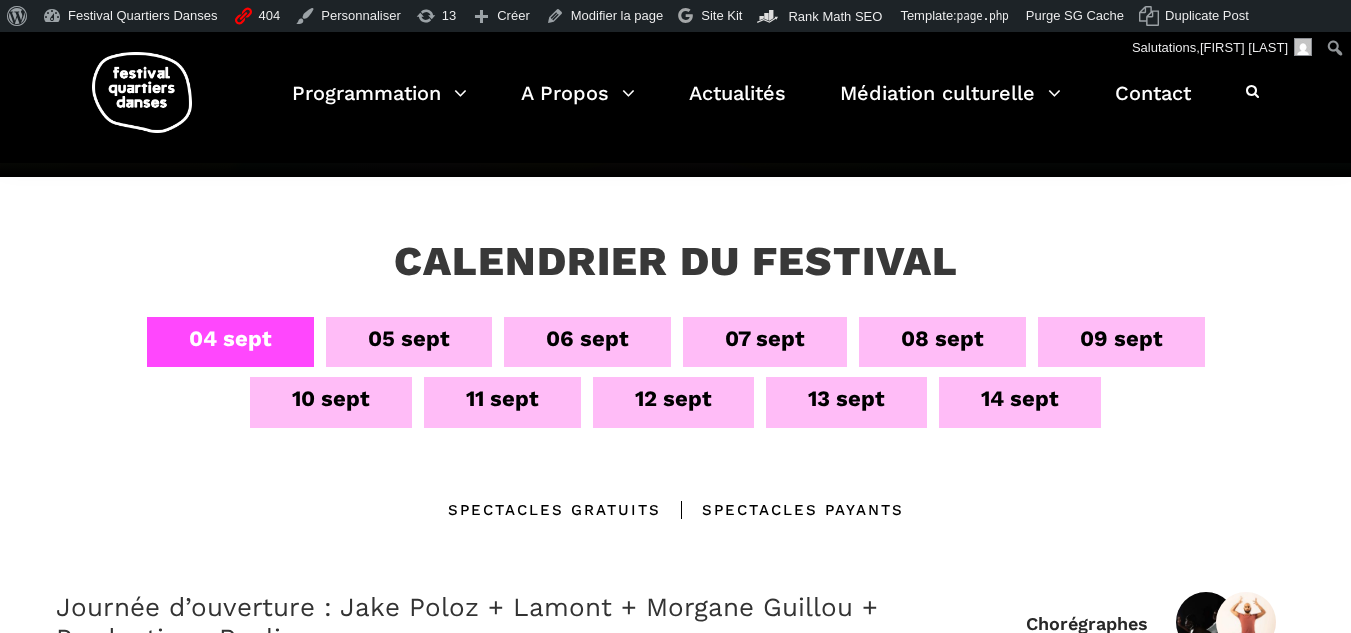 click on "13 sept" at bounding box center (846, 398) 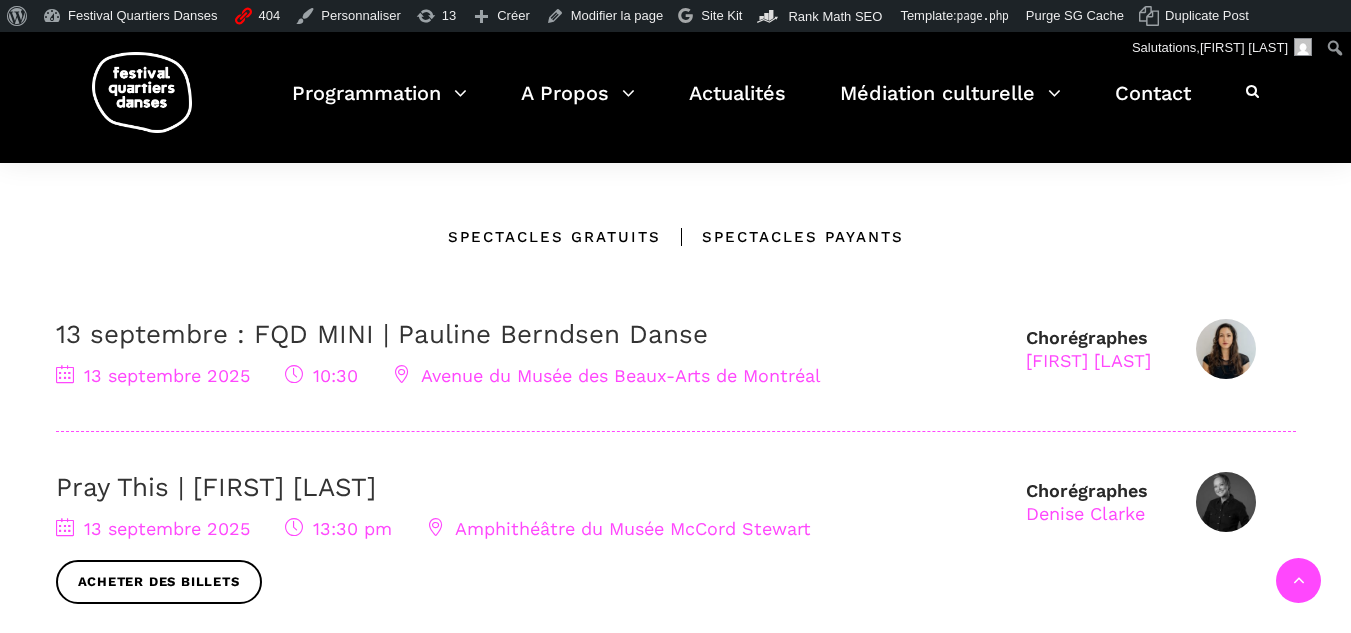 scroll, scrollTop: 400, scrollLeft: 0, axis: vertical 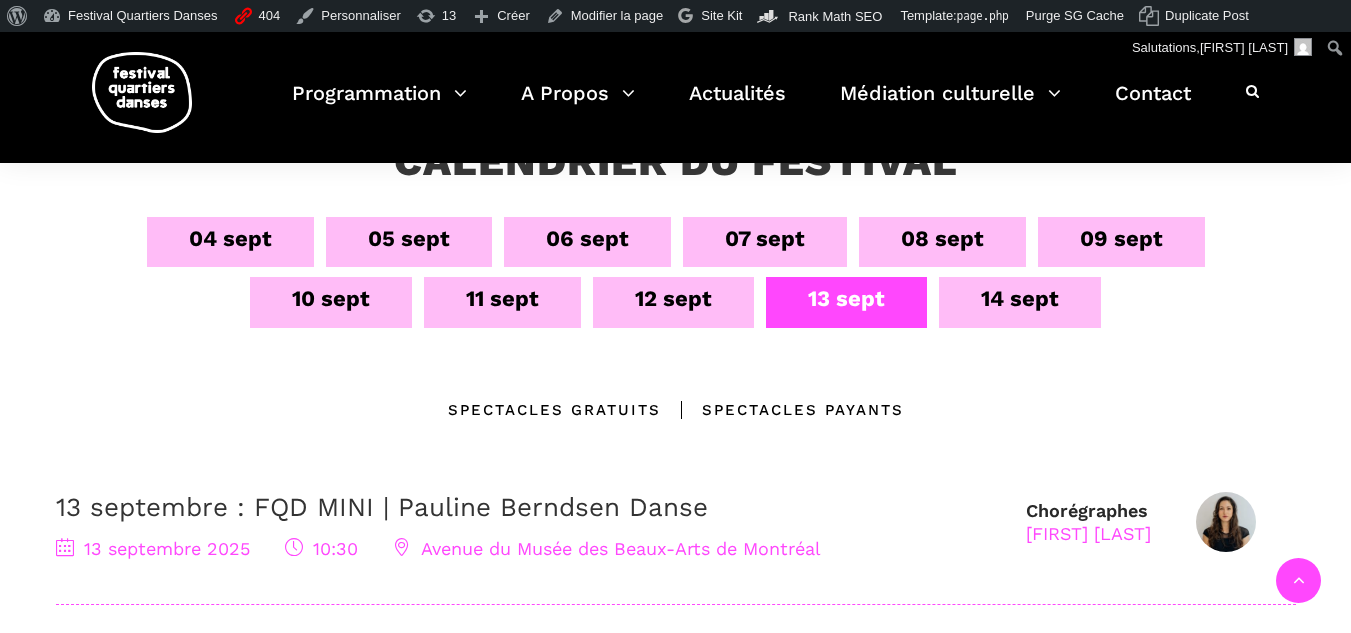 click on "14 sept" at bounding box center (1020, 298) 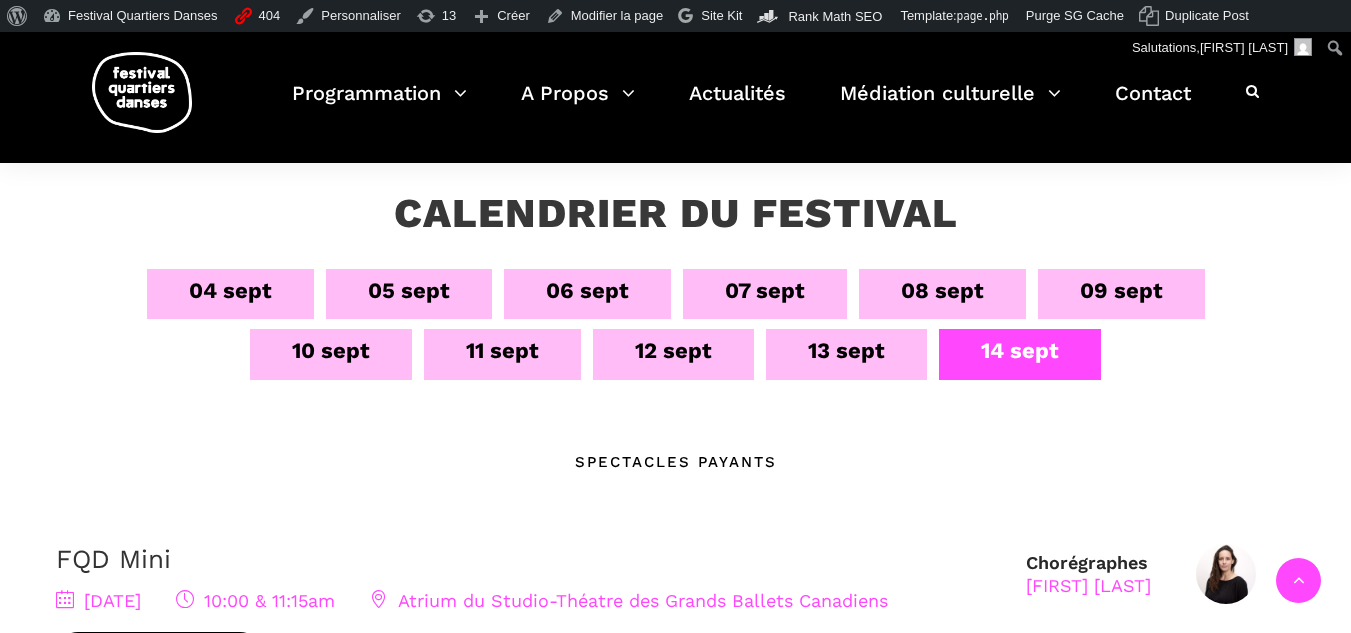 scroll, scrollTop: 300, scrollLeft: 0, axis: vertical 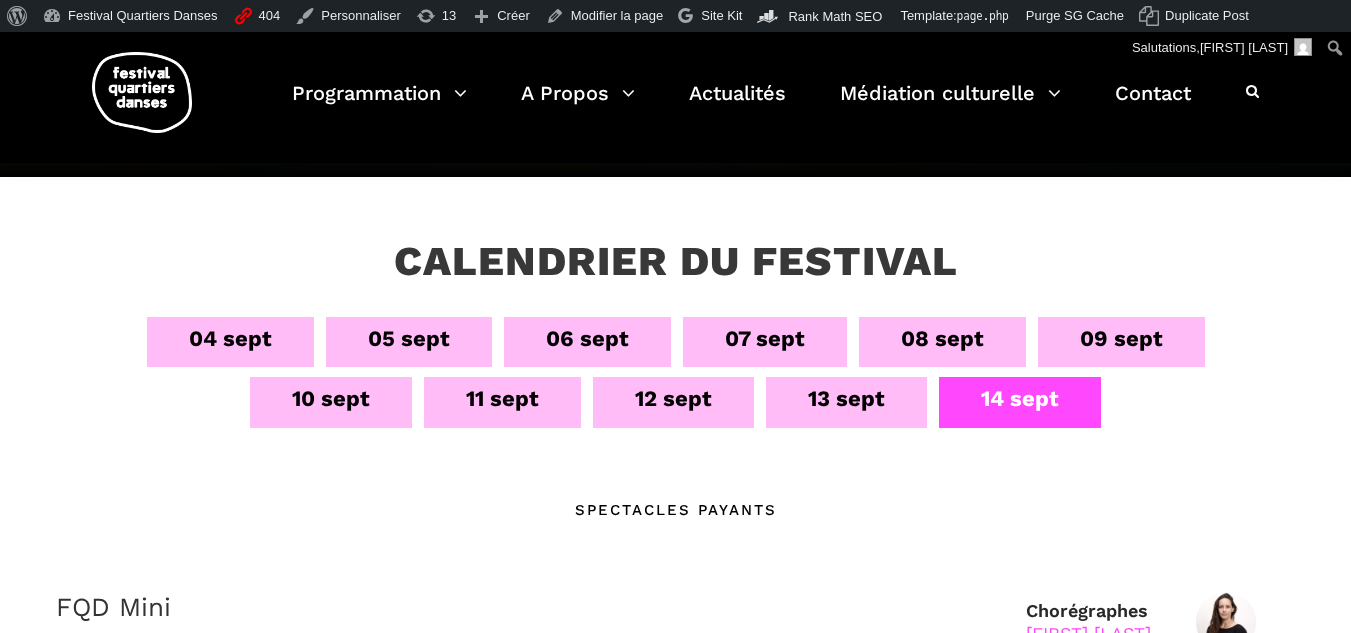 click on "06 sept" at bounding box center (587, 338) 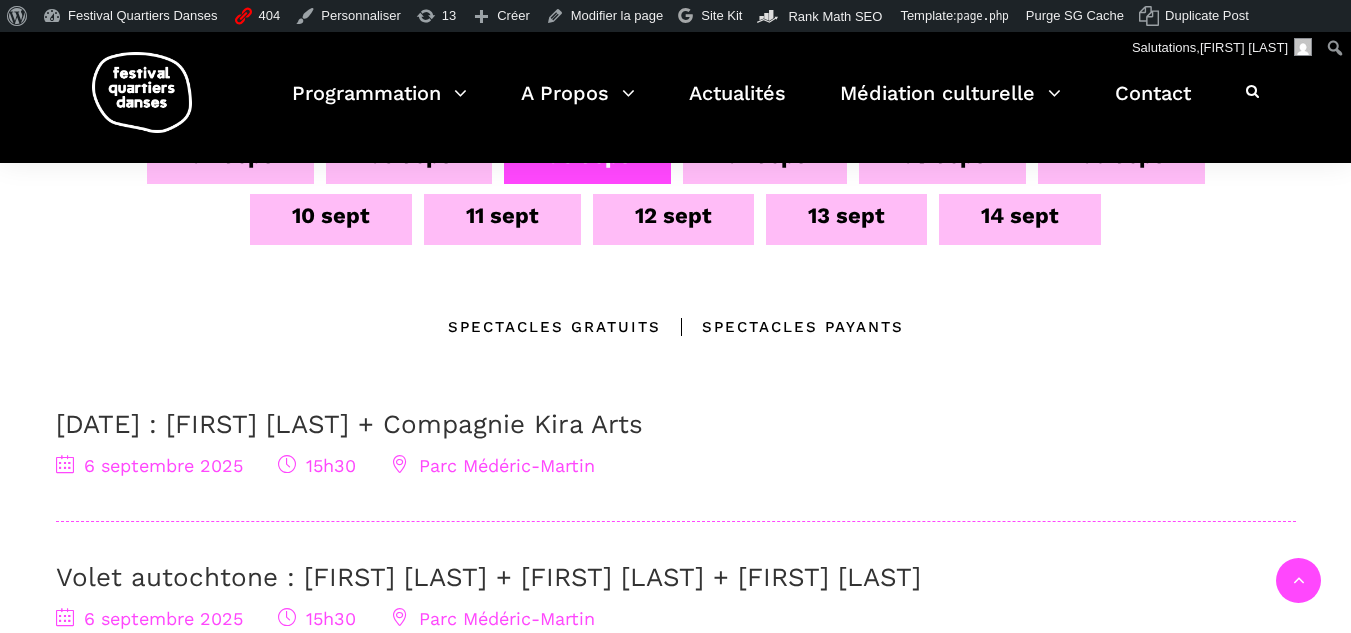 scroll, scrollTop: 700, scrollLeft: 0, axis: vertical 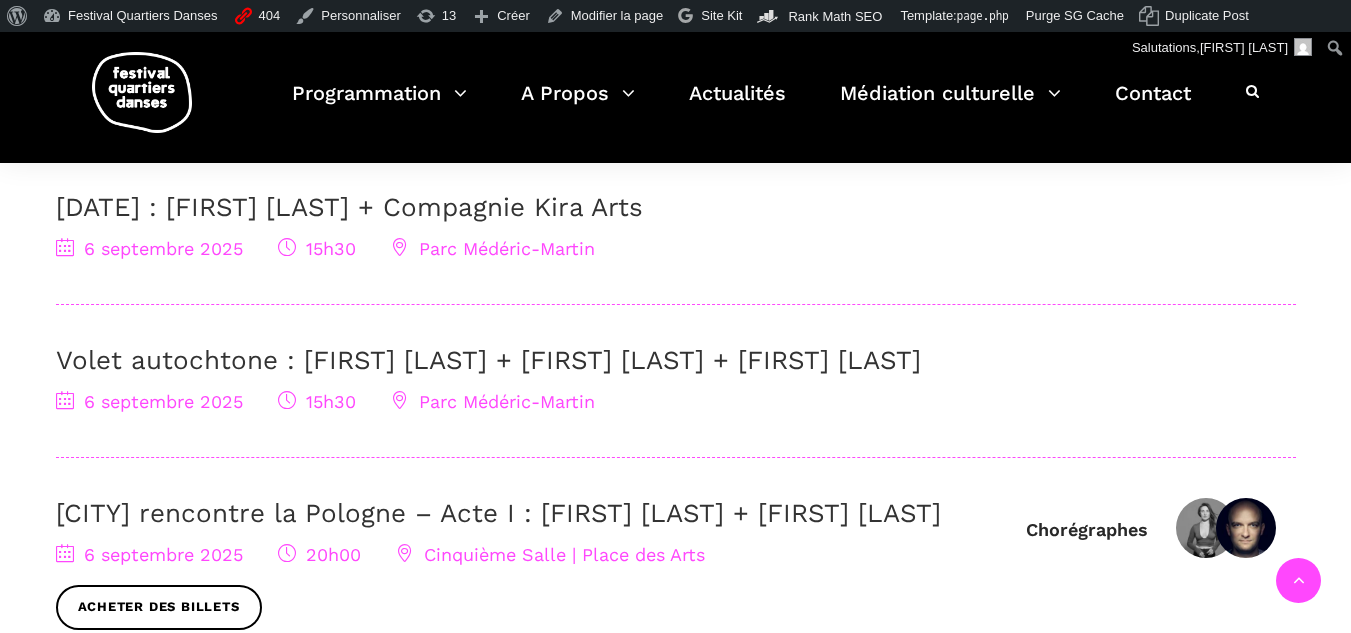 click on "Volet autochtone : Marshall Kahente Diabo + Ryleigh Mayo + Simik Komaksiutiksak" at bounding box center (488, 360) 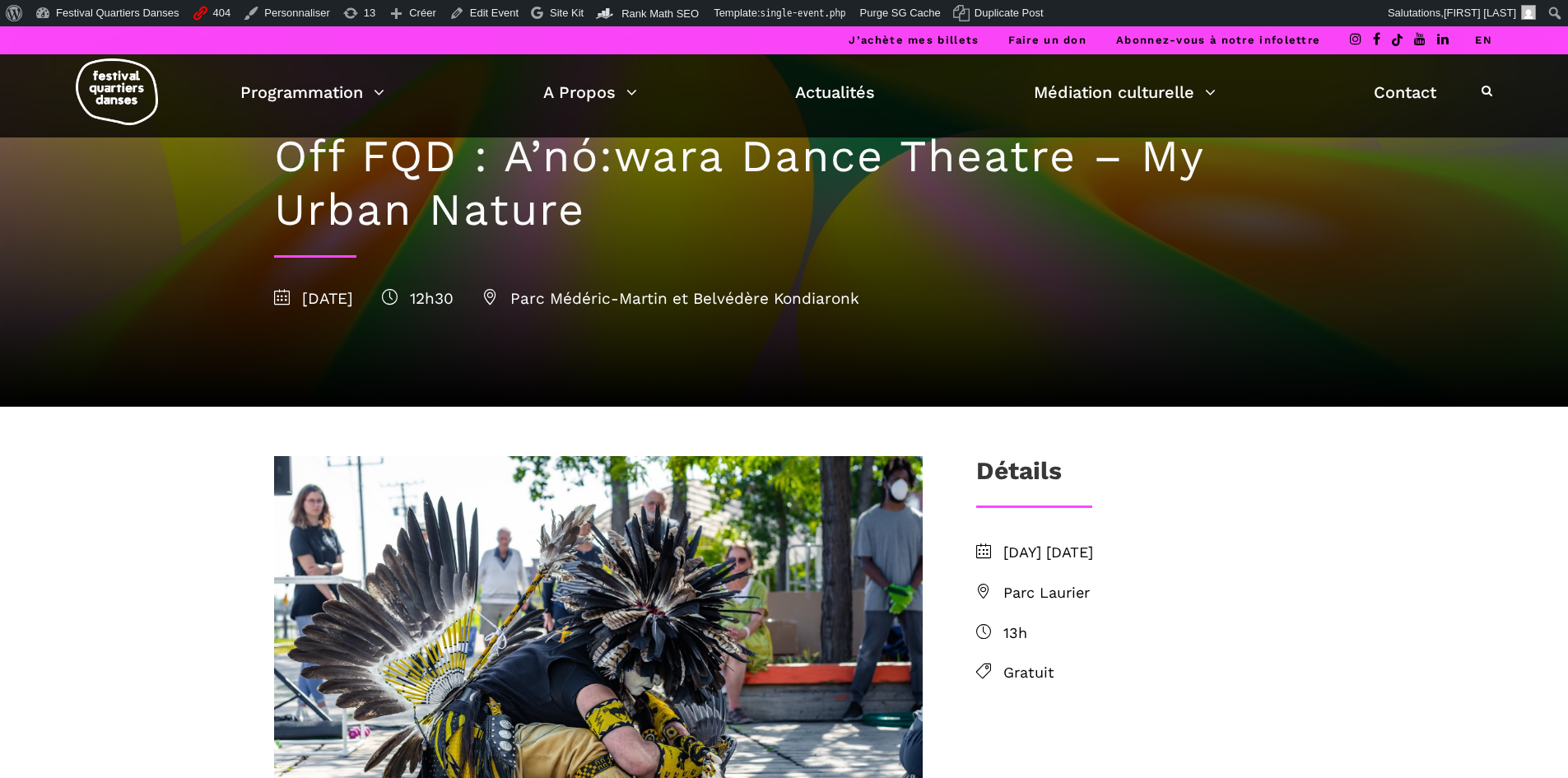 scroll, scrollTop: 0, scrollLeft: 0, axis: both 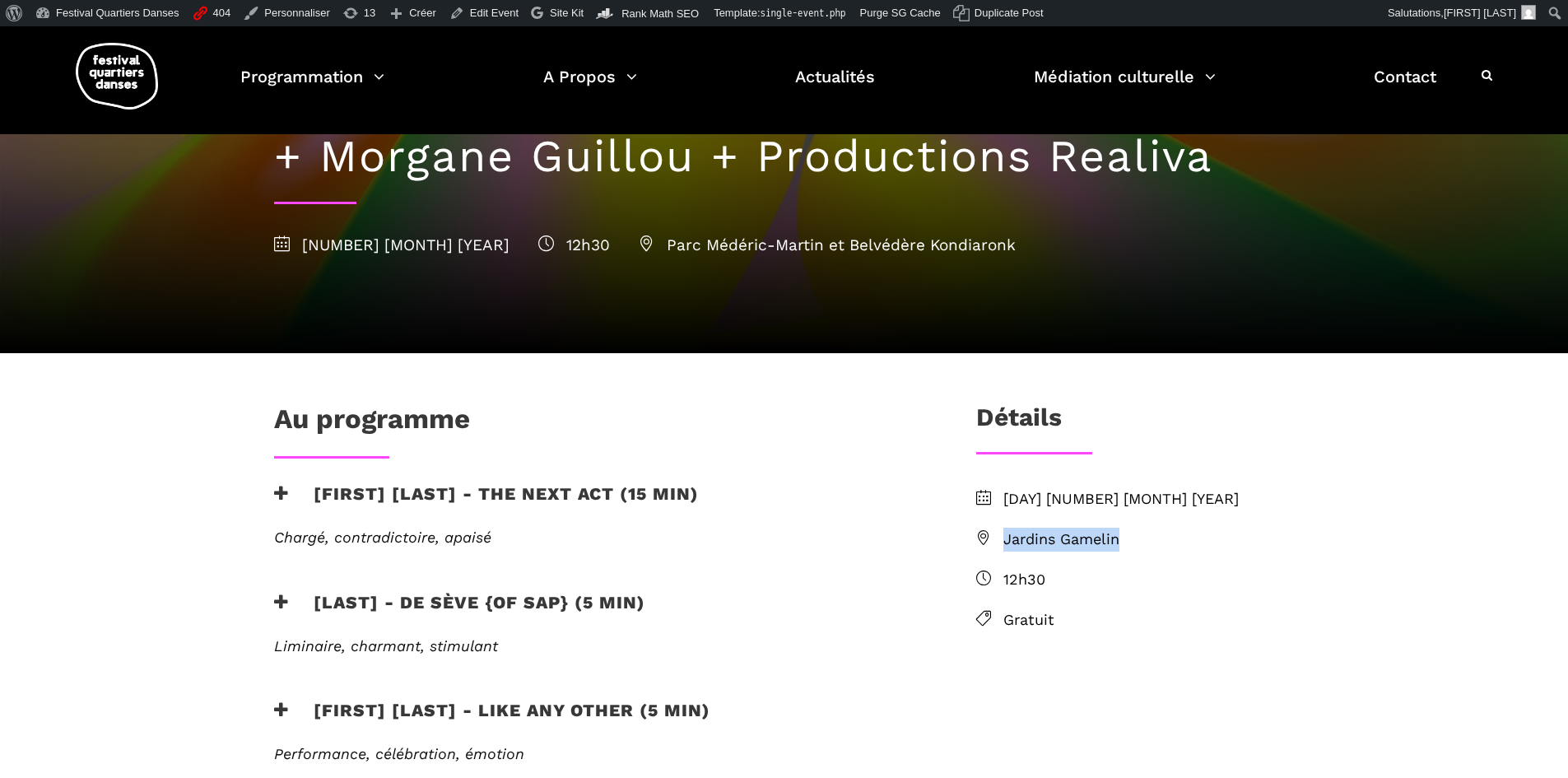 drag, startPoint x: 1154, startPoint y: 542, endPoint x: 999, endPoint y: 539, distance: 155.02903 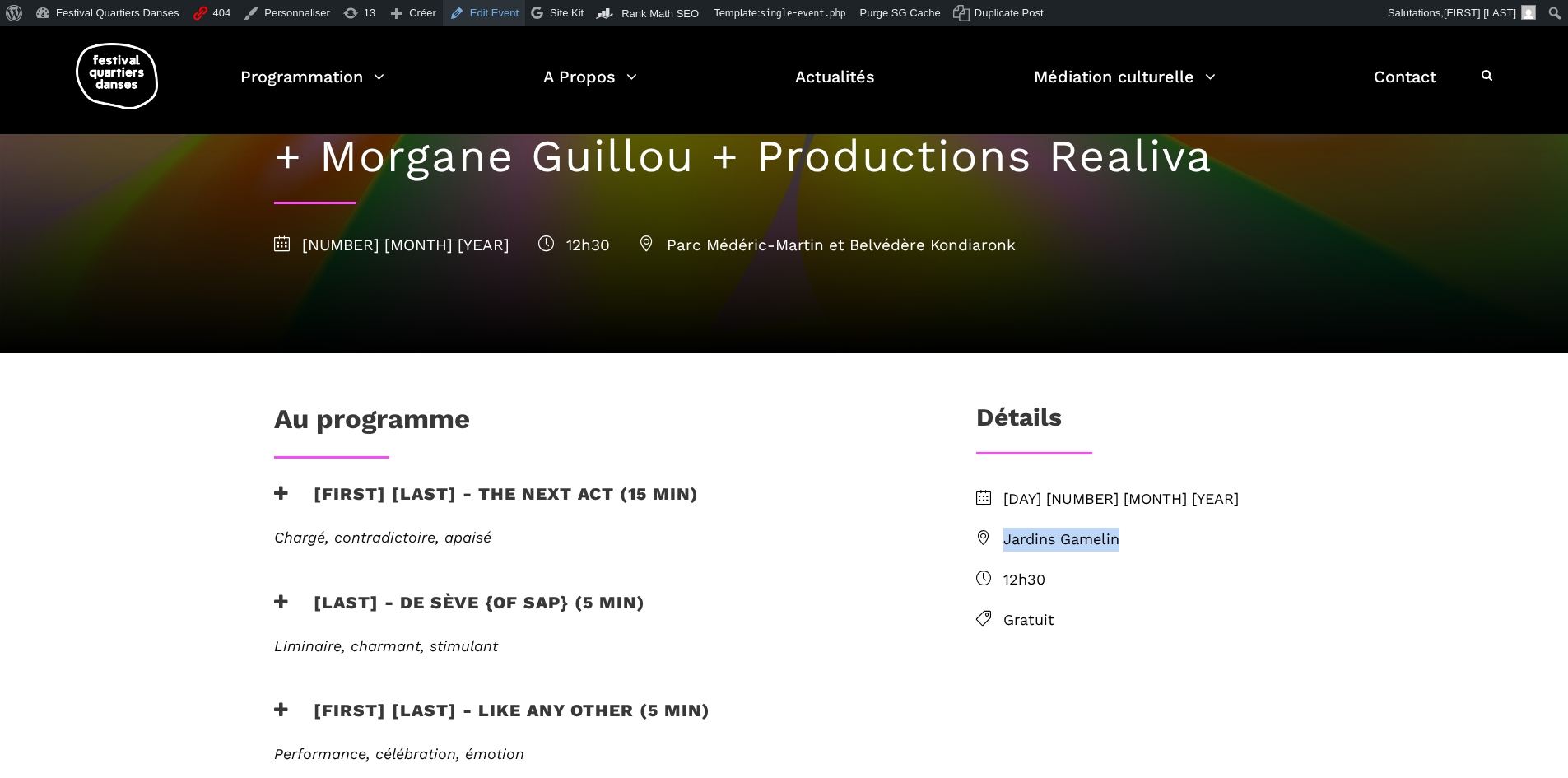 click on "Edit Event" at bounding box center (484, 13) 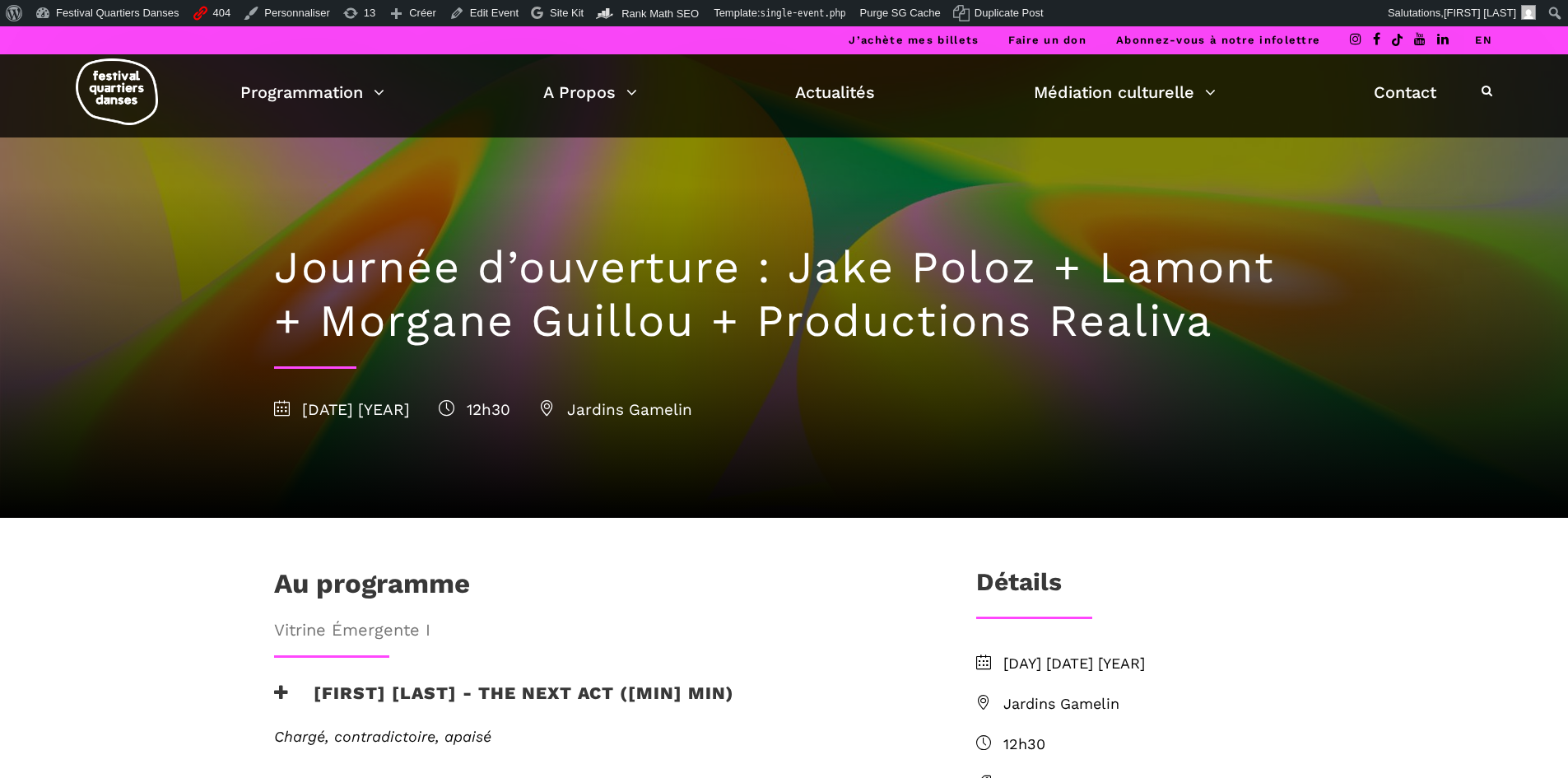 scroll, scrollTop: 0, scrollLeft: 0, axis: both 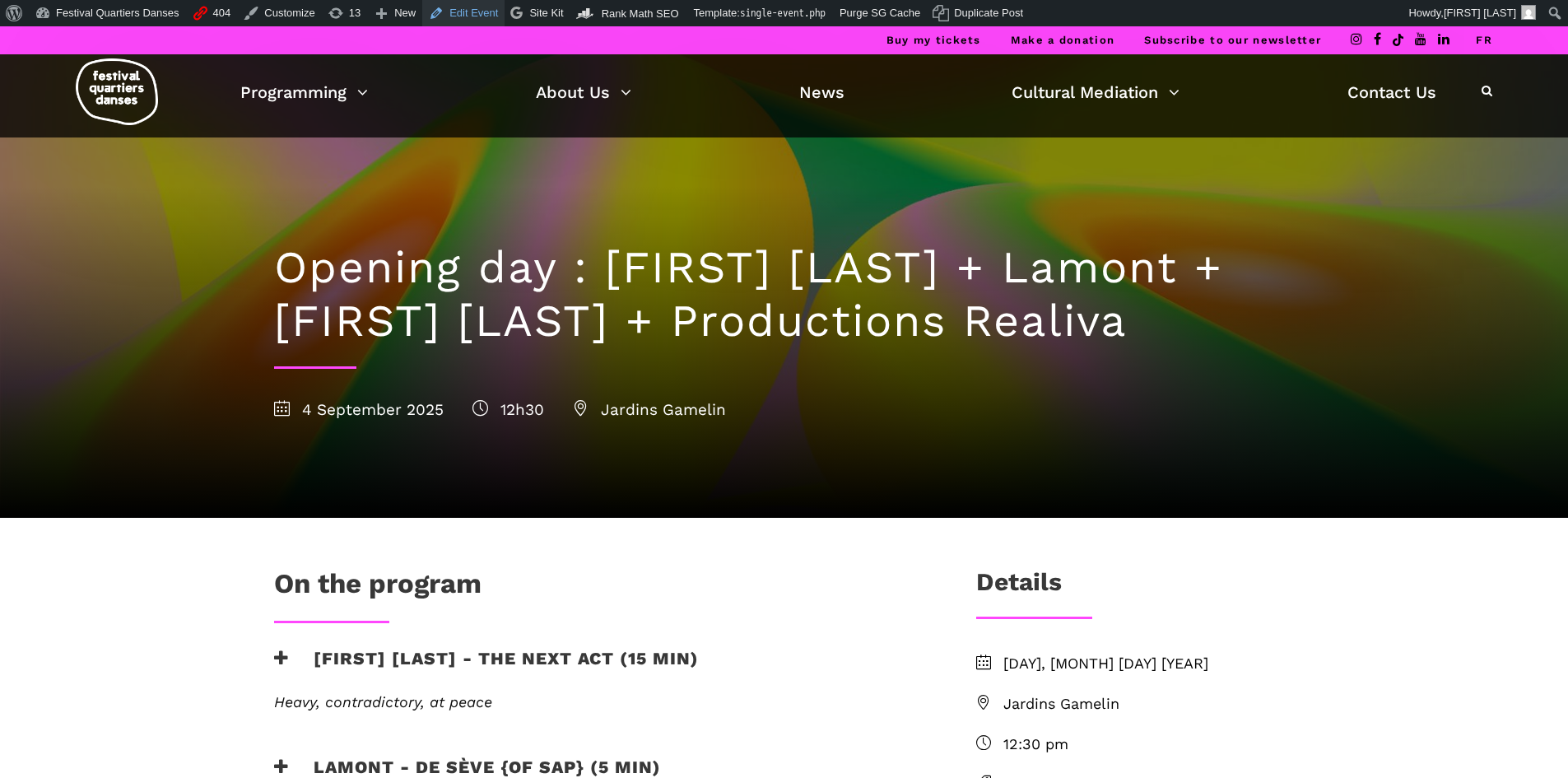 click on "Edit Event" at bounding box center [463, 13] 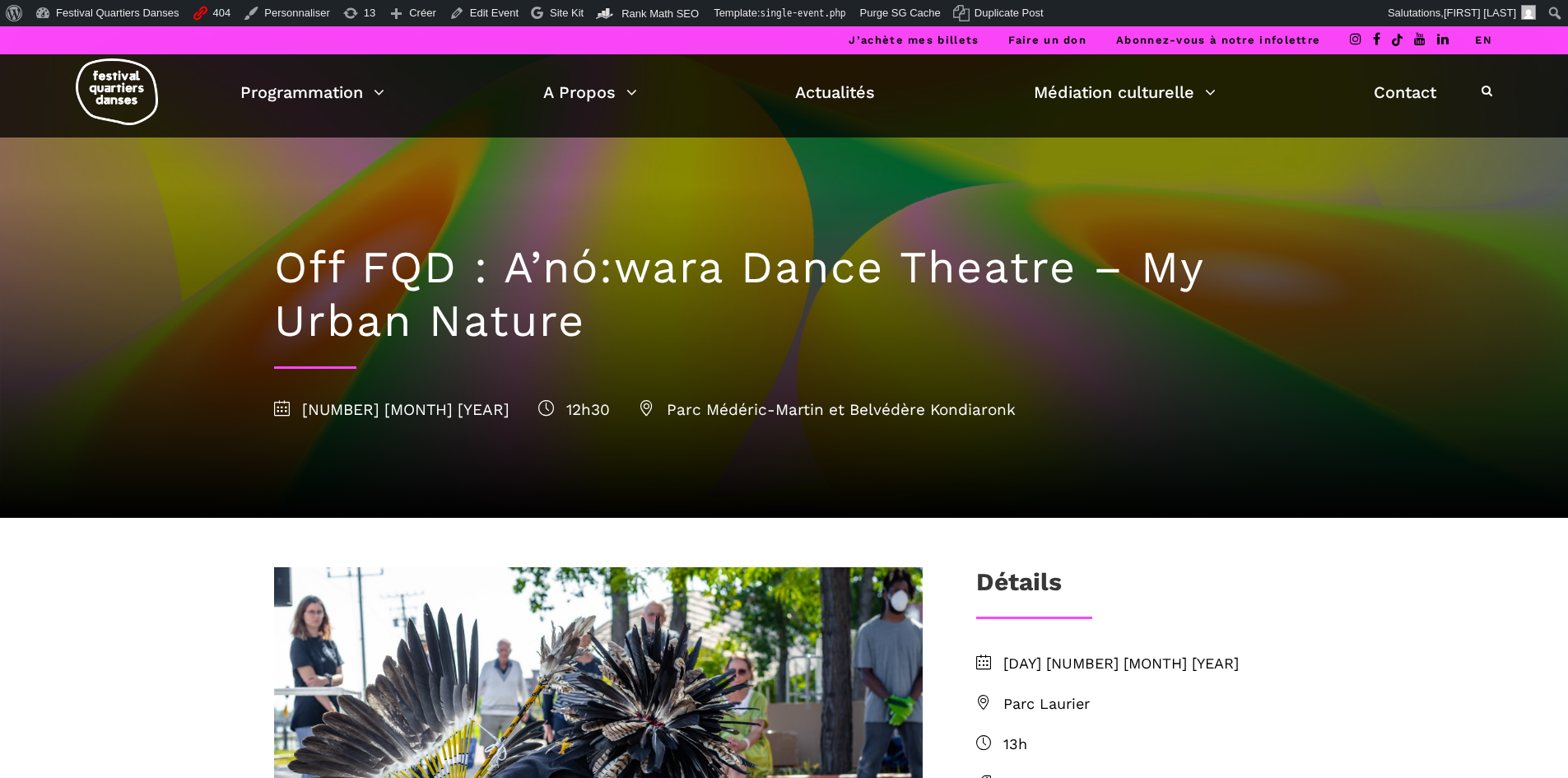 scroll, scrollTop: 0, scrollLeft: 0, axis: both 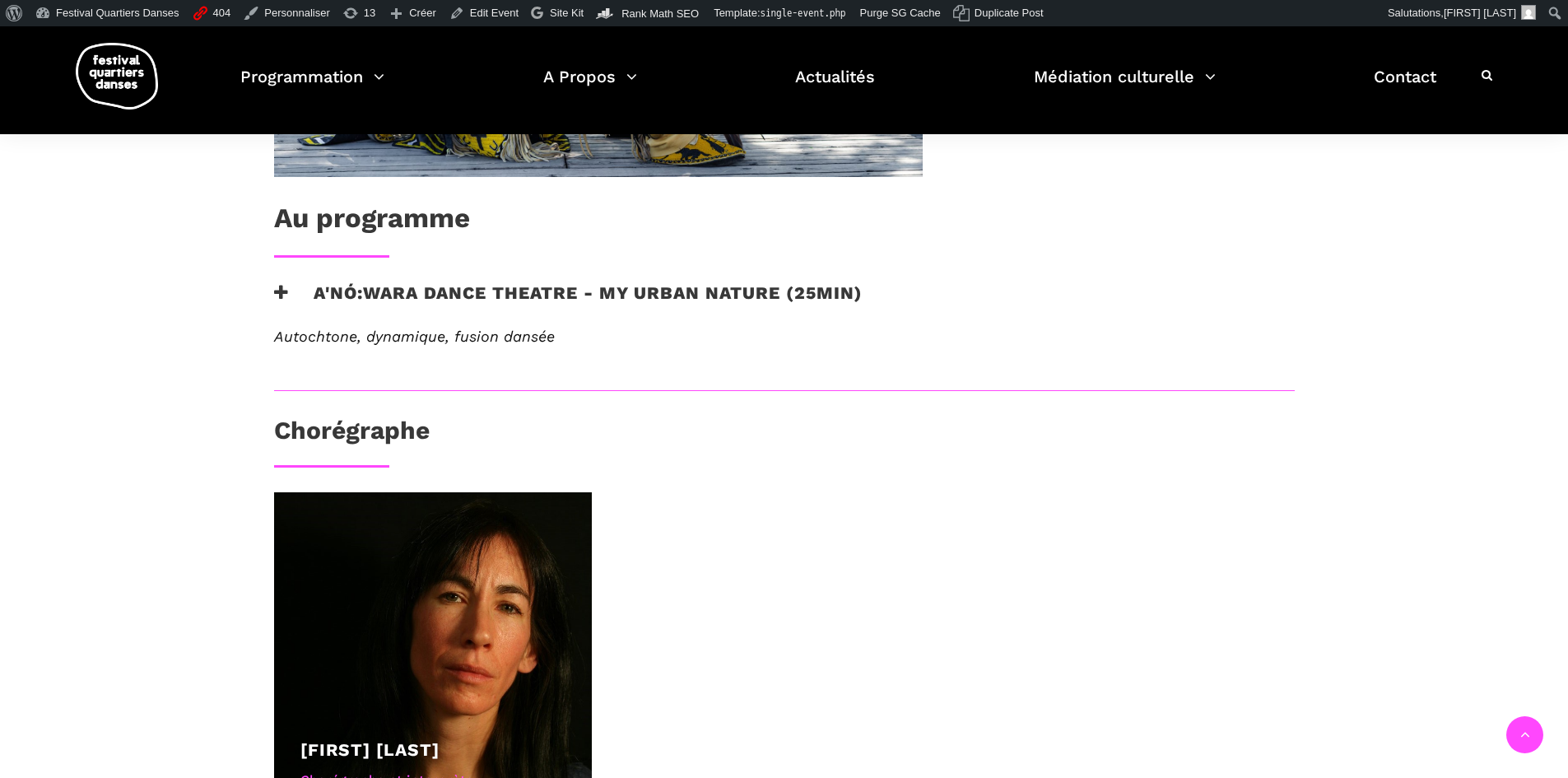 click at bounding box center (281, 292) 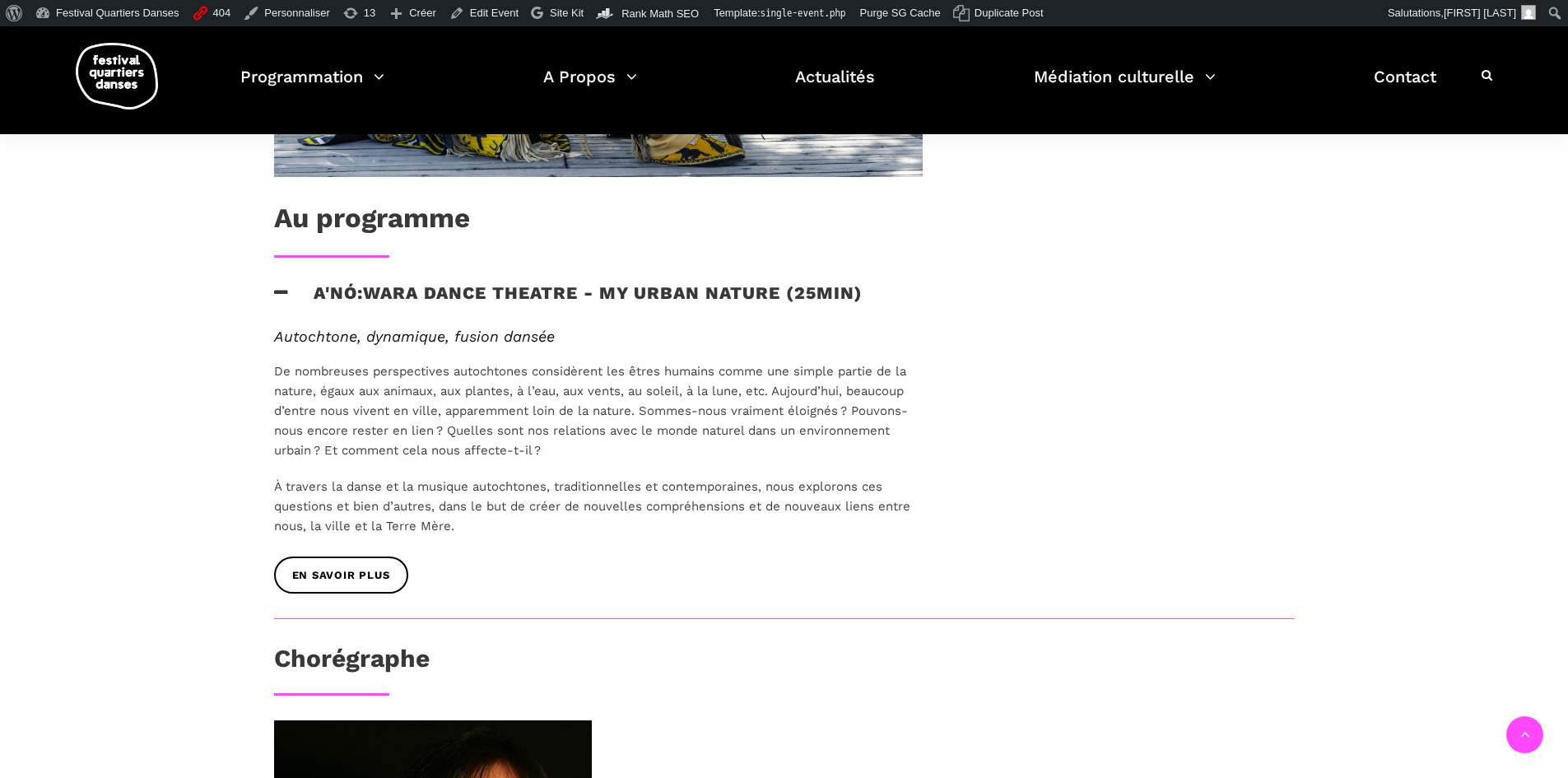 click at bounding box center [281, 292] 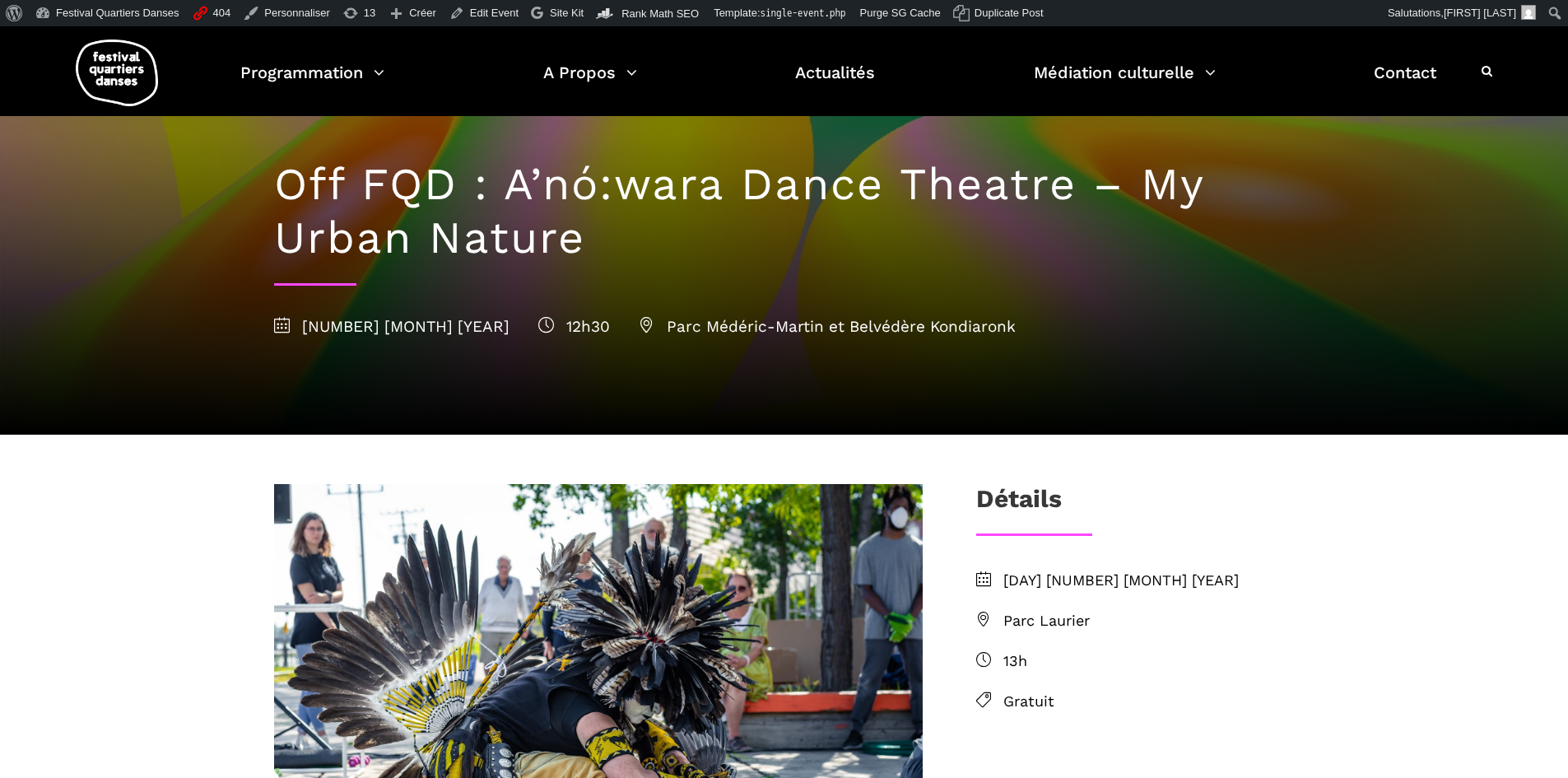 scroll, scrollTop: 0, scrollLeft: 0, axis: both 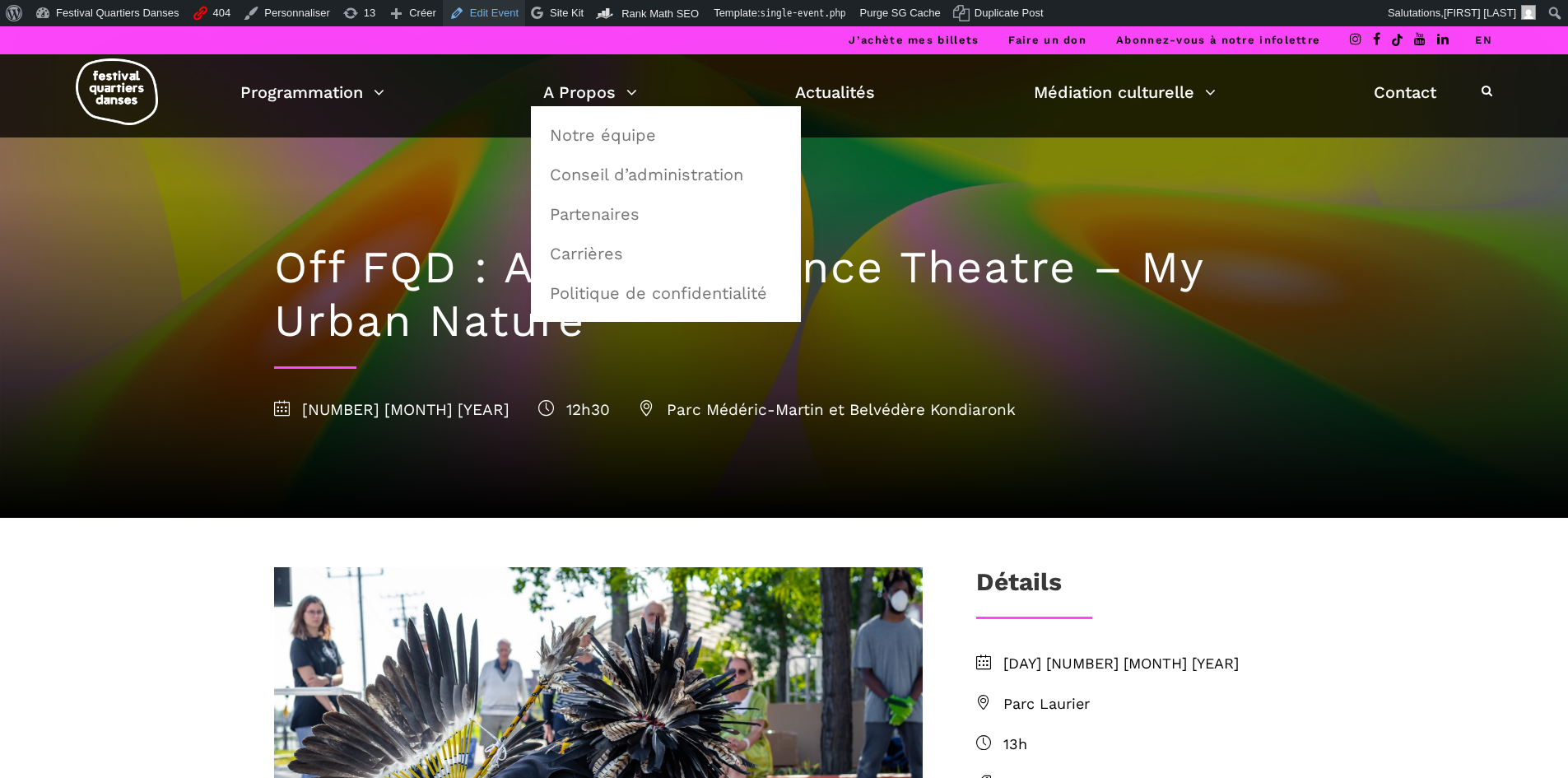 click on "Edit Event" at bounding box center [484, 13] 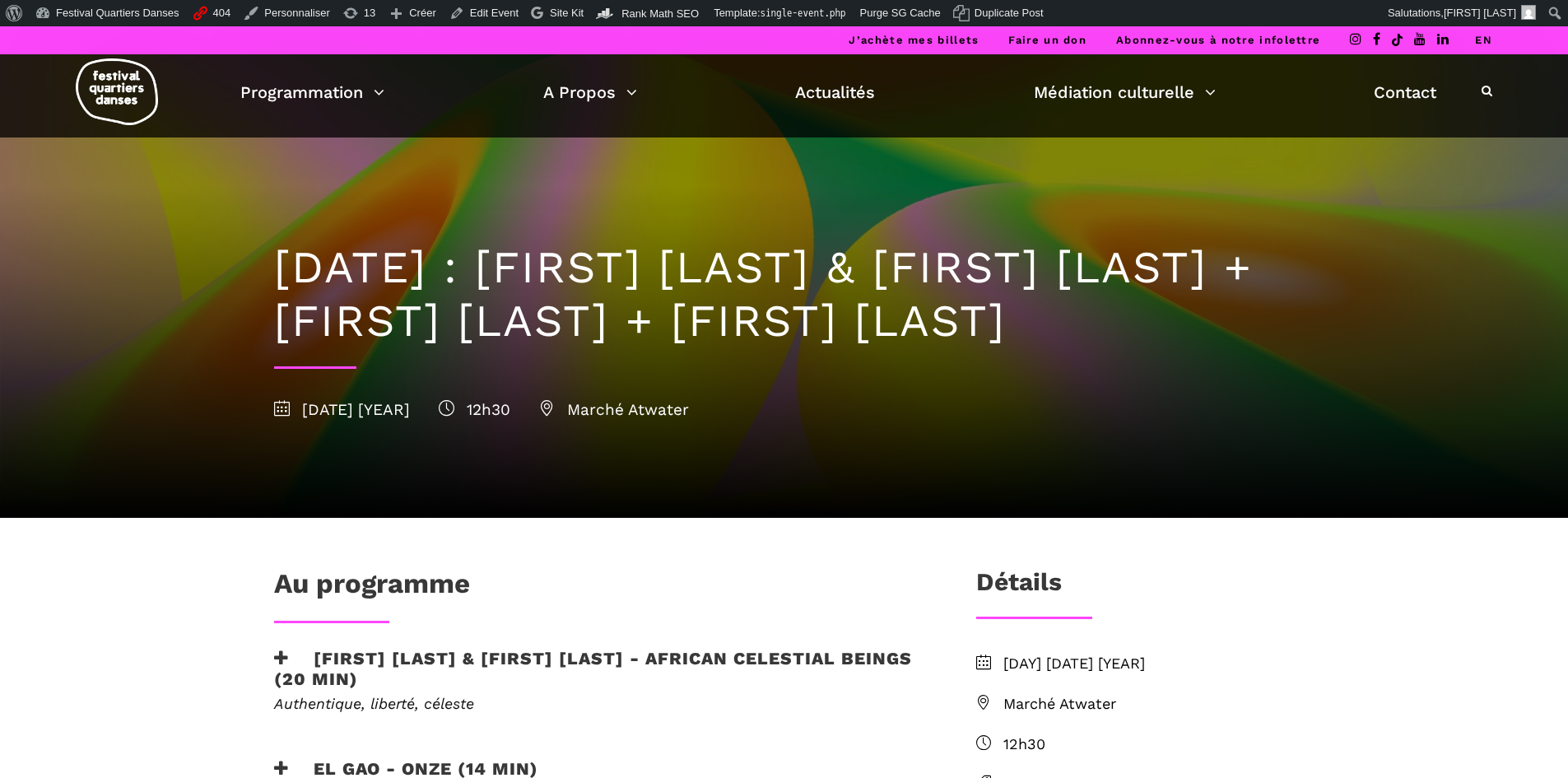 scroll, scrollTop: 0, scrollLeft: 0, axis: both 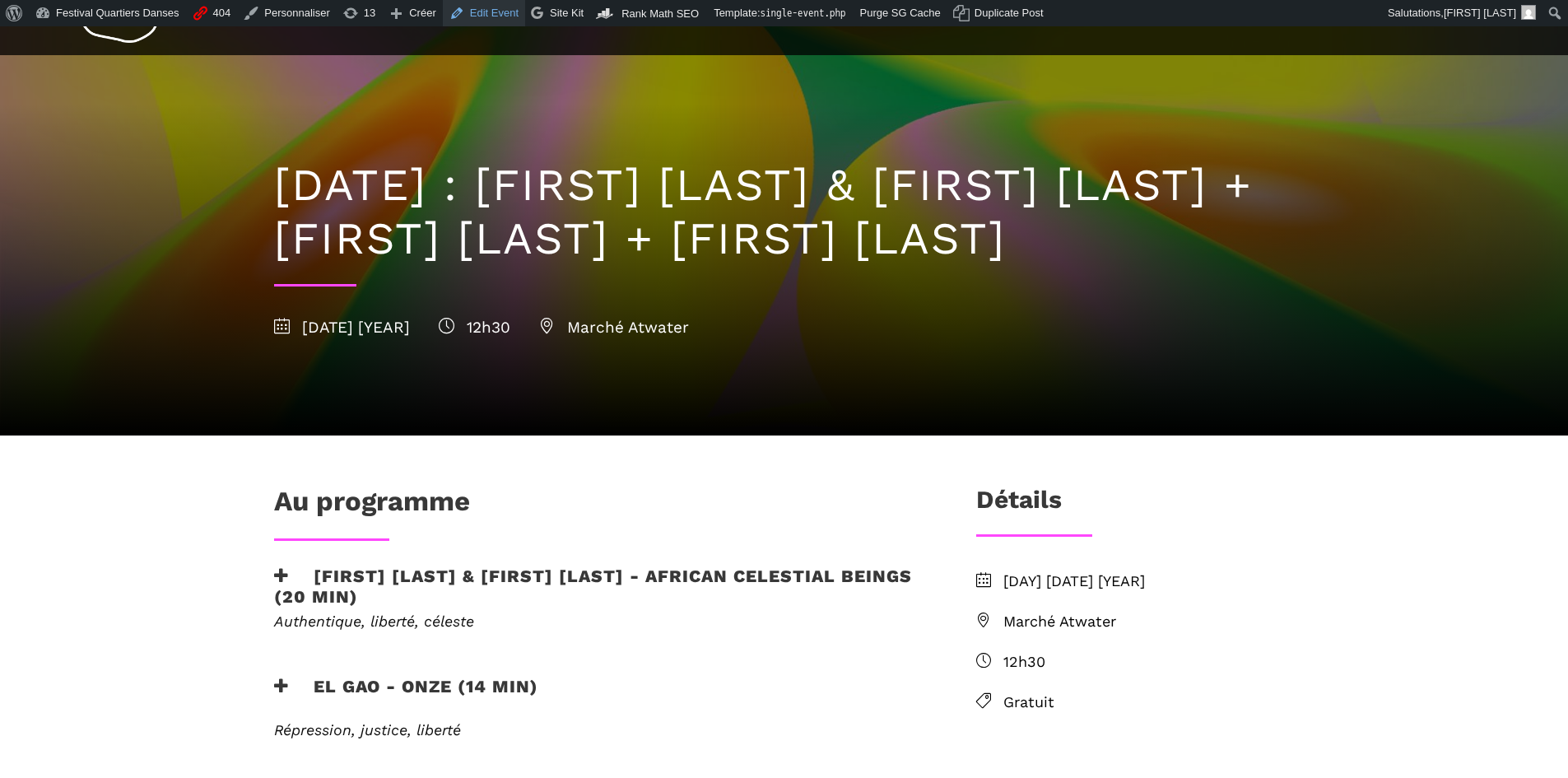 click on "Edit Event" at bounding box center (484, 13) 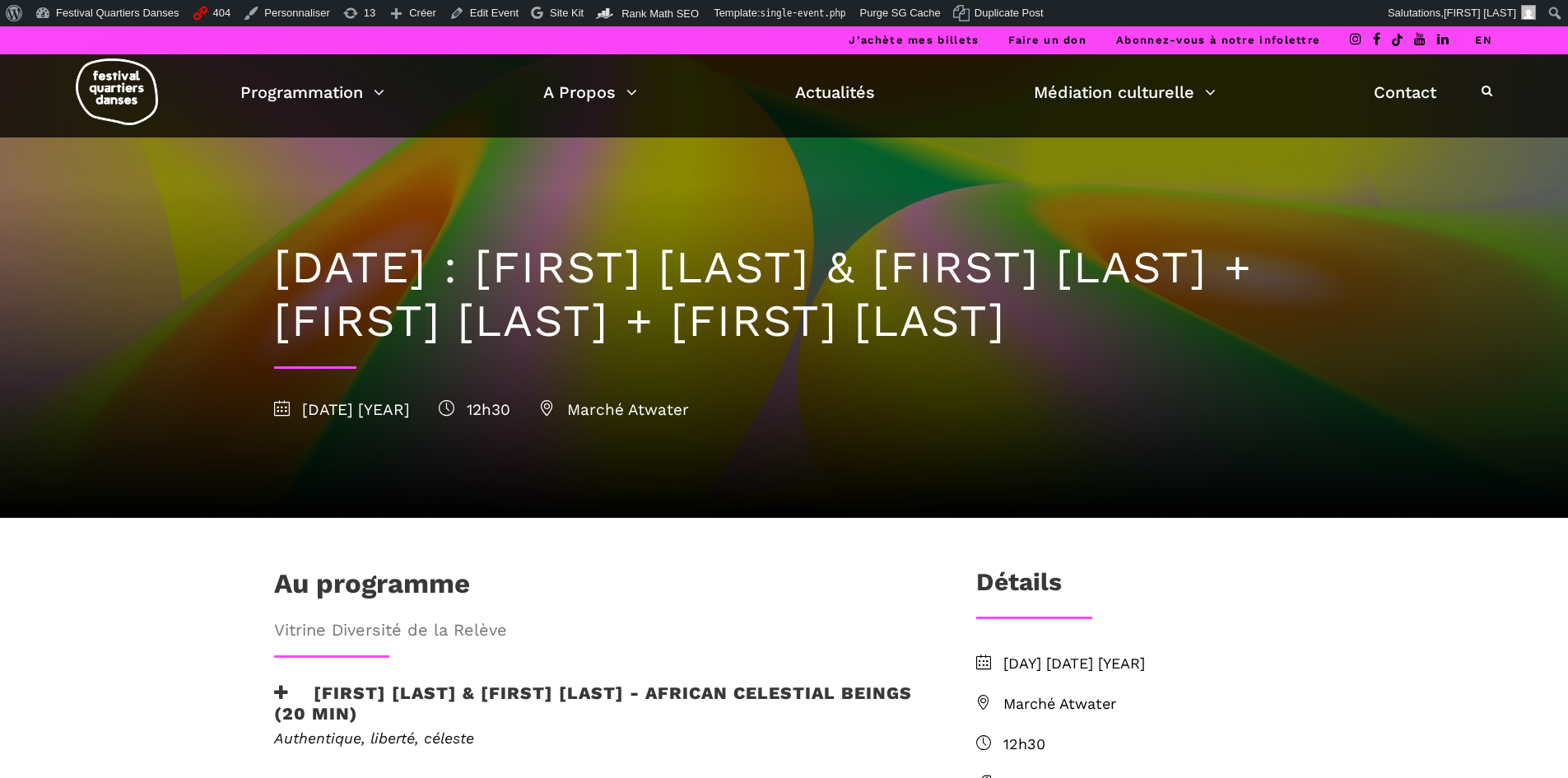 scroll, scrollTop: 0, scrollLeft: 0, axis: both 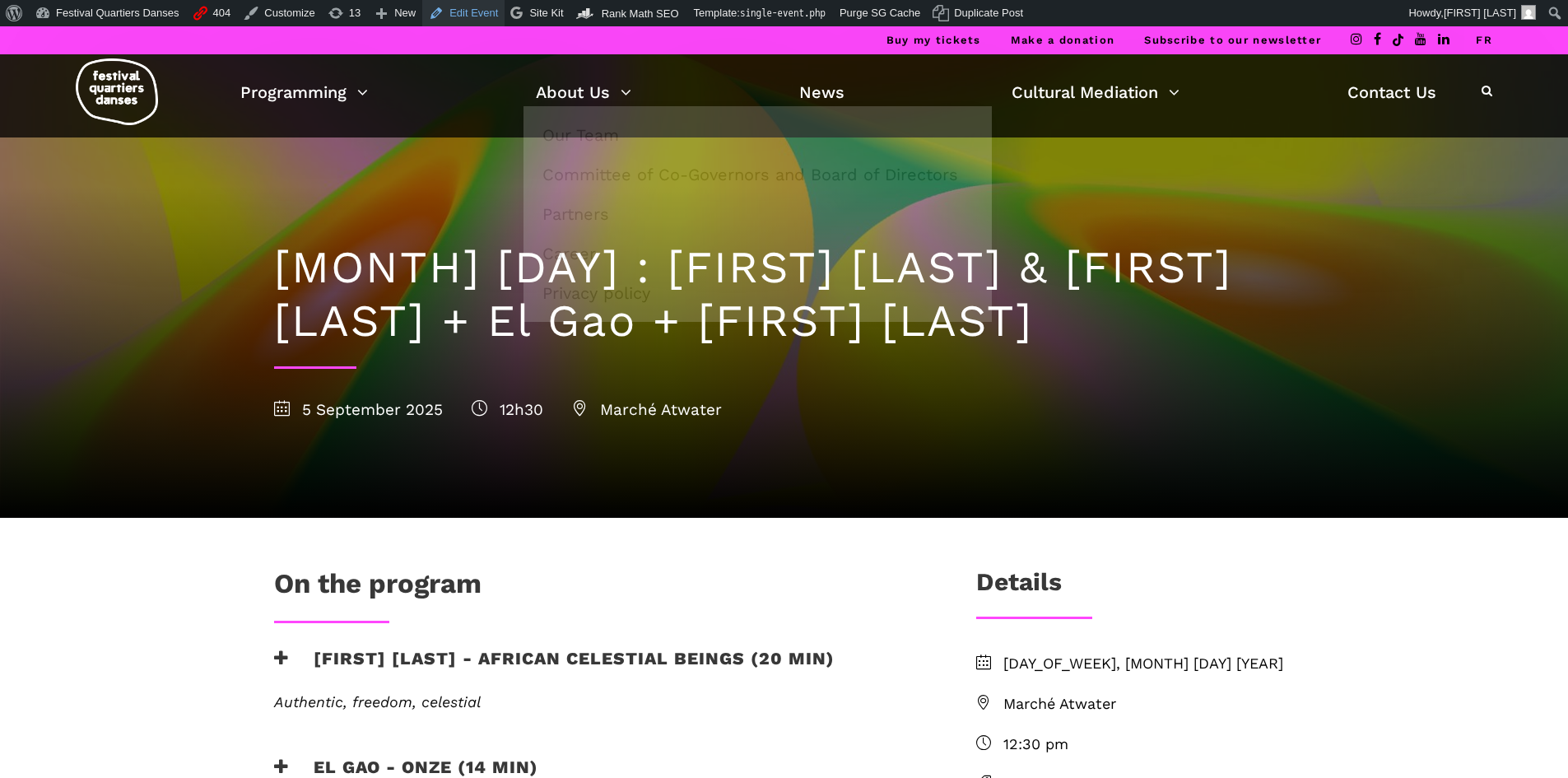click on "Edit Event" at bounding box center [463, 13] 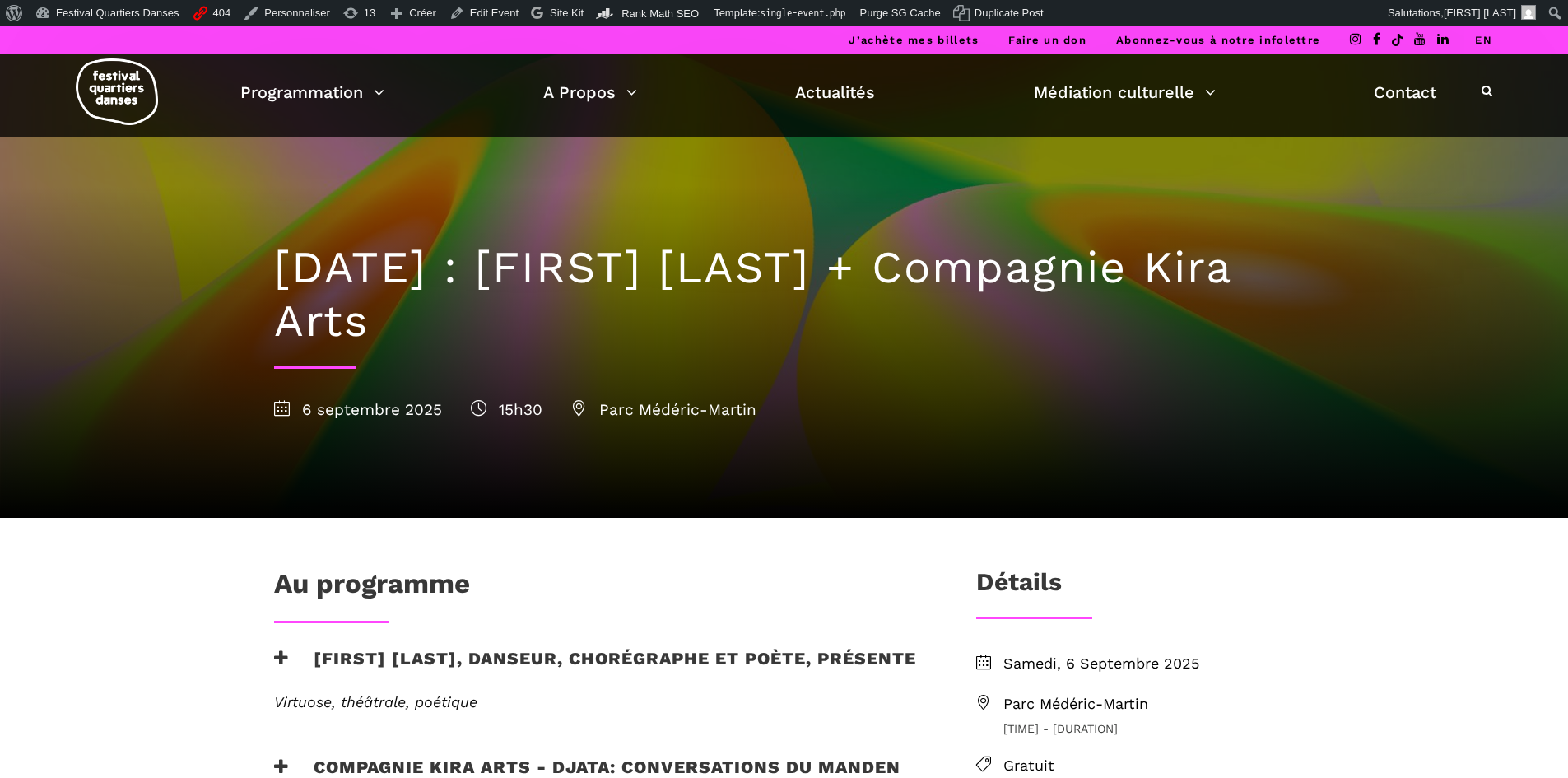 scroll, scrollTop: 0, scrollLeft: 0, axis: both 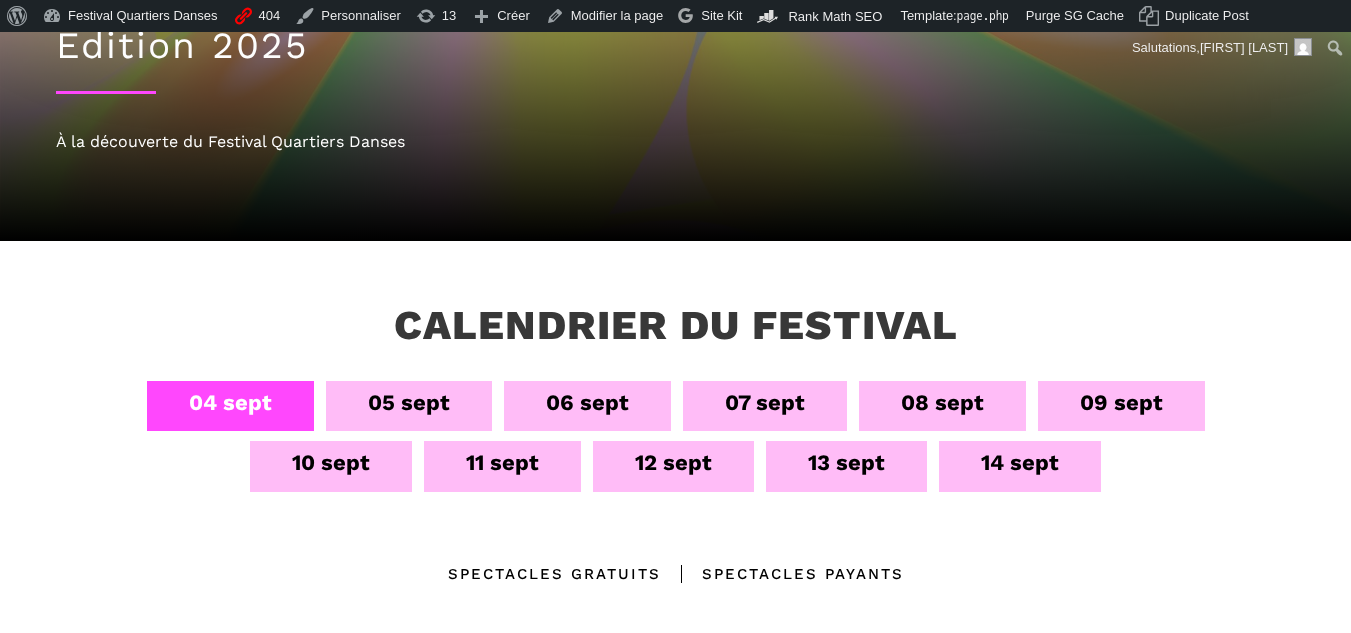click on "06 sept" at bounding box center [587, 402] 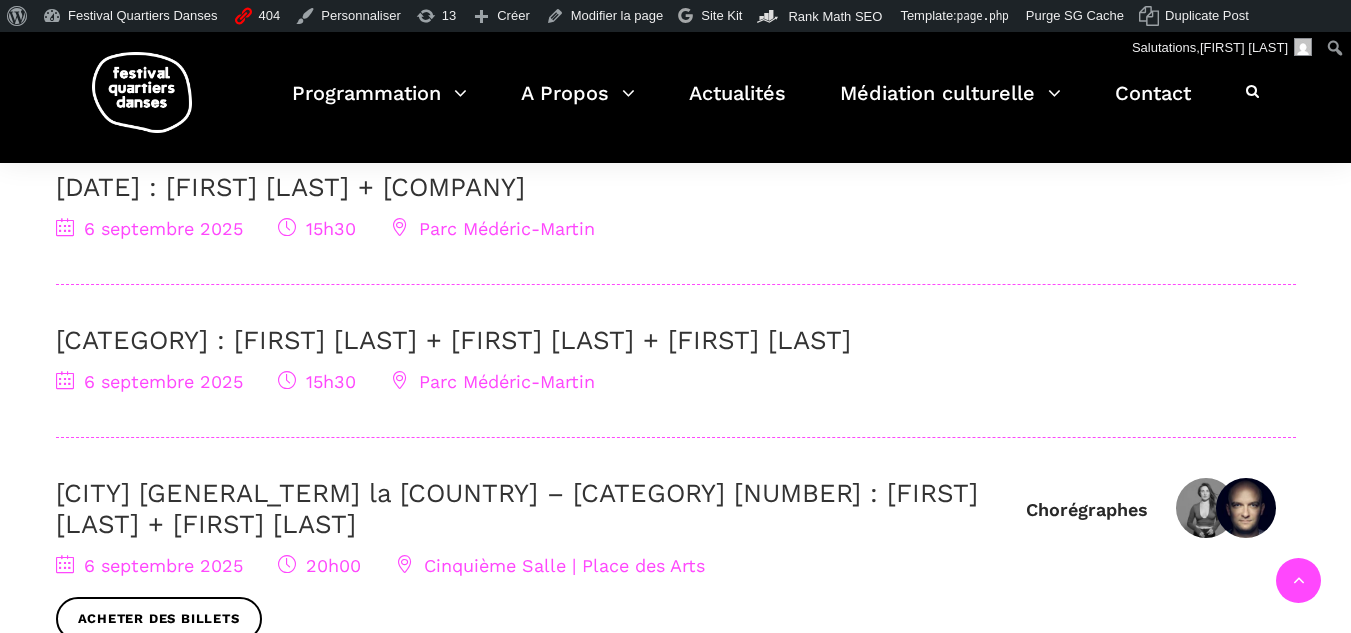 scroll, scrollTop: 736, scrollLeft: 0, axis: vertical 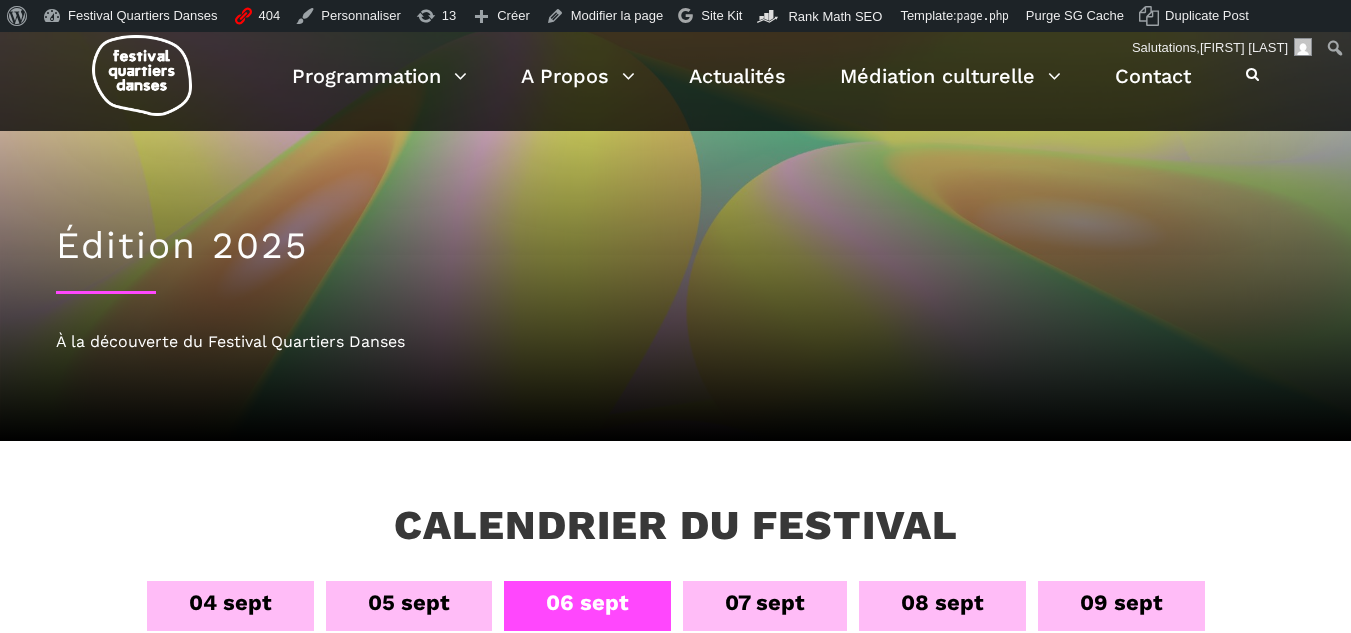 click on "04 sept" at bounding box center (230, 606) 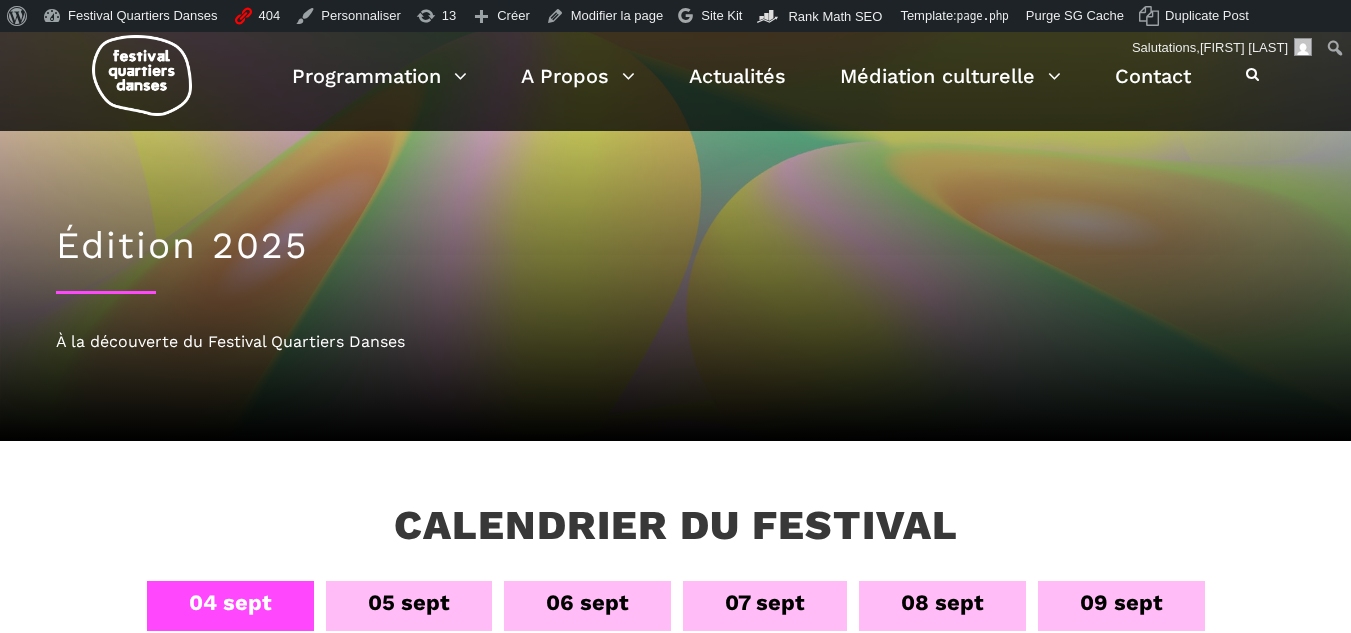 click on "05 sept" at bounding box center [409, 602] 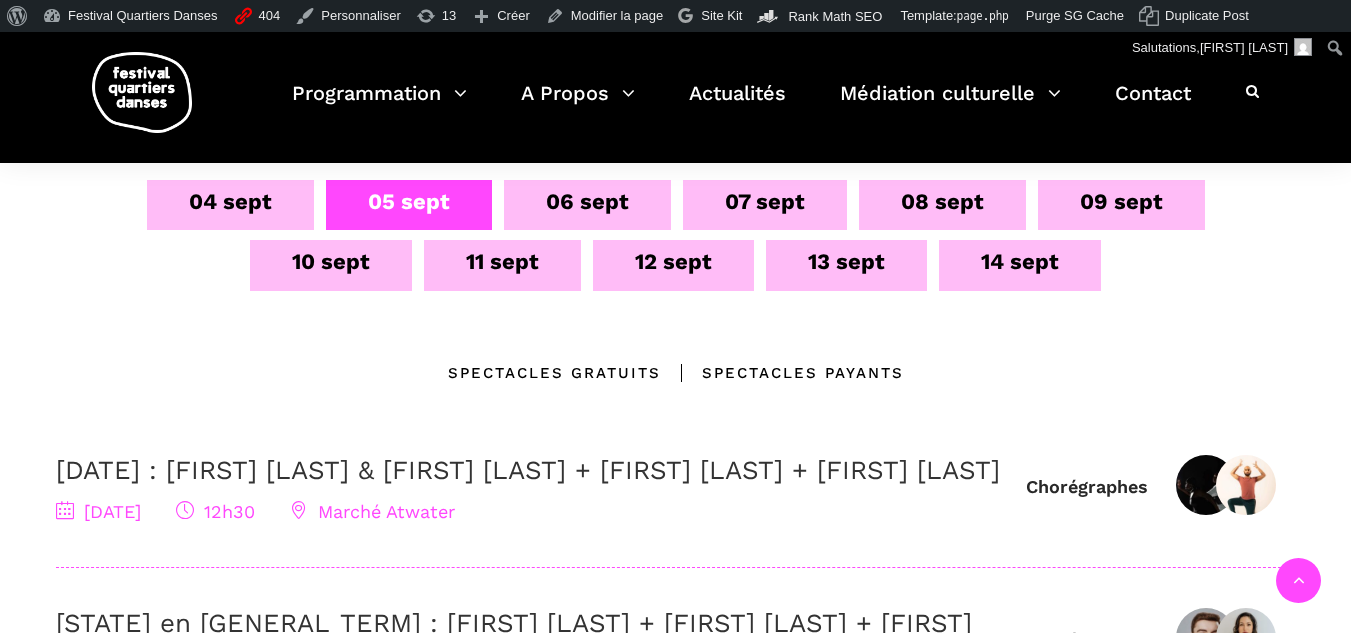 scroll, scrollTop: 436, scrollLeft: 0, axis: vertical 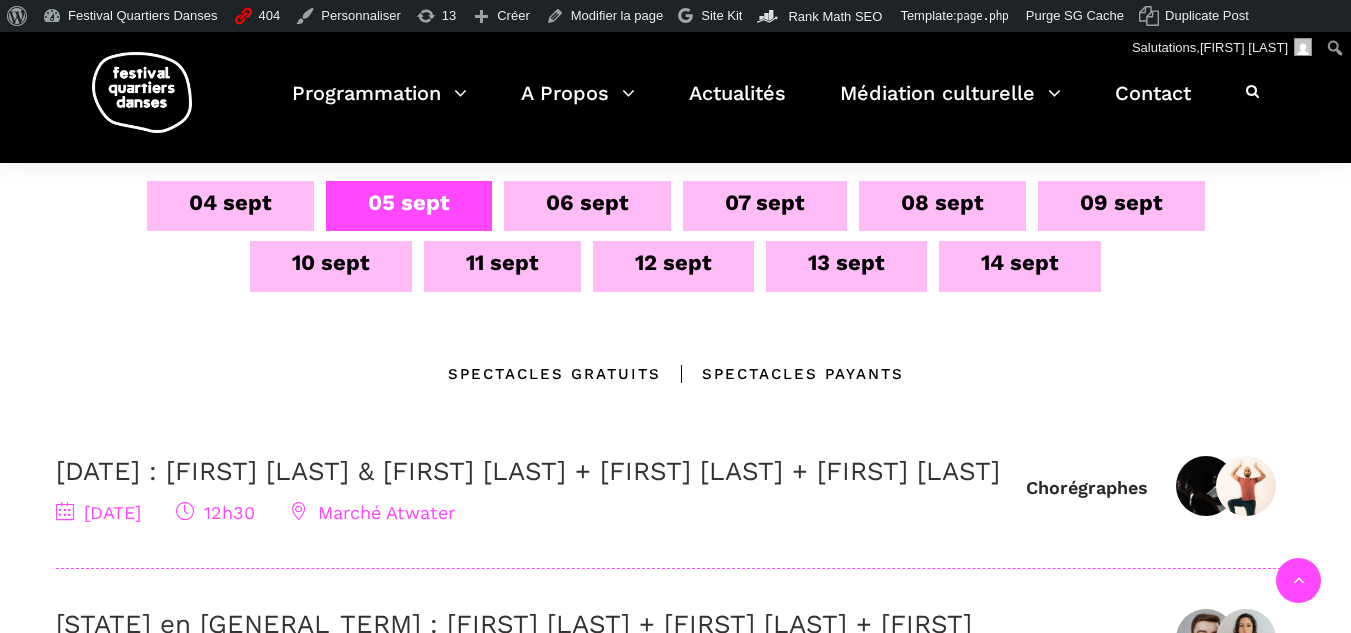 click on "5 septembre : Athena Lucie Assamba & Leah Danga + El Gao + Rameez Karim" at bounding box center (528, 471) 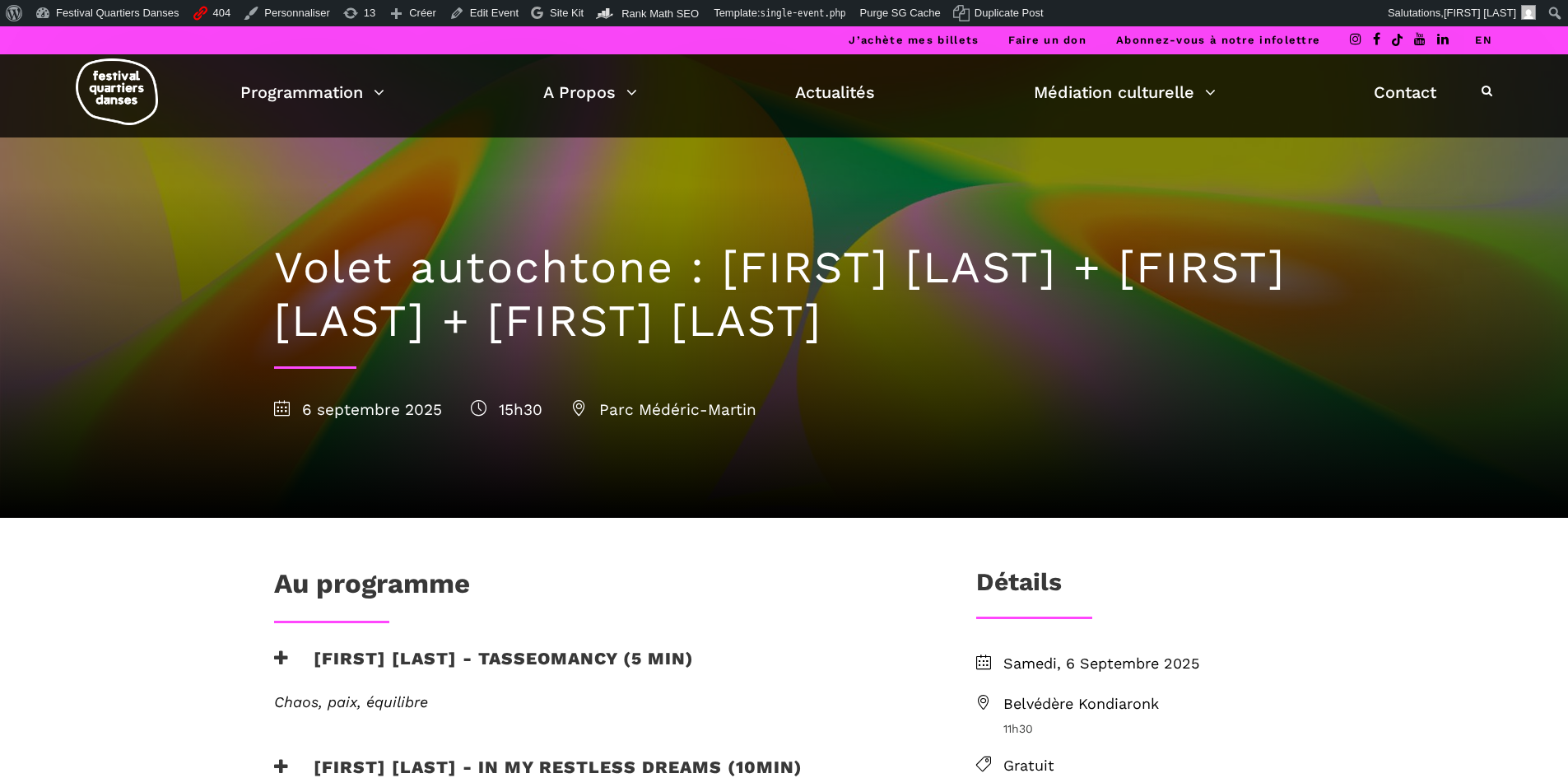 scroll, scrollTop: 0, scrollLeft: 0, axis: both 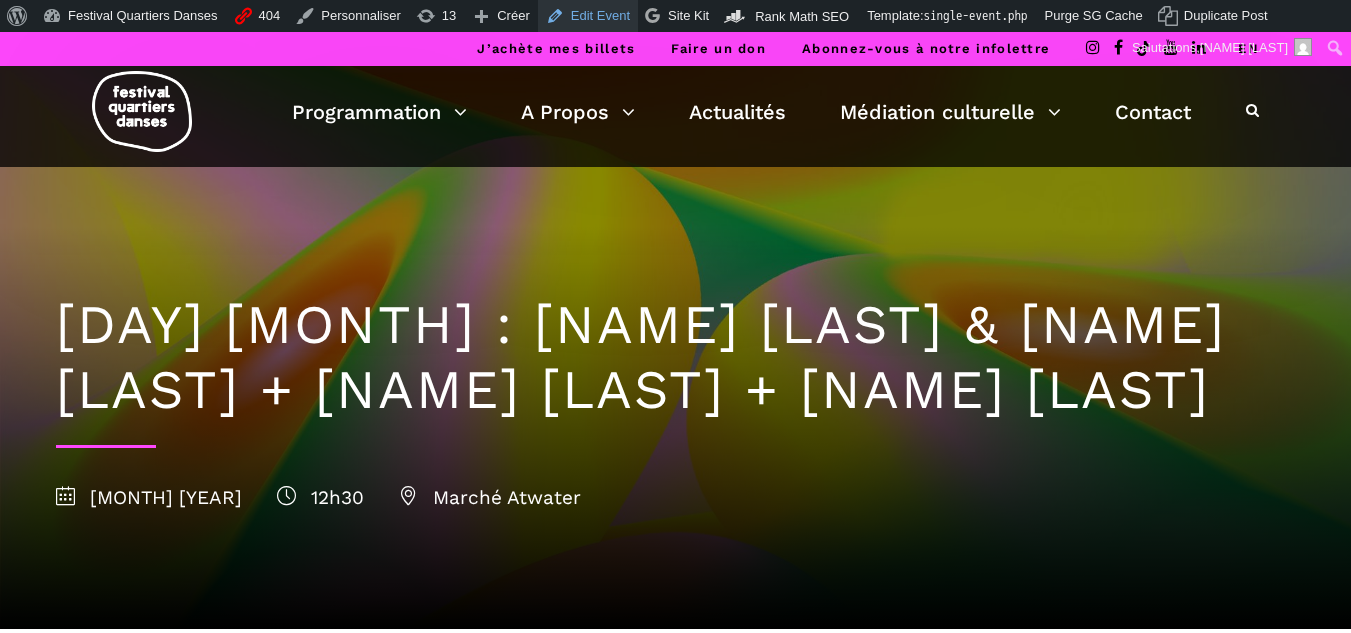 click on "Edit Event" at bounding box center [588, 16] 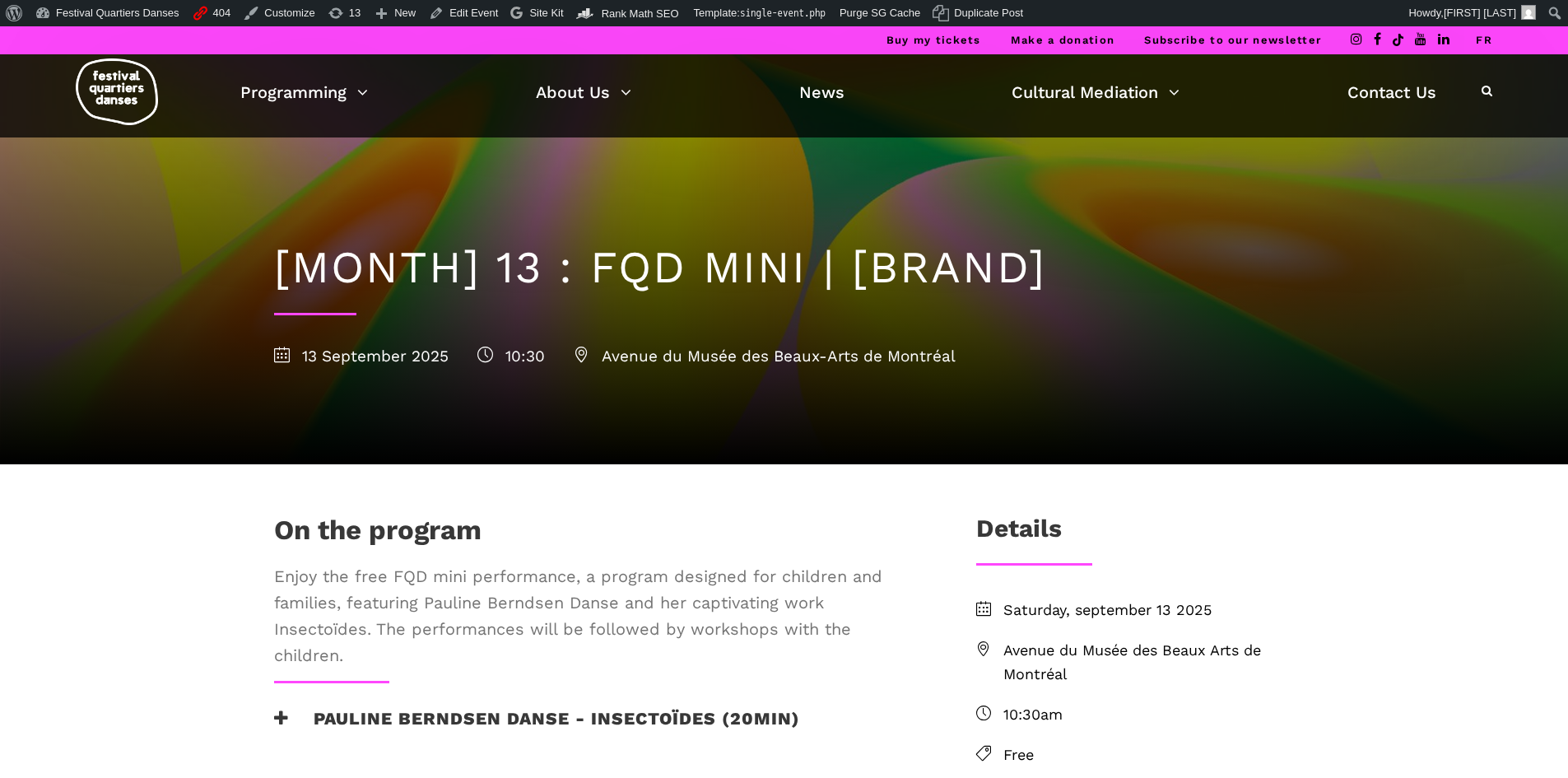 scroll, scrollTop: 0, scrollLeft: 0, axis: both 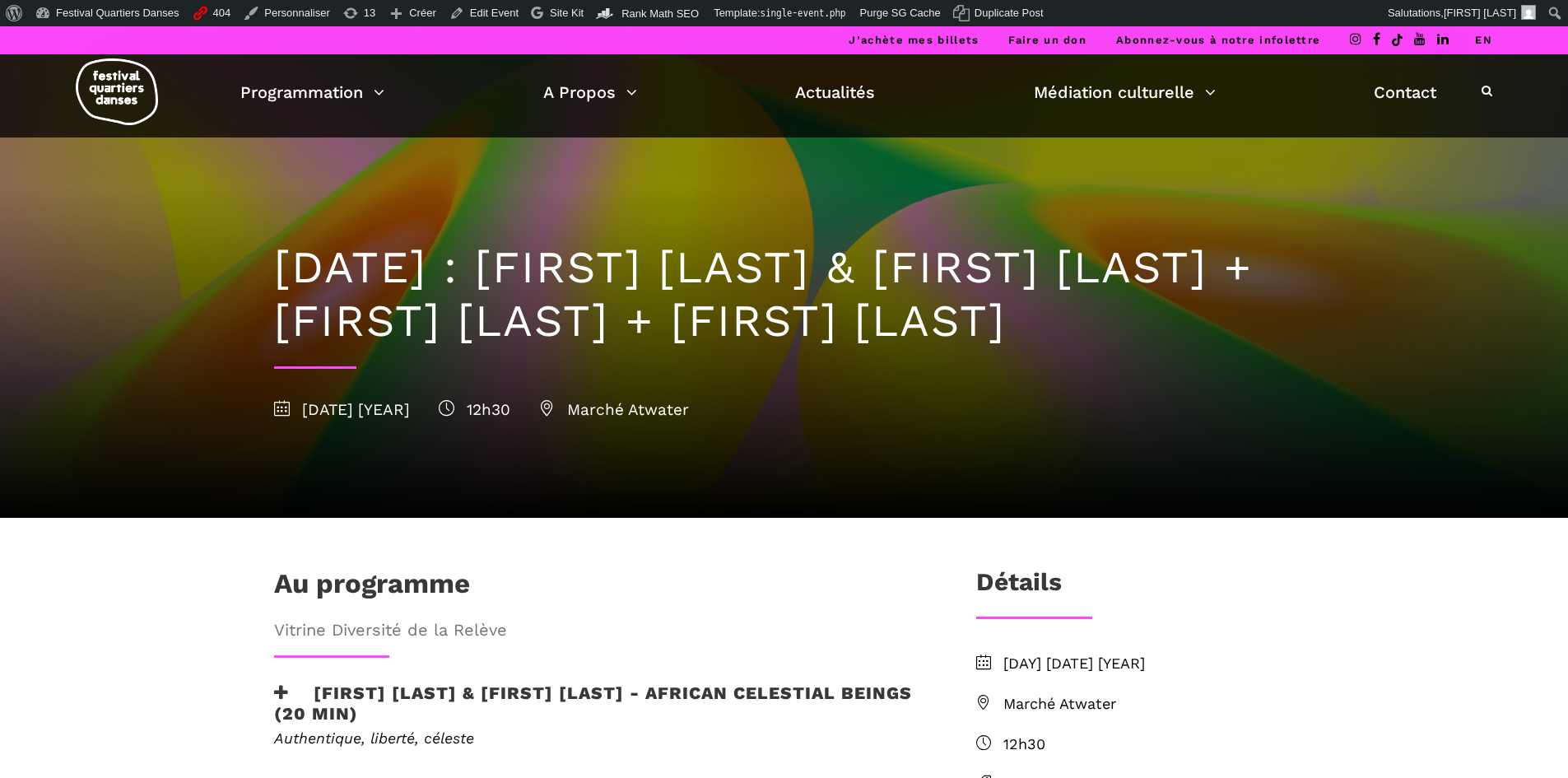 click on "EN" at bounding box center (1483, 40) 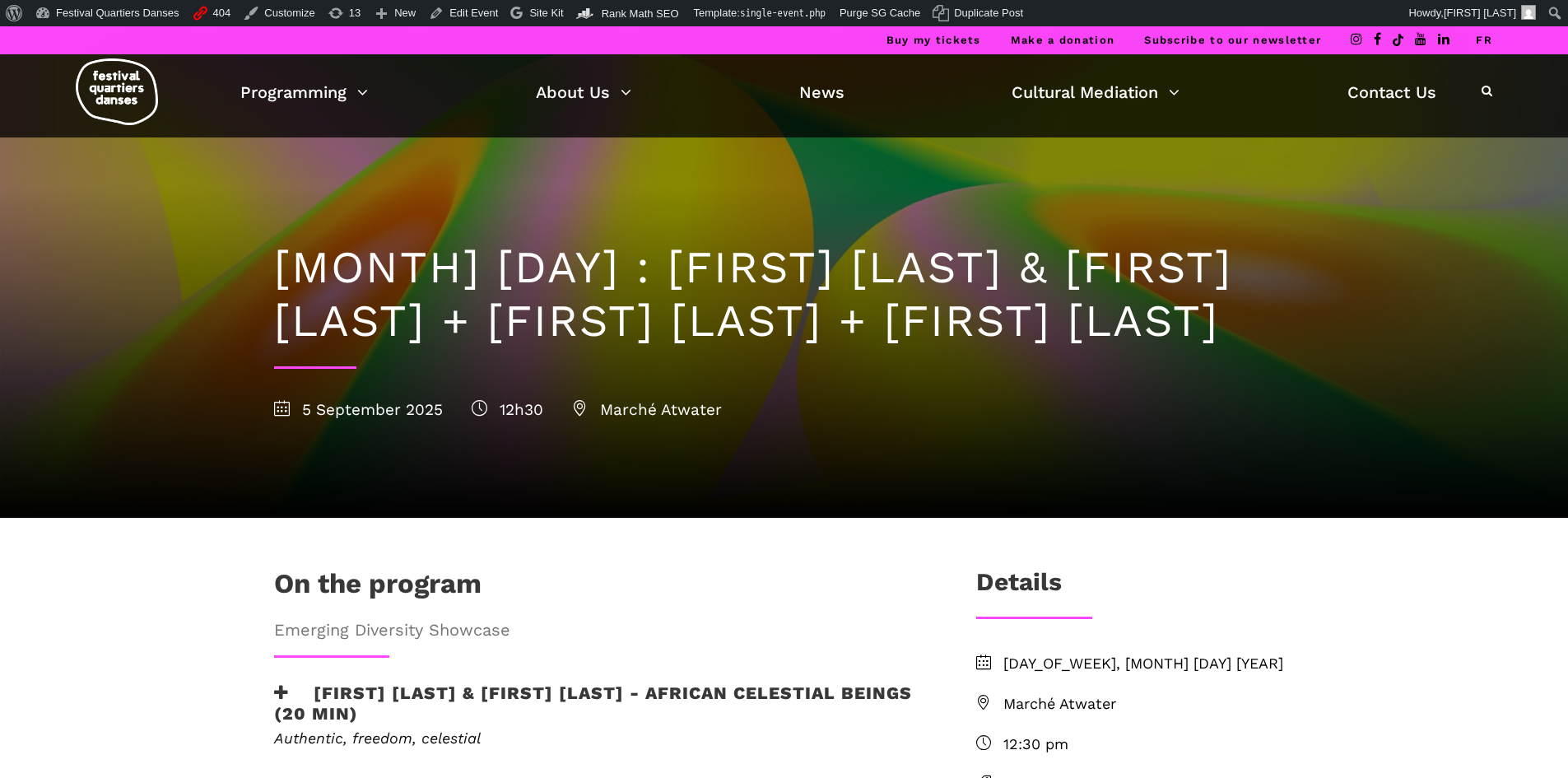 scroll, scrollTop: 329, scrollLeft: 0, axis: vertical 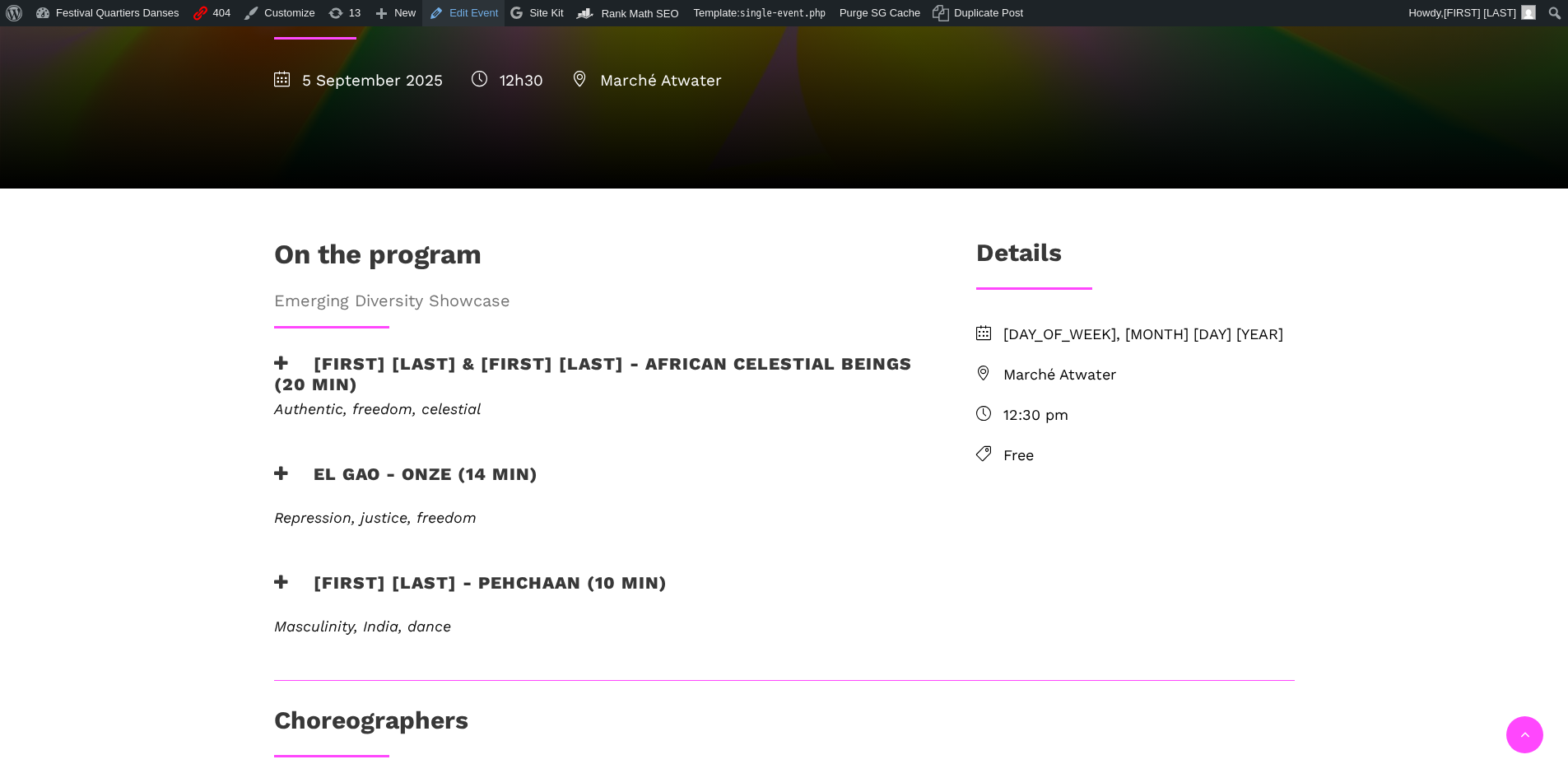 click on "Edit Event" at bounding box center [463, 13] 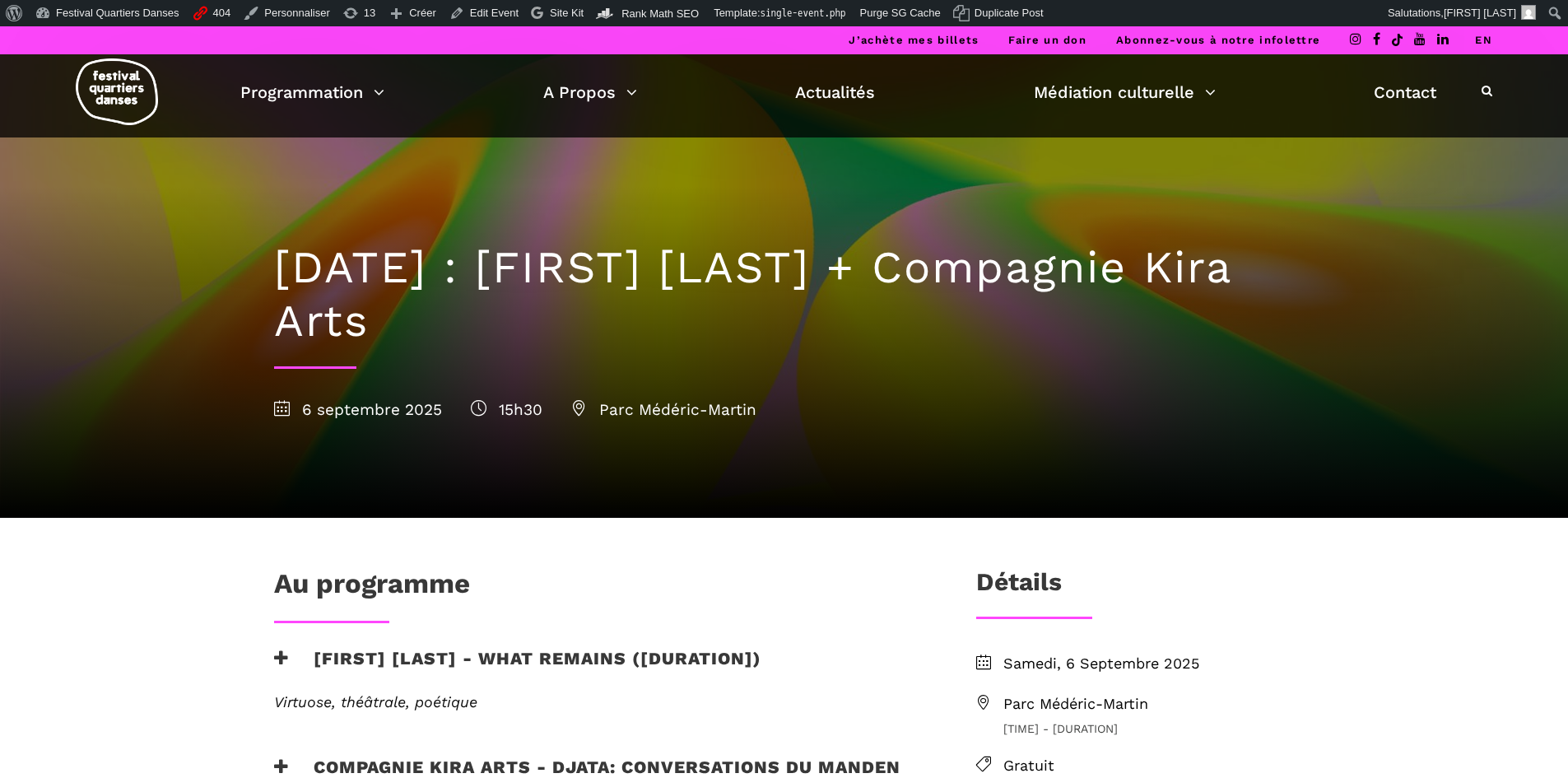 scroll, scrollTop: 0, scrollLeft: 0, axis: both 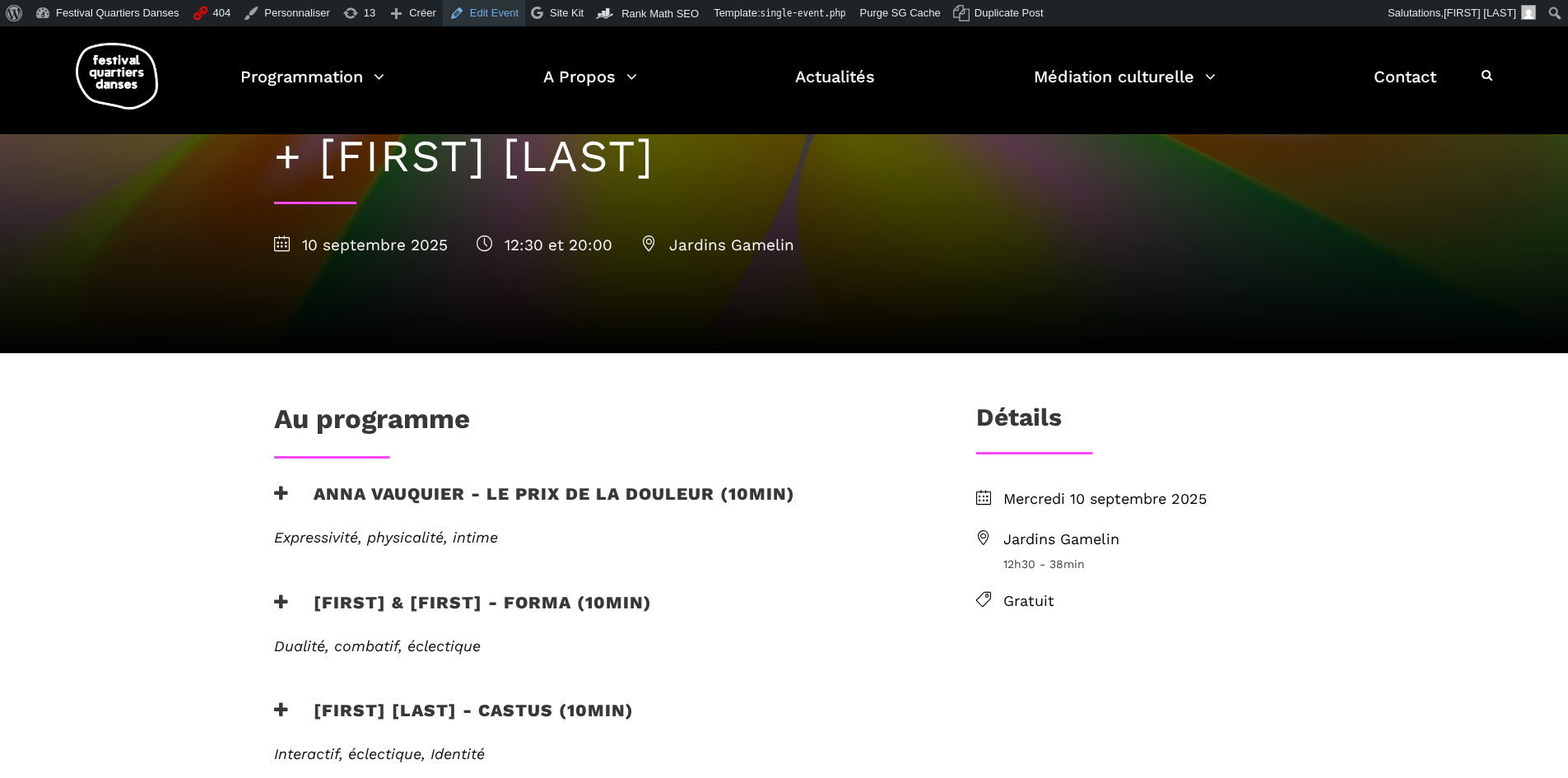 click on "Edit Event" at bounding box center [484, 13] 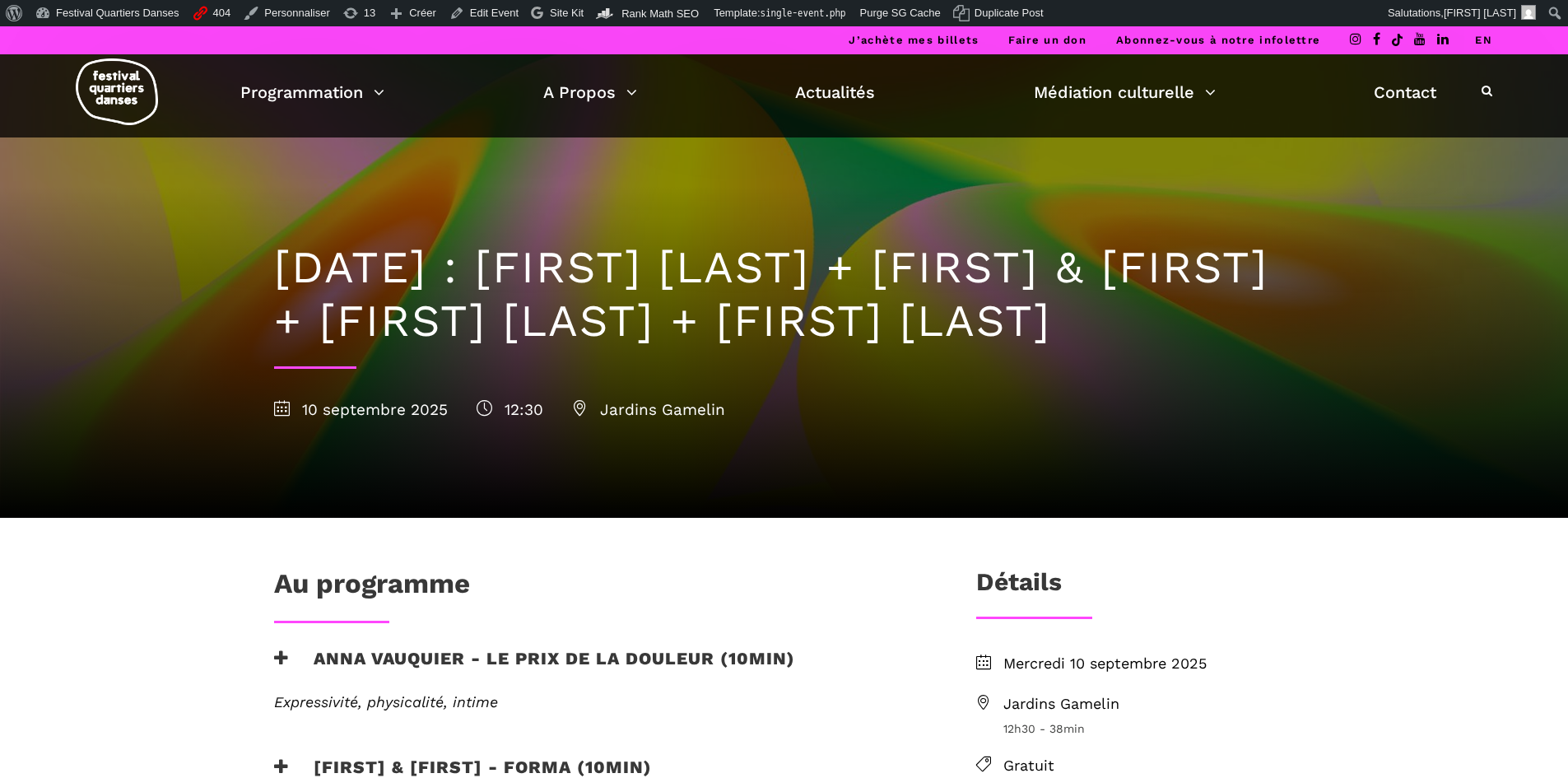 scroll, scrollTop: 0, scrollLeft: 0, axis: both 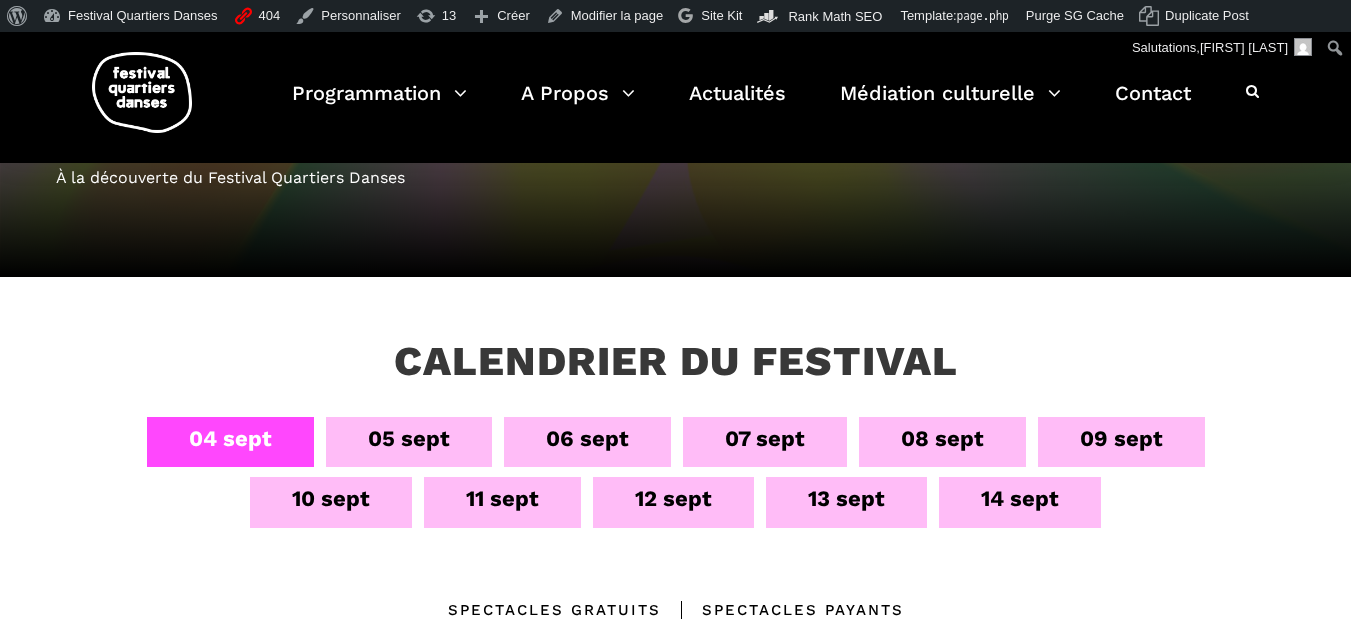 click on "13 sept" at bounding box center (846, 498) 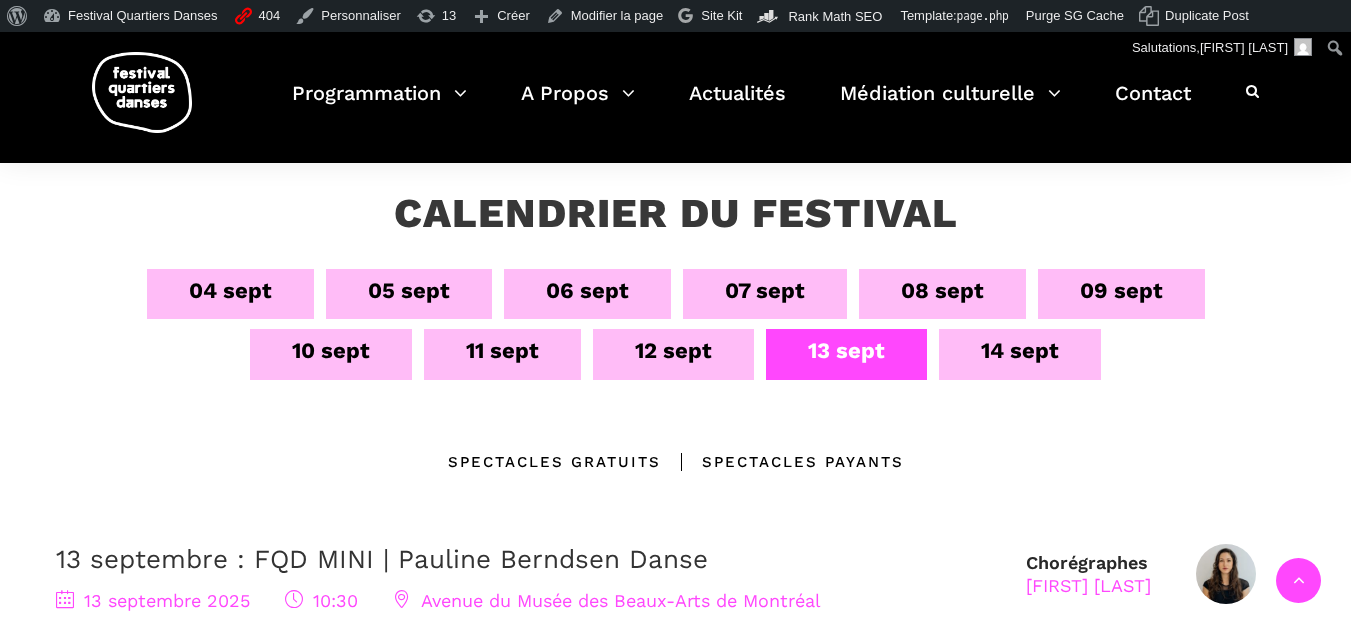 scroll, scrollTop: 600, scrollLeft: 0, axis: vertical 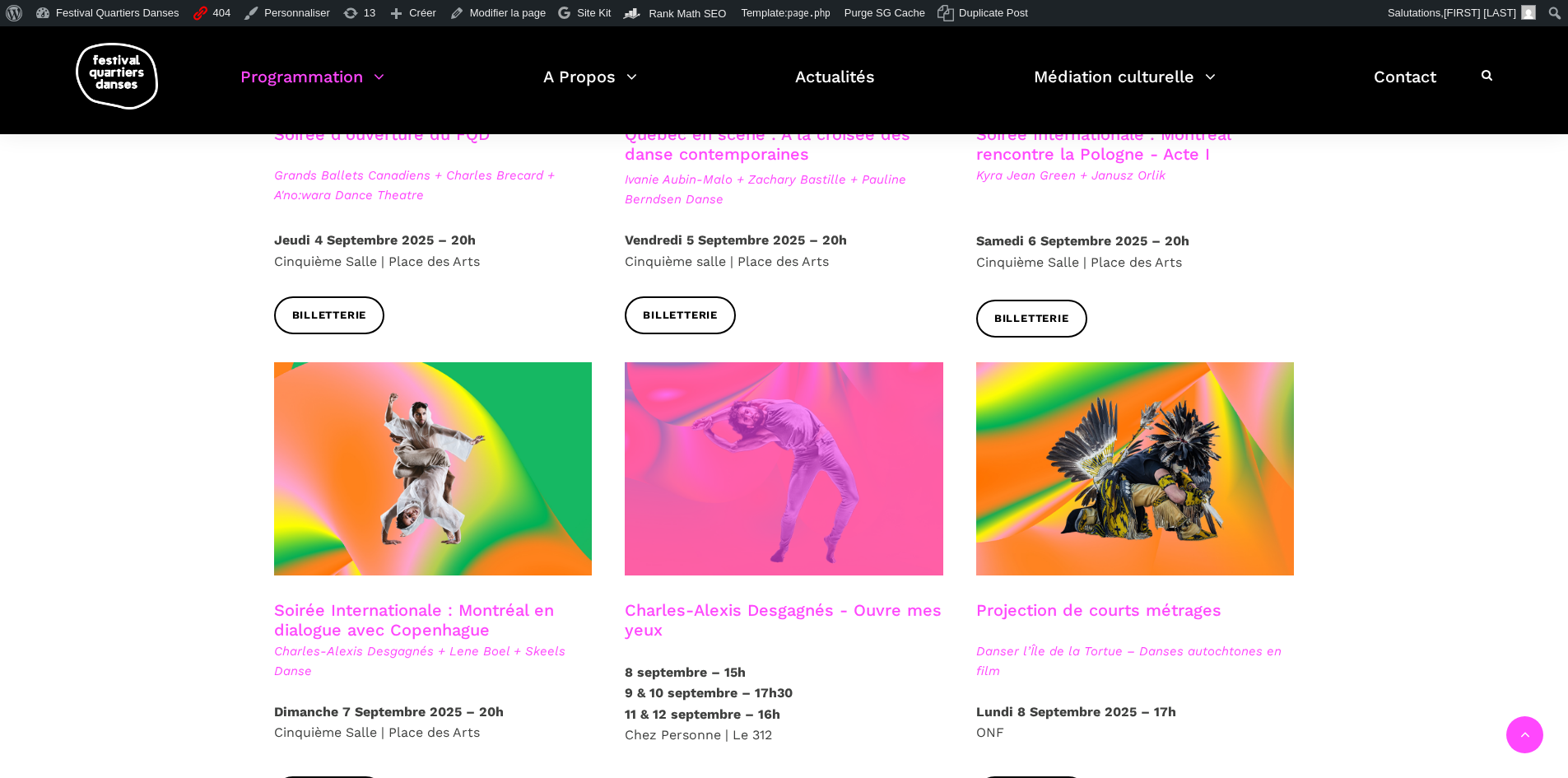 click at bounding box center [784, 468] 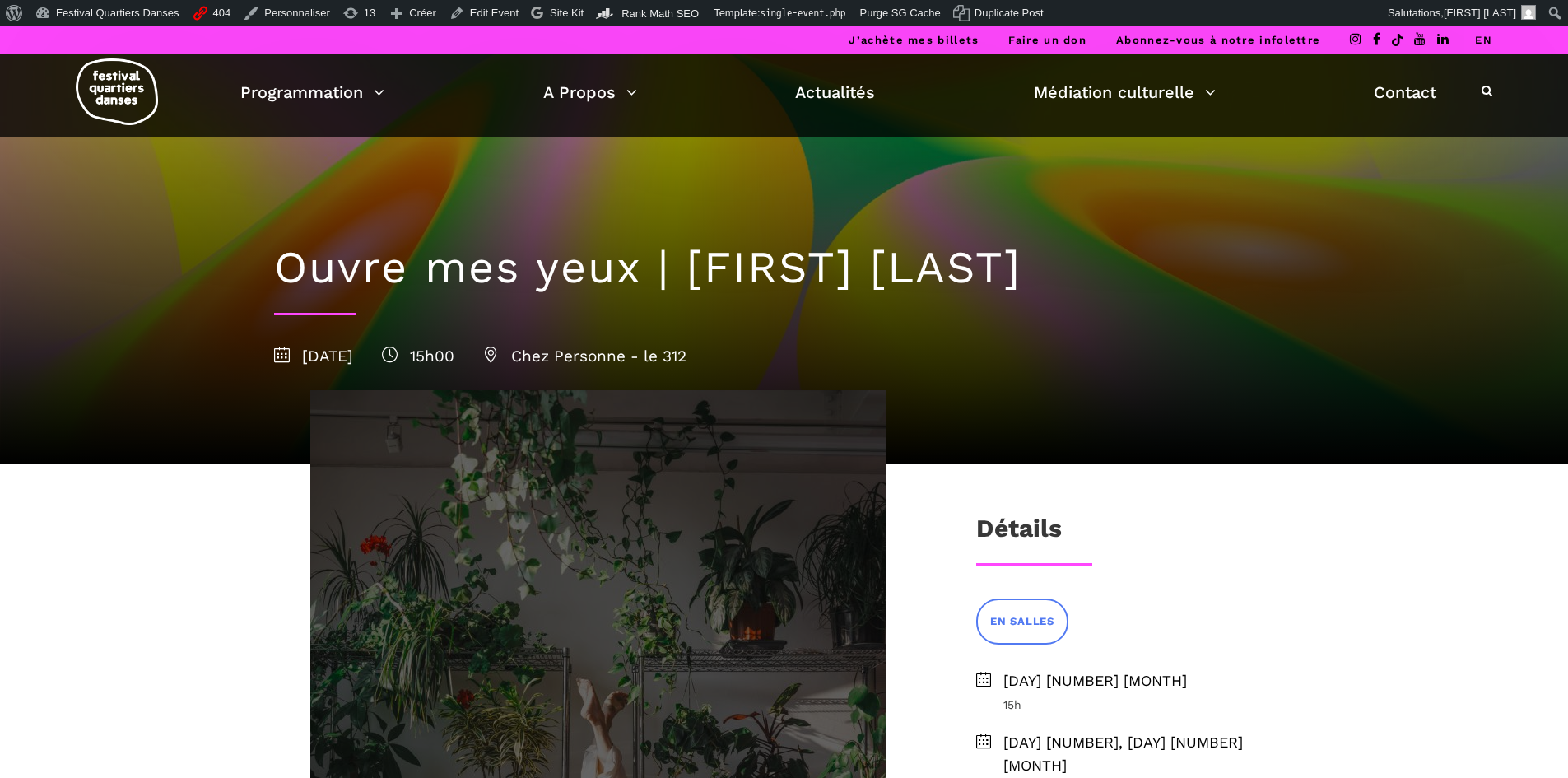 scroll, scrollTop: 0, scrollLeft: 0, axis: both 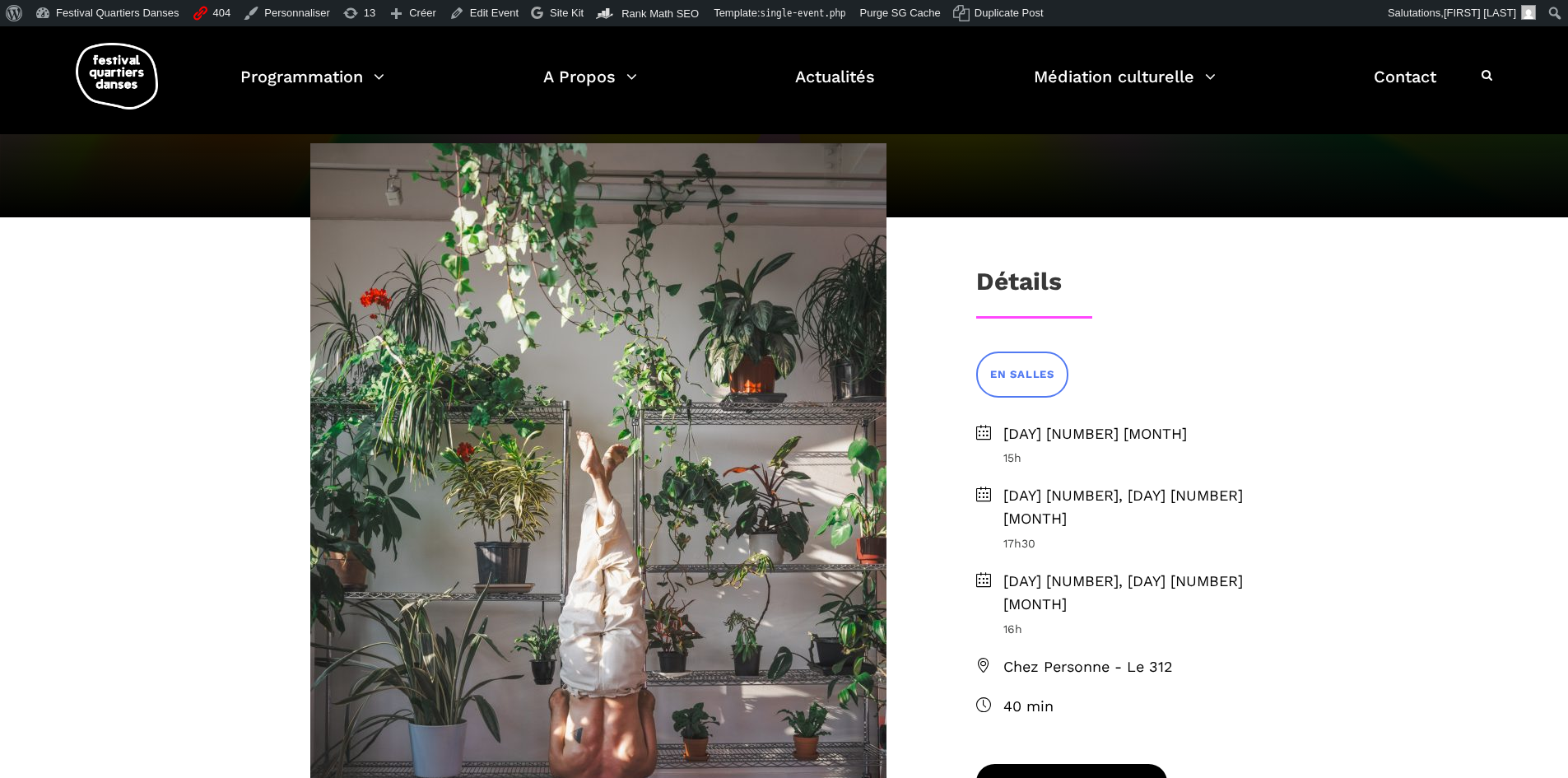 click on "Obtenez vos billets" at bounding box center (1072, 782) 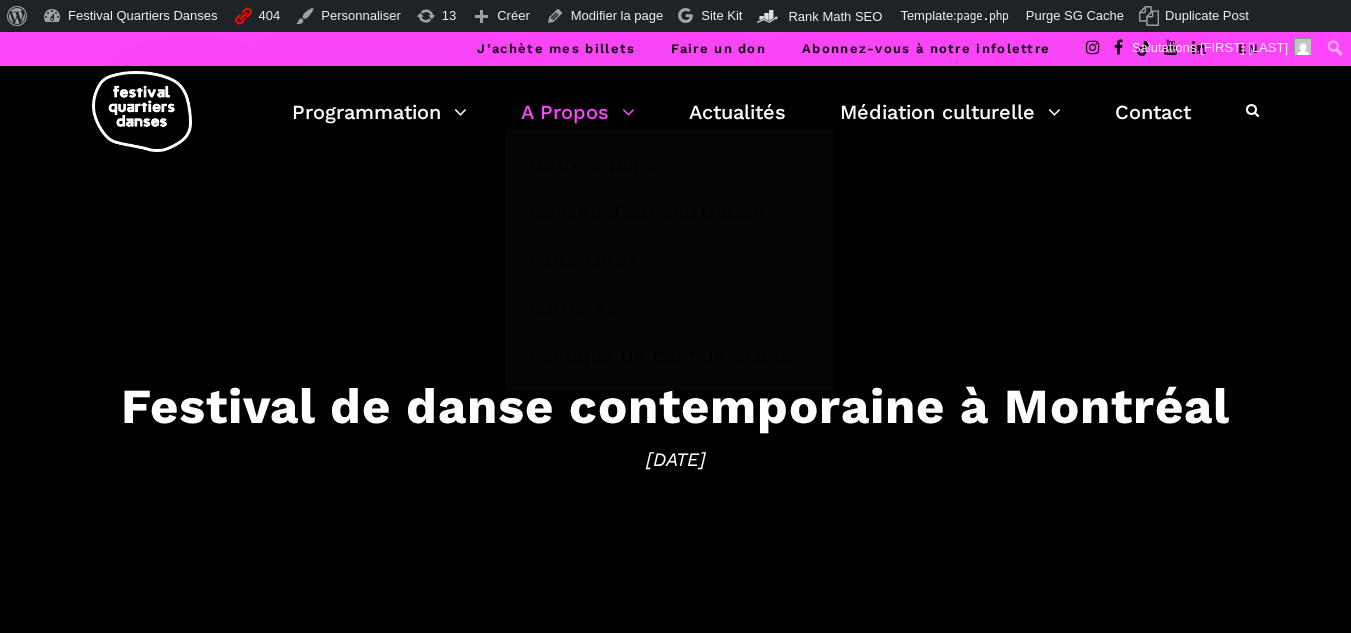 scroll, scrollTop: 0, scrollLeft: 0, axis: both 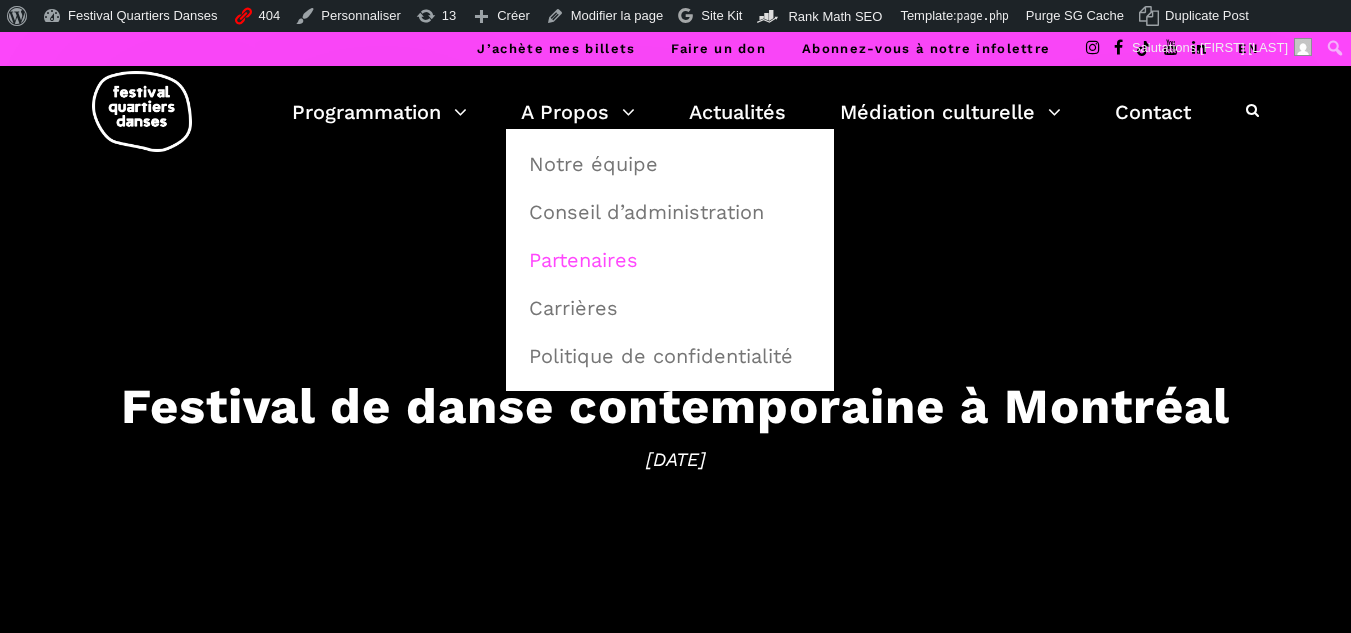 click on "Partenaires" at bounding box center (670, 260) 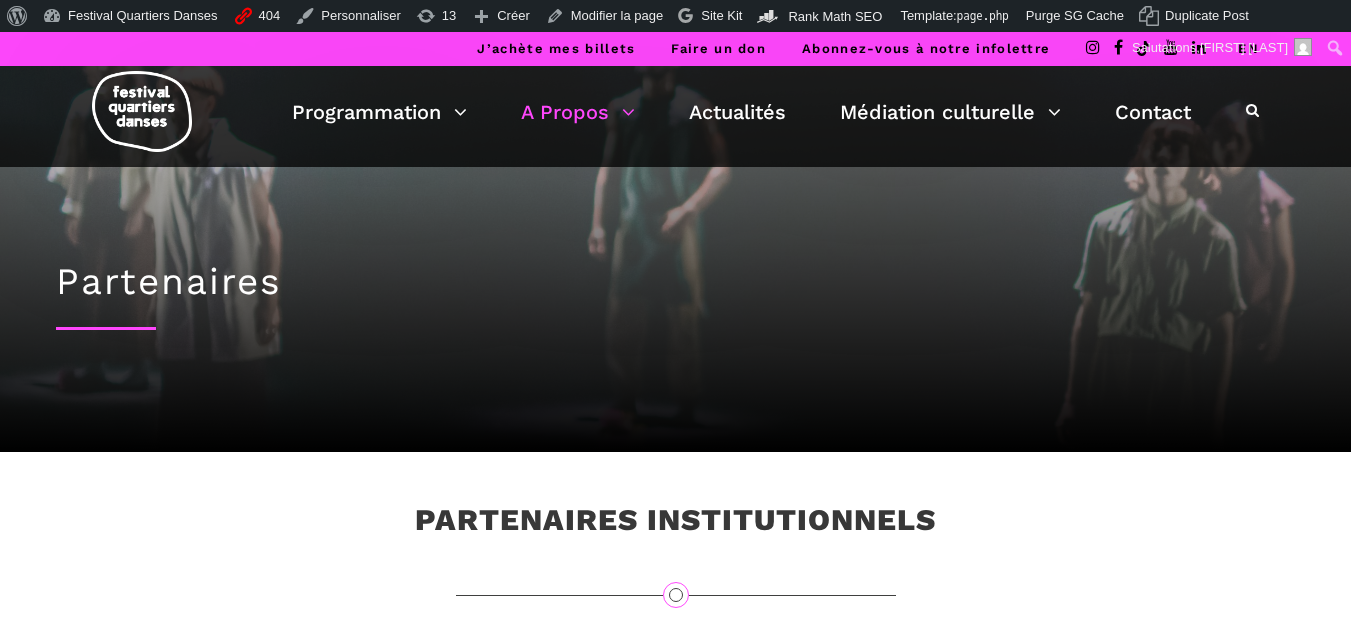 scroll, scrollTop: 0, scrollLeft: 0, axis: both 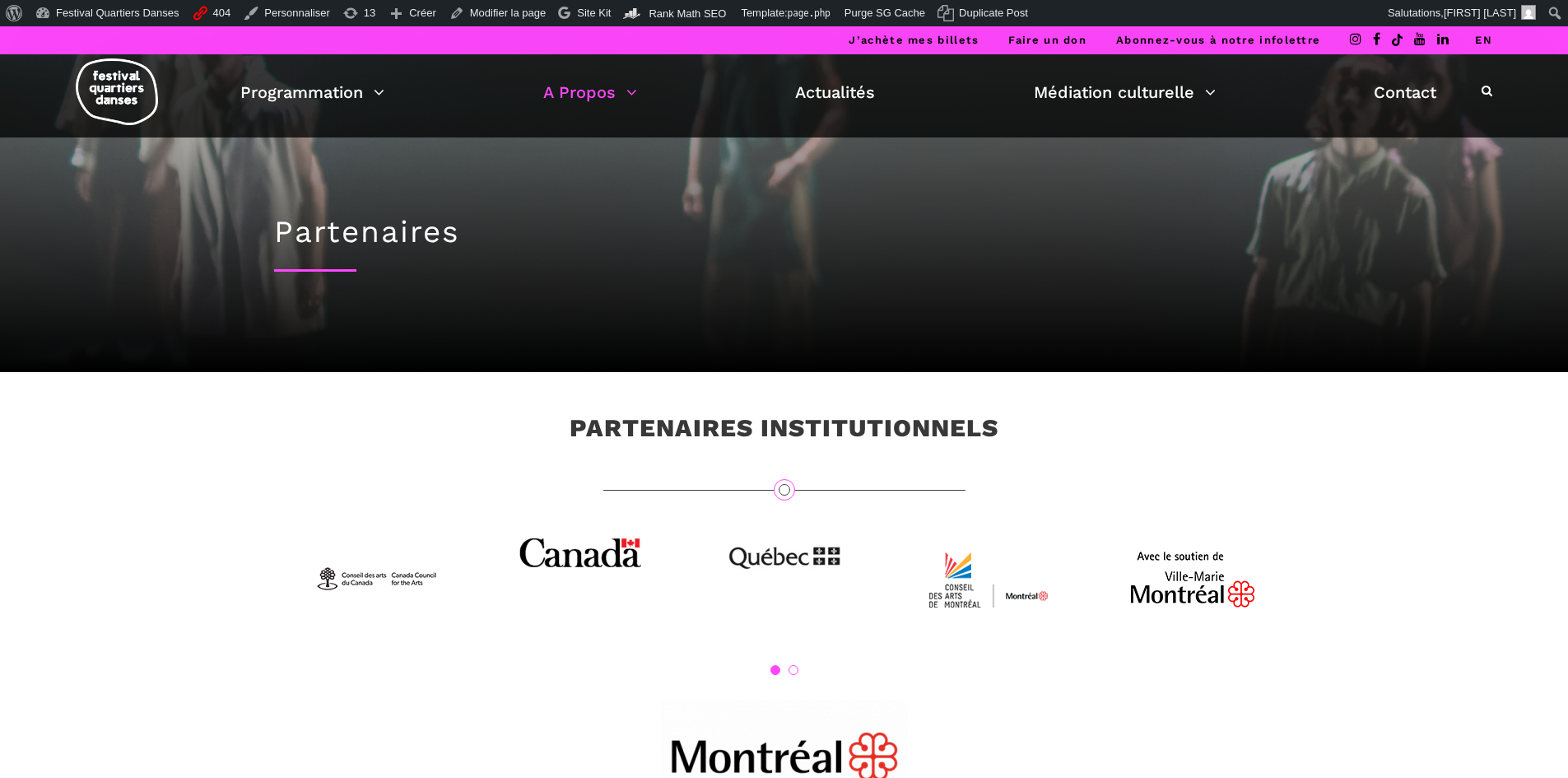 click on "EN" at bounding box center [1483, 40] 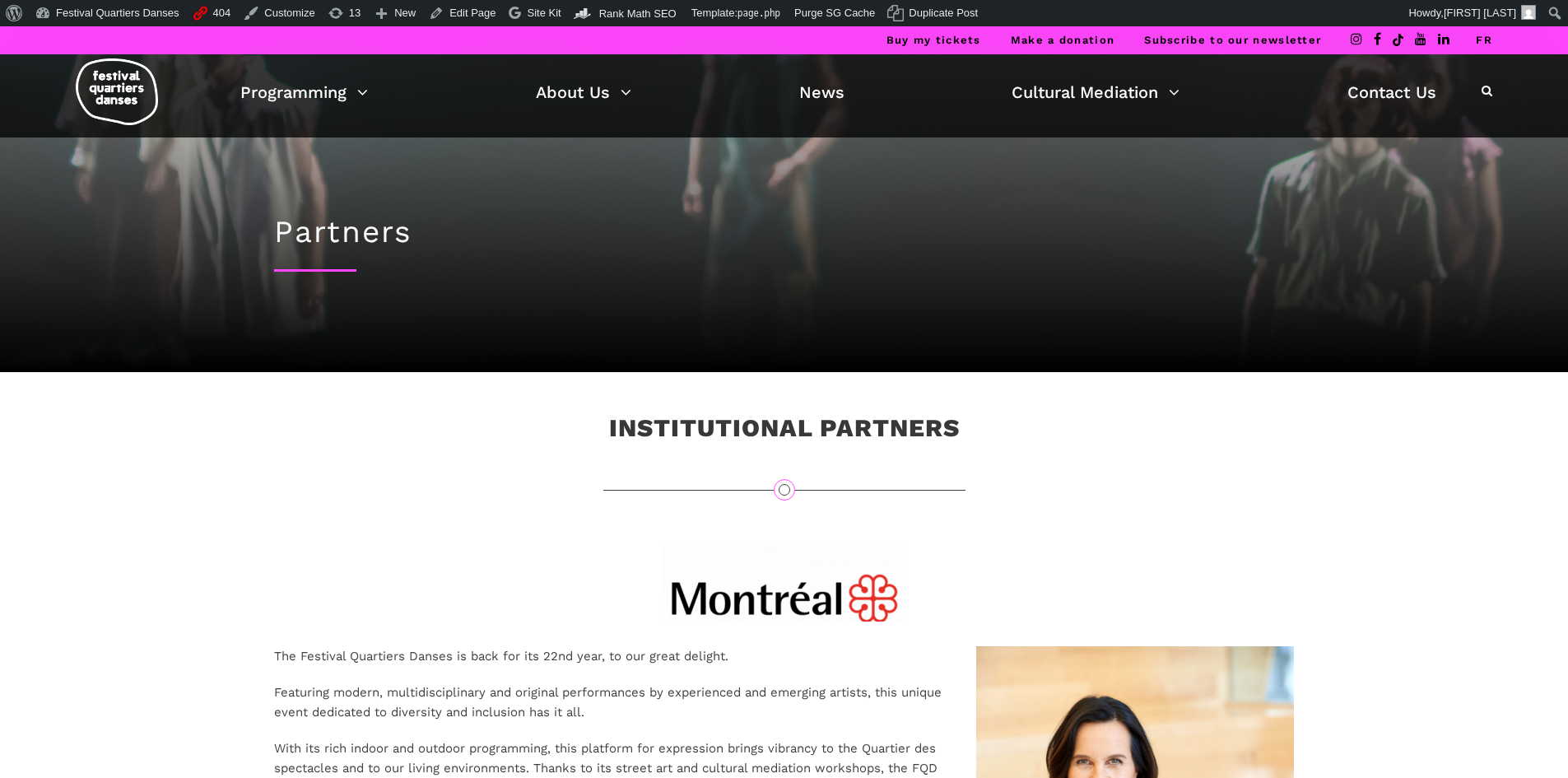 scroll, scrollTop: 0, scrollLeft: 0, axis: both 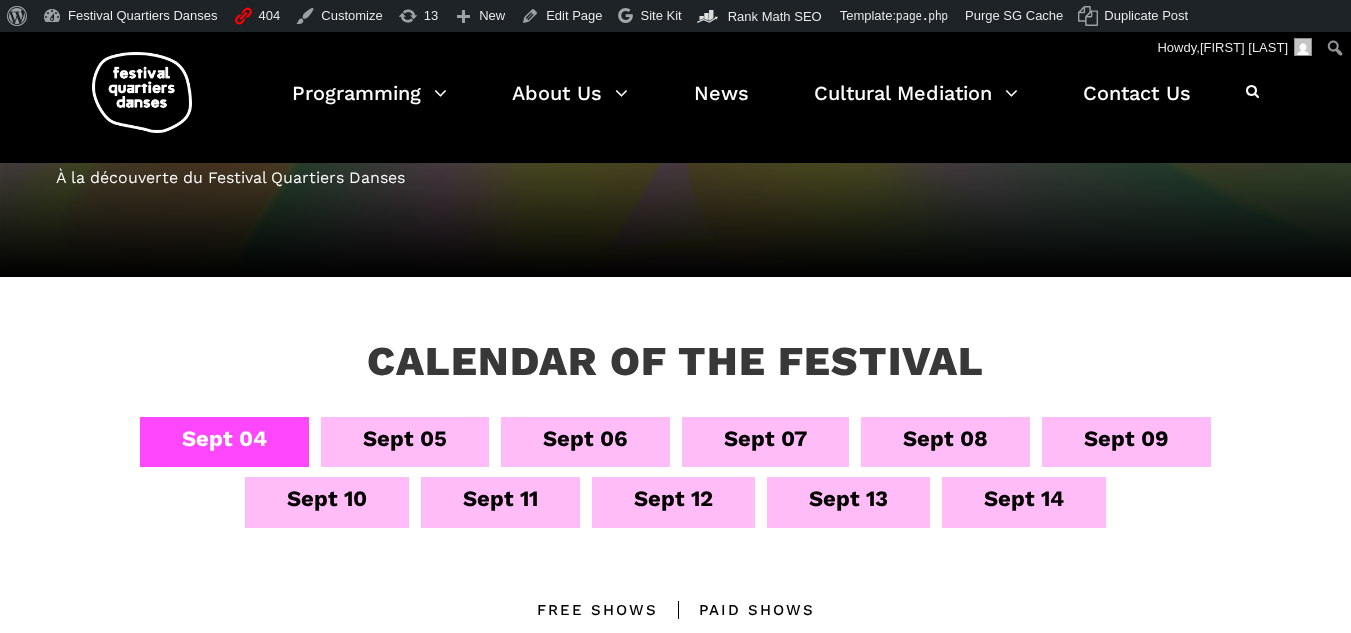 click at bounding box center (142, 92) 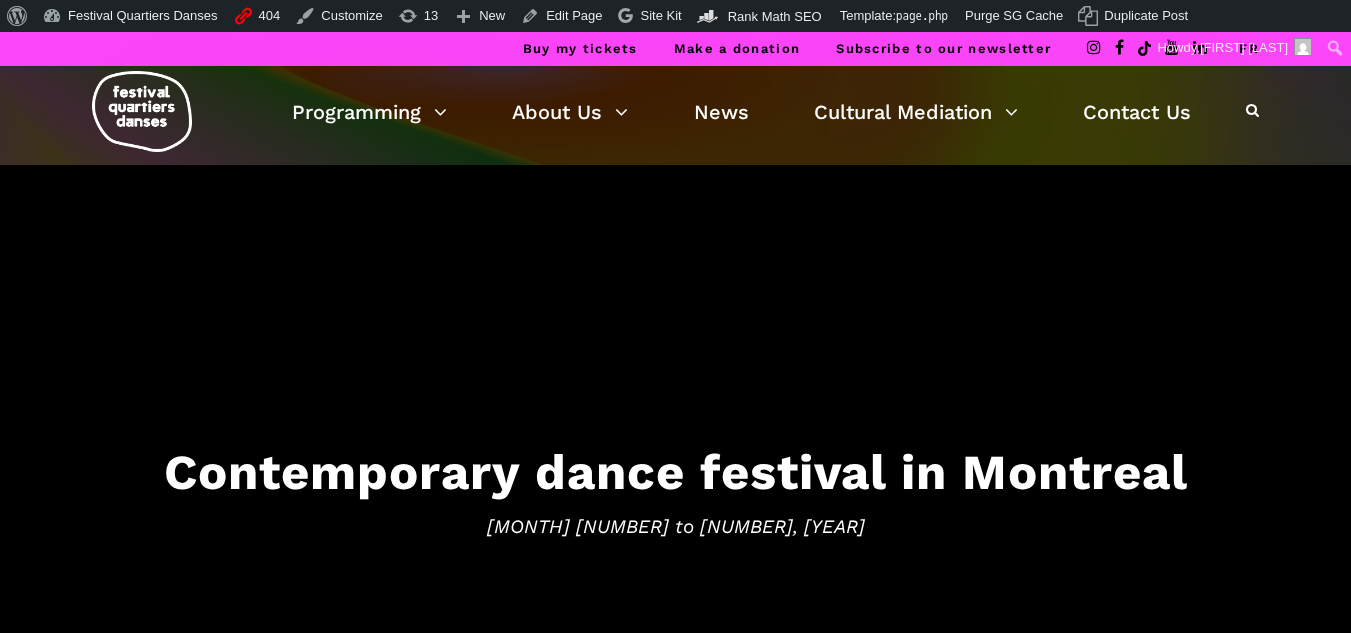 scroll, scrollTop: 0, scrollLeft: 0, axis: both 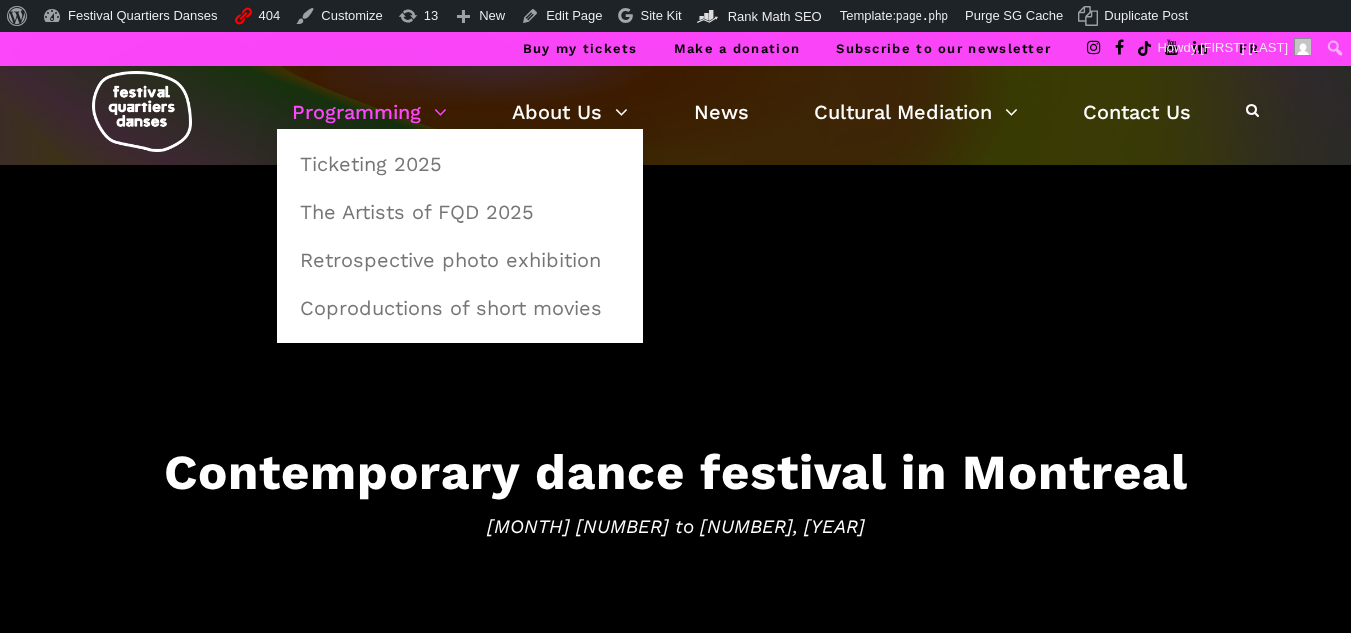 click on "Programming" at bounding box center (369, 112) 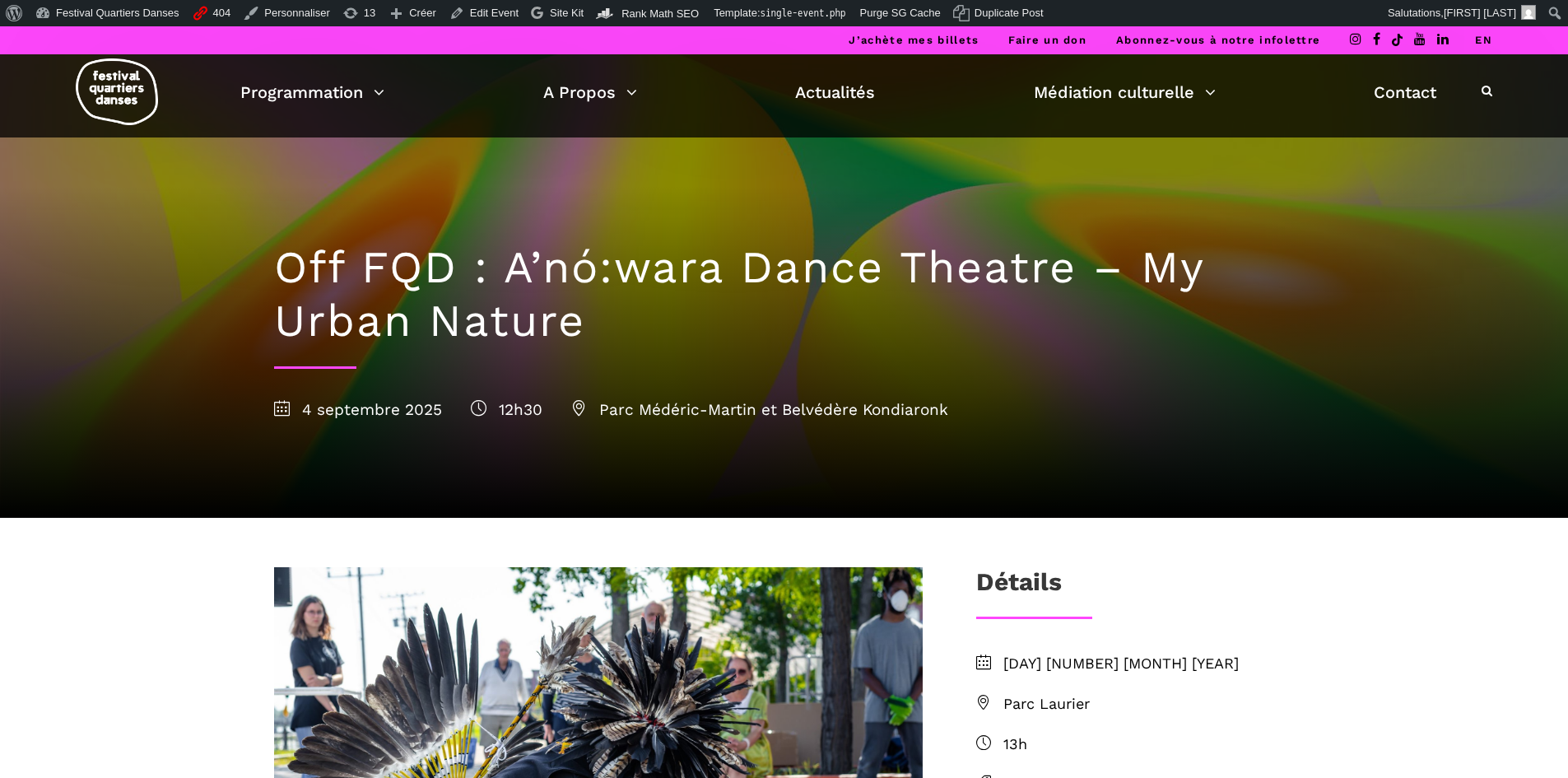 scroll, scrollTop: 0, scrollLeft: 0, axis: both 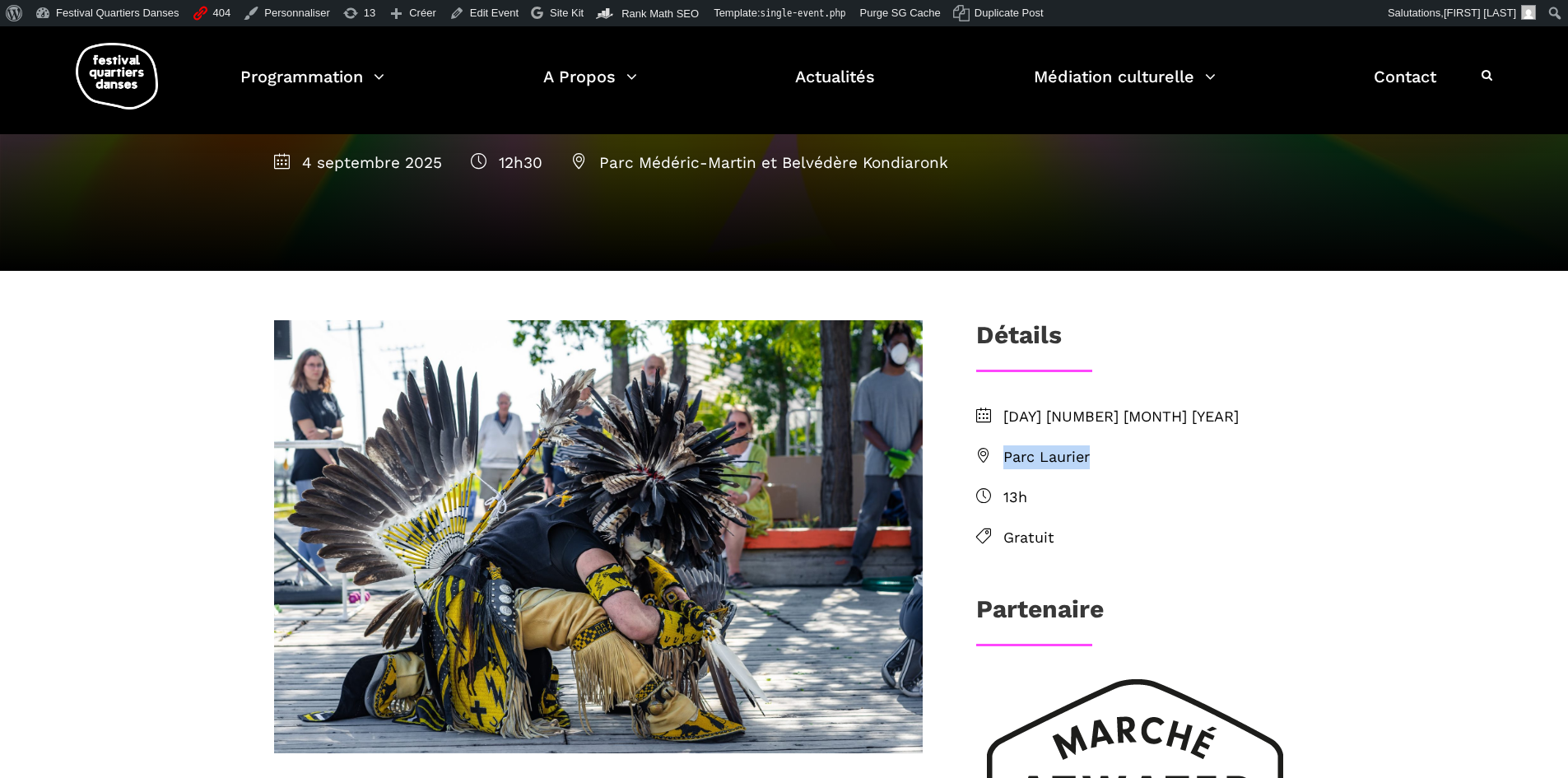 drag, startPoint x: 1106, startPoint y: 456, endPoint x: 1004, endPoint y: 463, distance: 102.2399 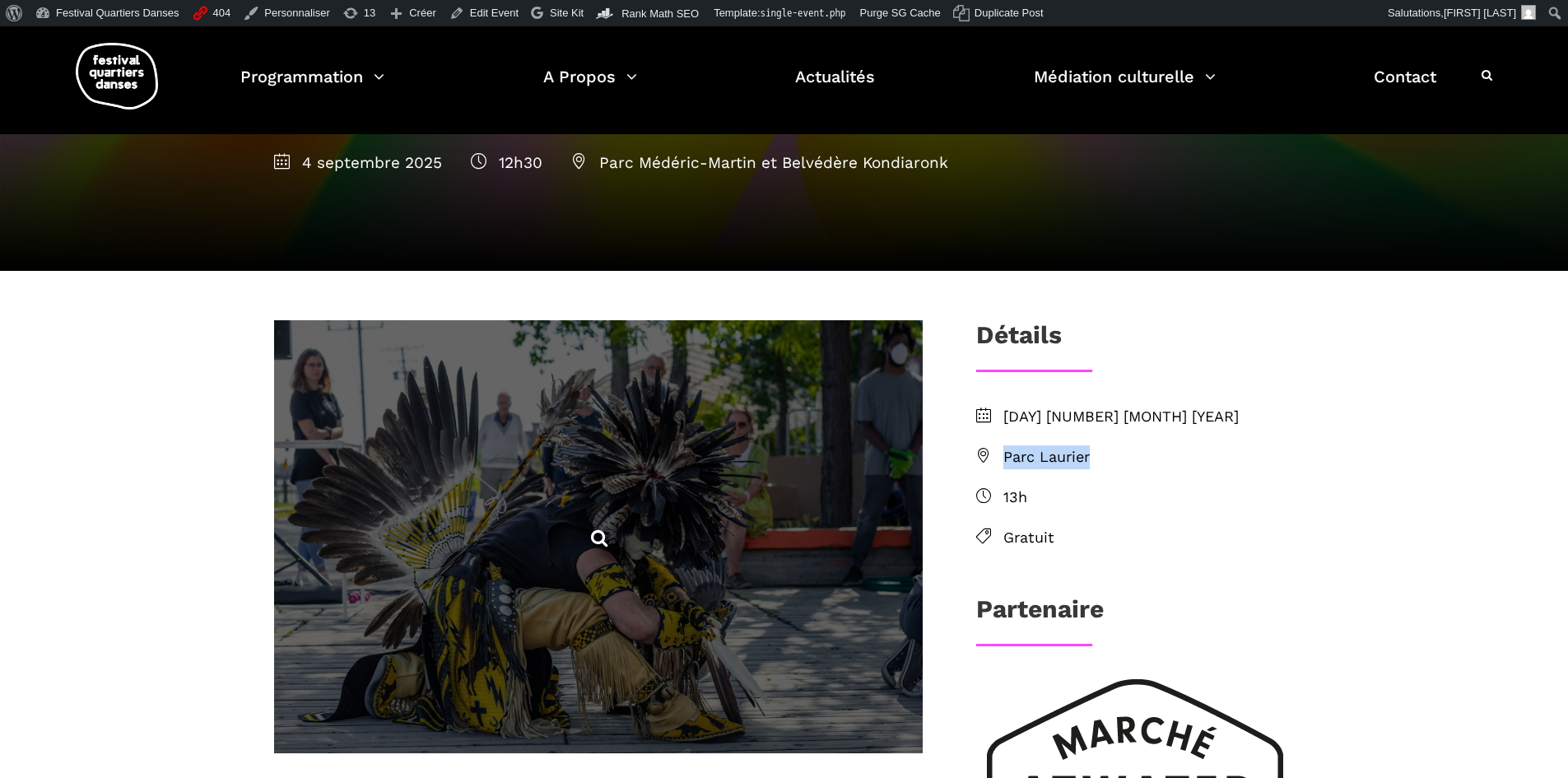 copy on "Parc Laurier" 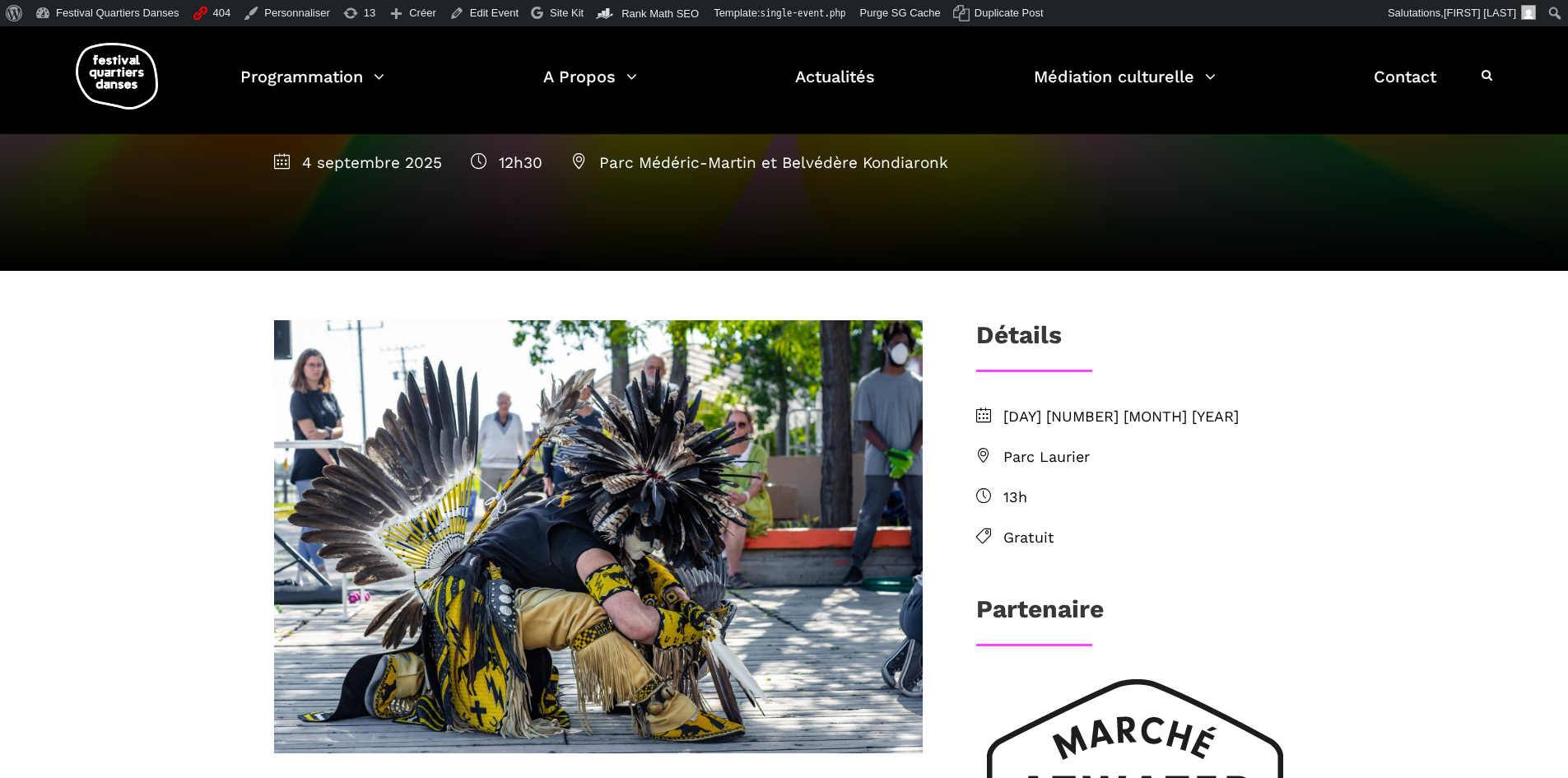 click on "13h" at bounding box center (1149, 497) 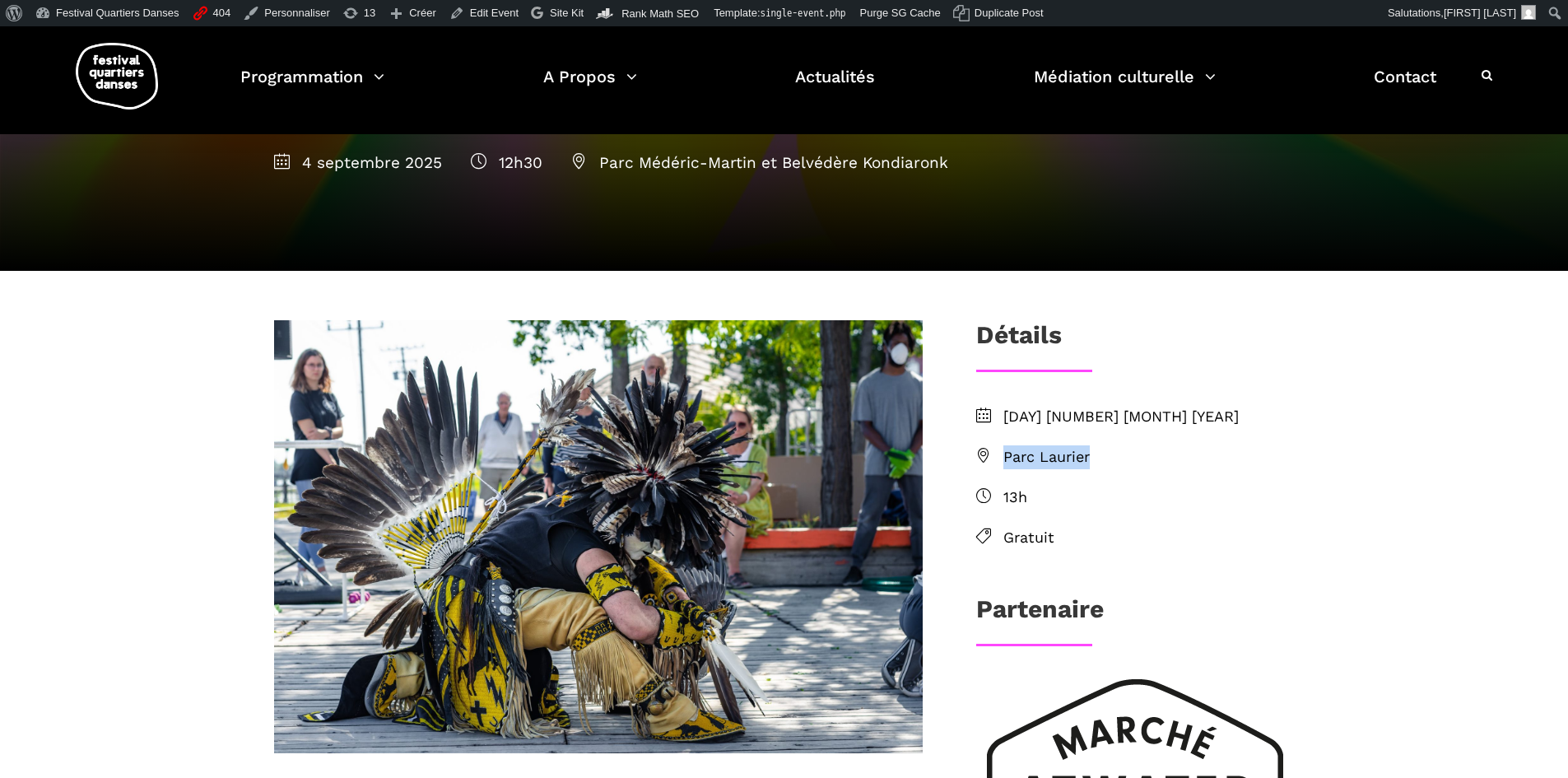 drag, startPoint x: 1108, startPoint y: 463, endPoint x: 1004, endPoint y: 468, distance: 104.12012 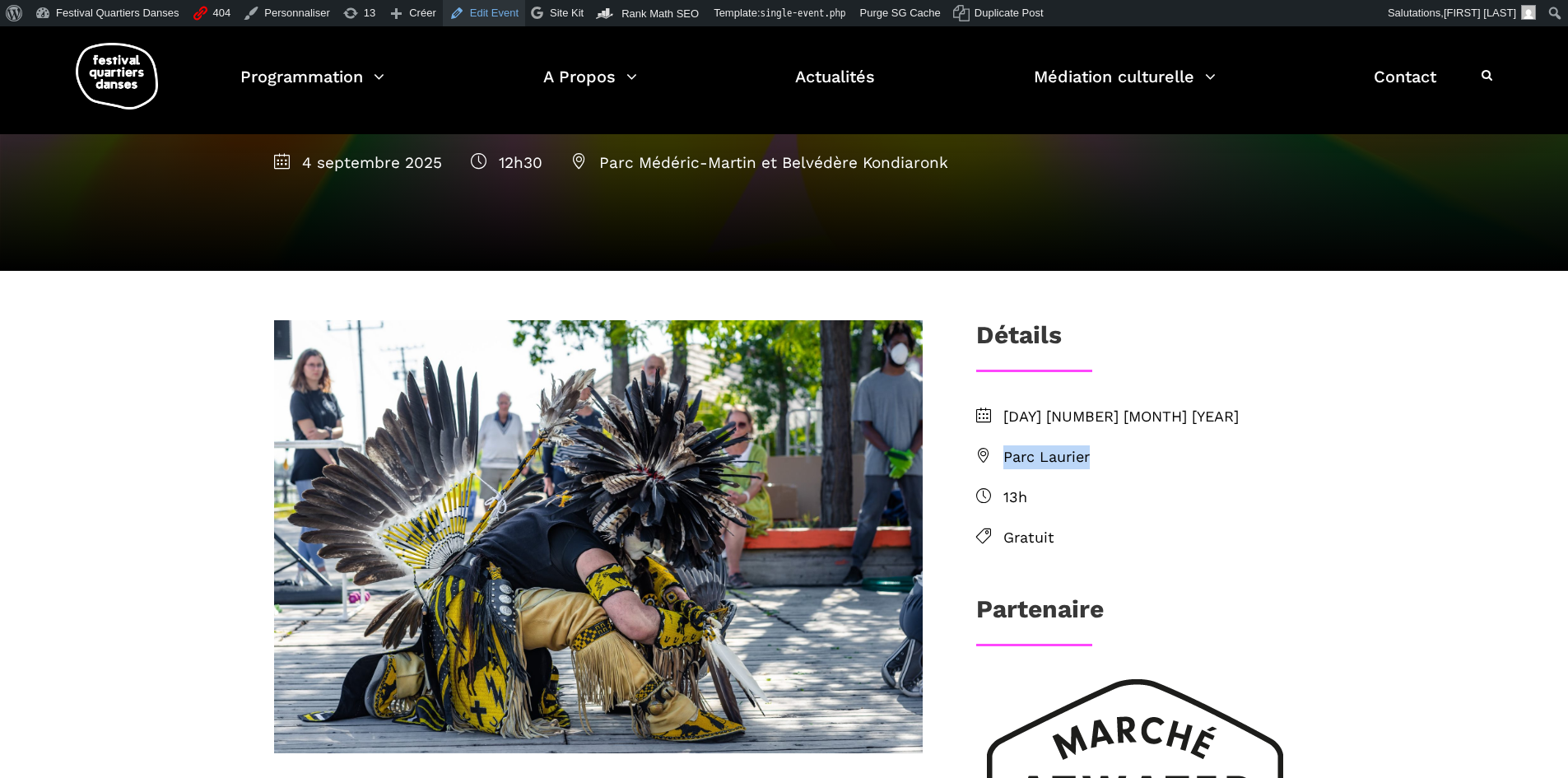 click on "Edit Event" at bounding box center (484, 13) 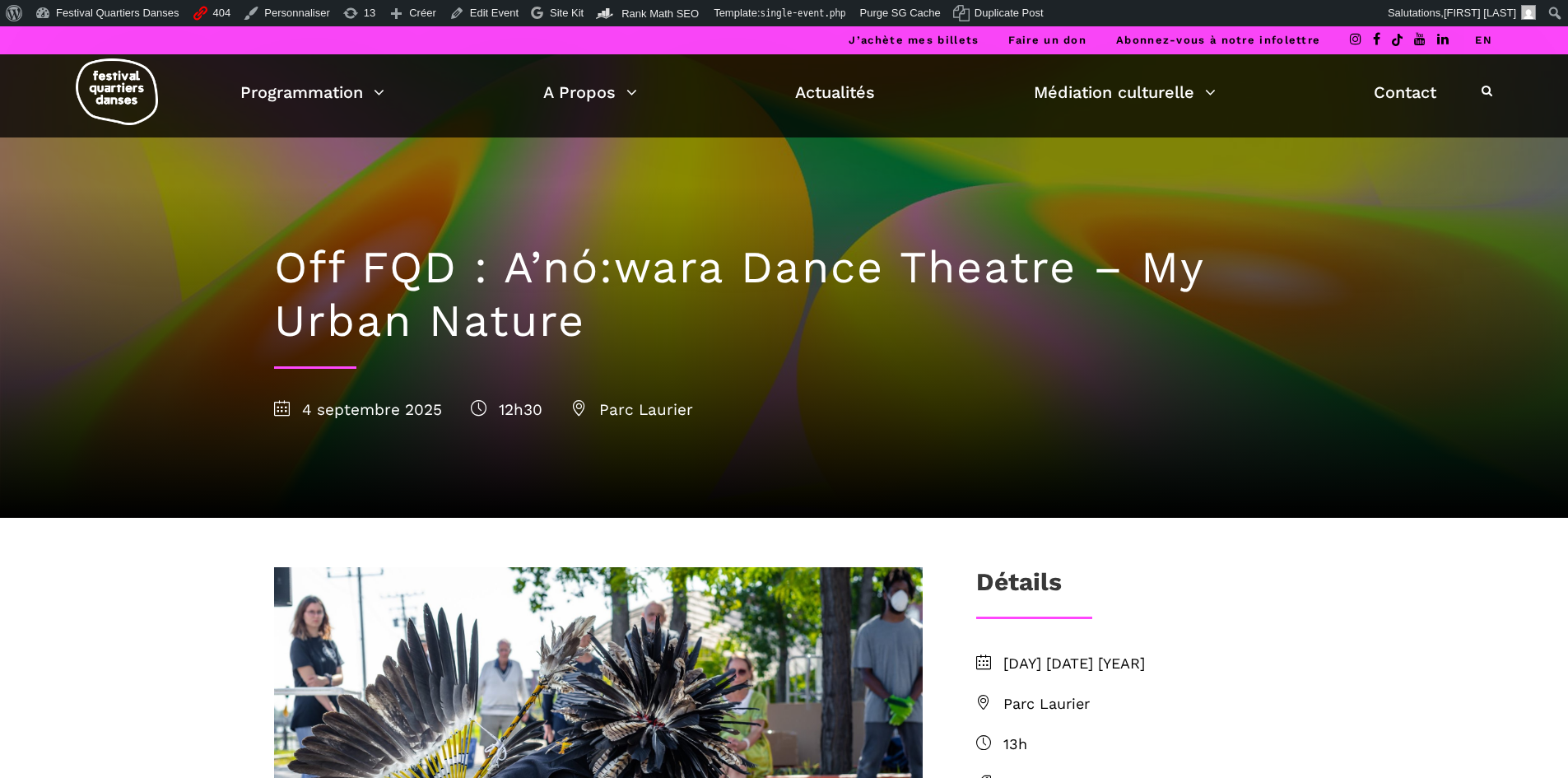 scroll, scrollTop: 0, scrollLeft: 0, axis: both 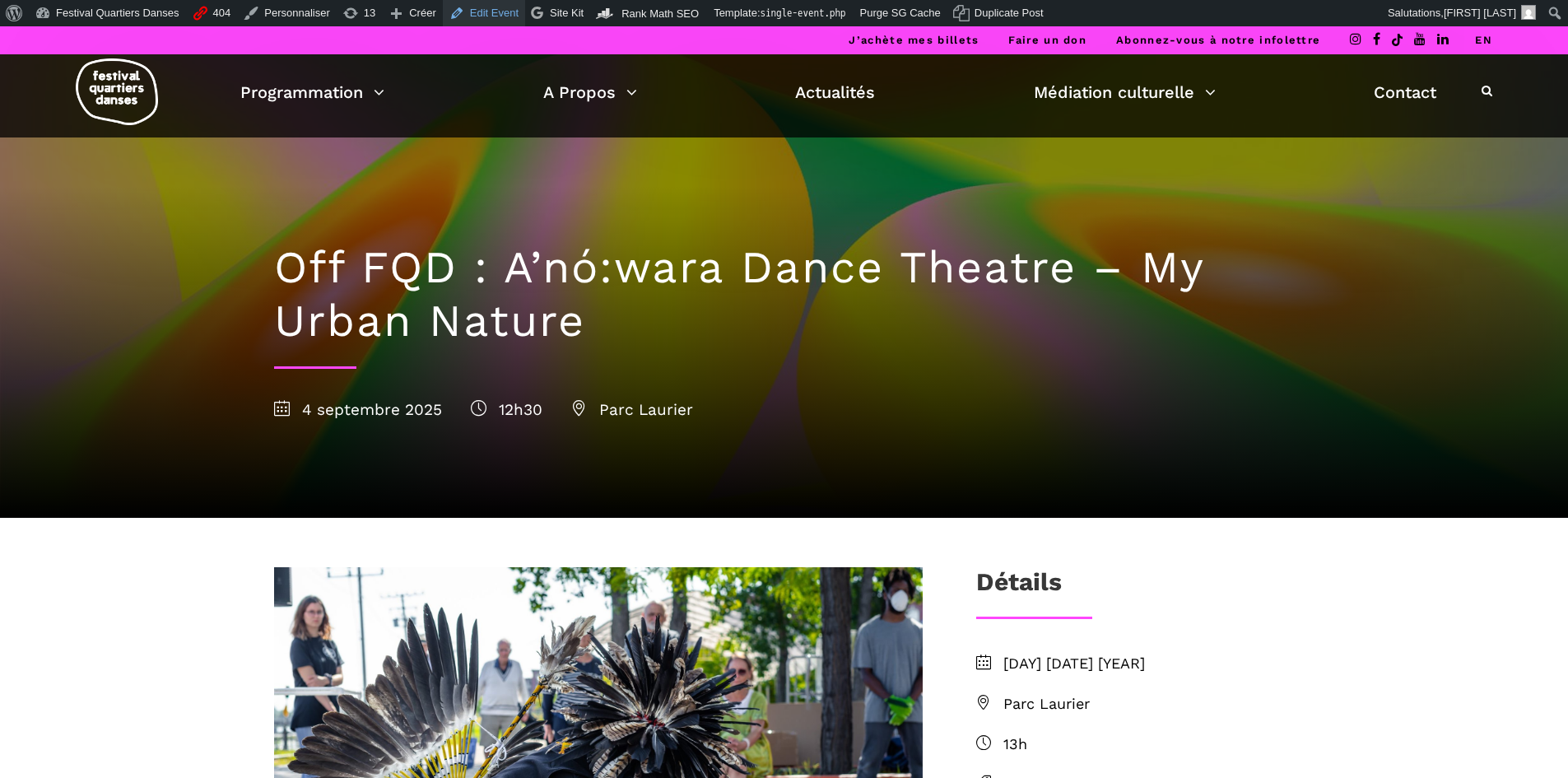 click on "Edit Event" at bounding box center (484, 13) 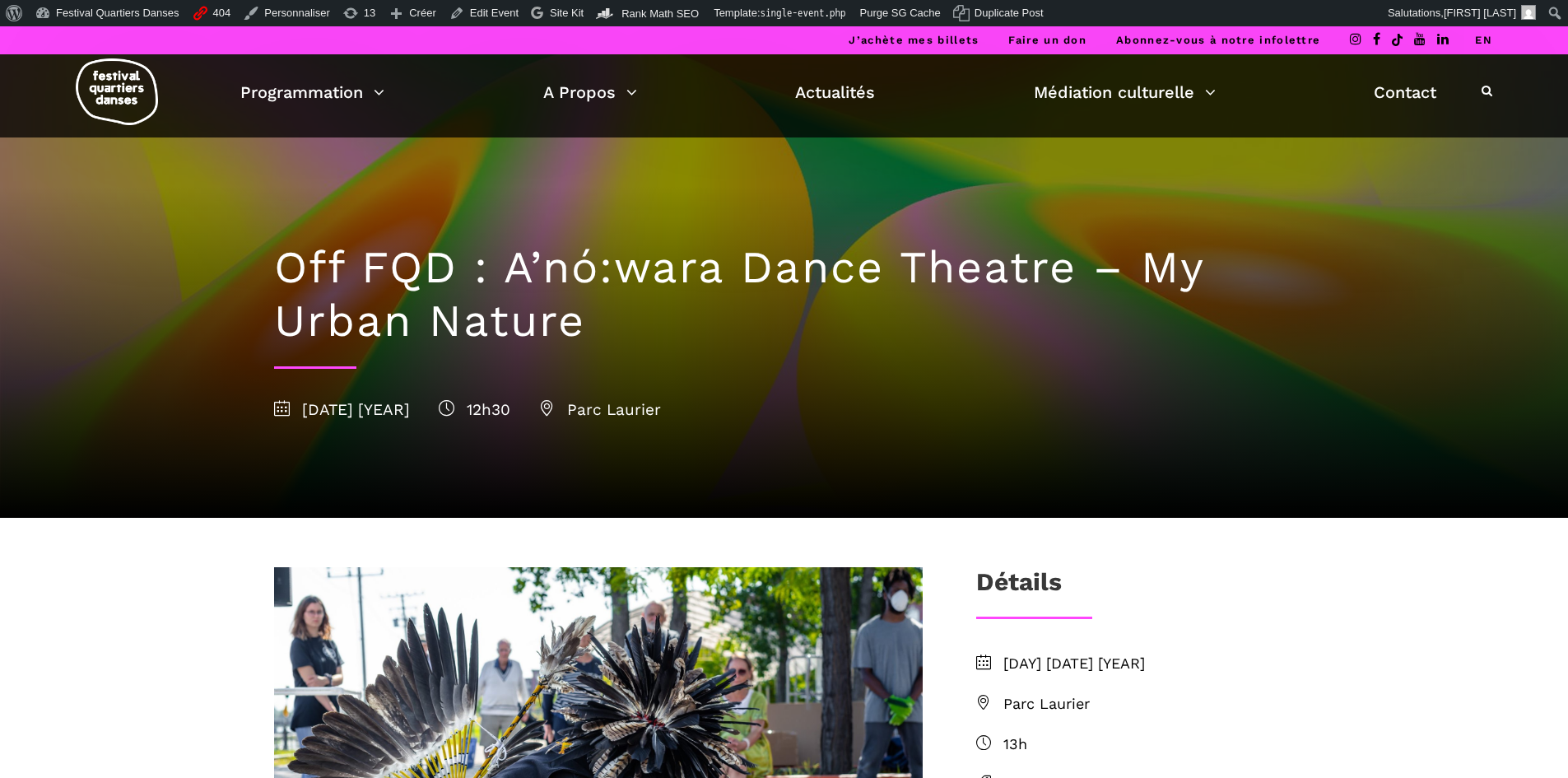 scroll, scrollTop: 0, scrollLeft: 0, axis: both 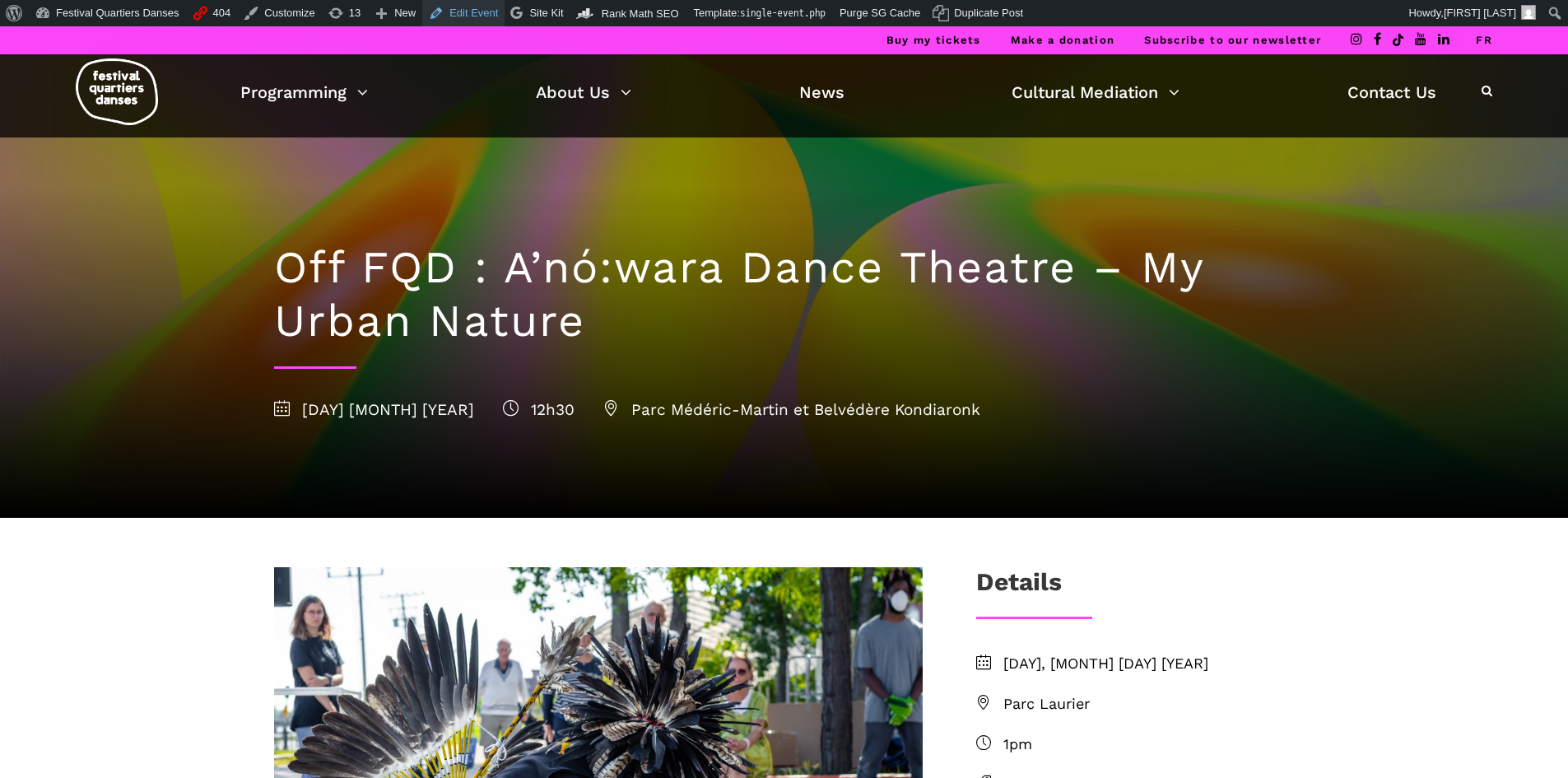 click on "Edit Event" at bounding box center (463, 13) 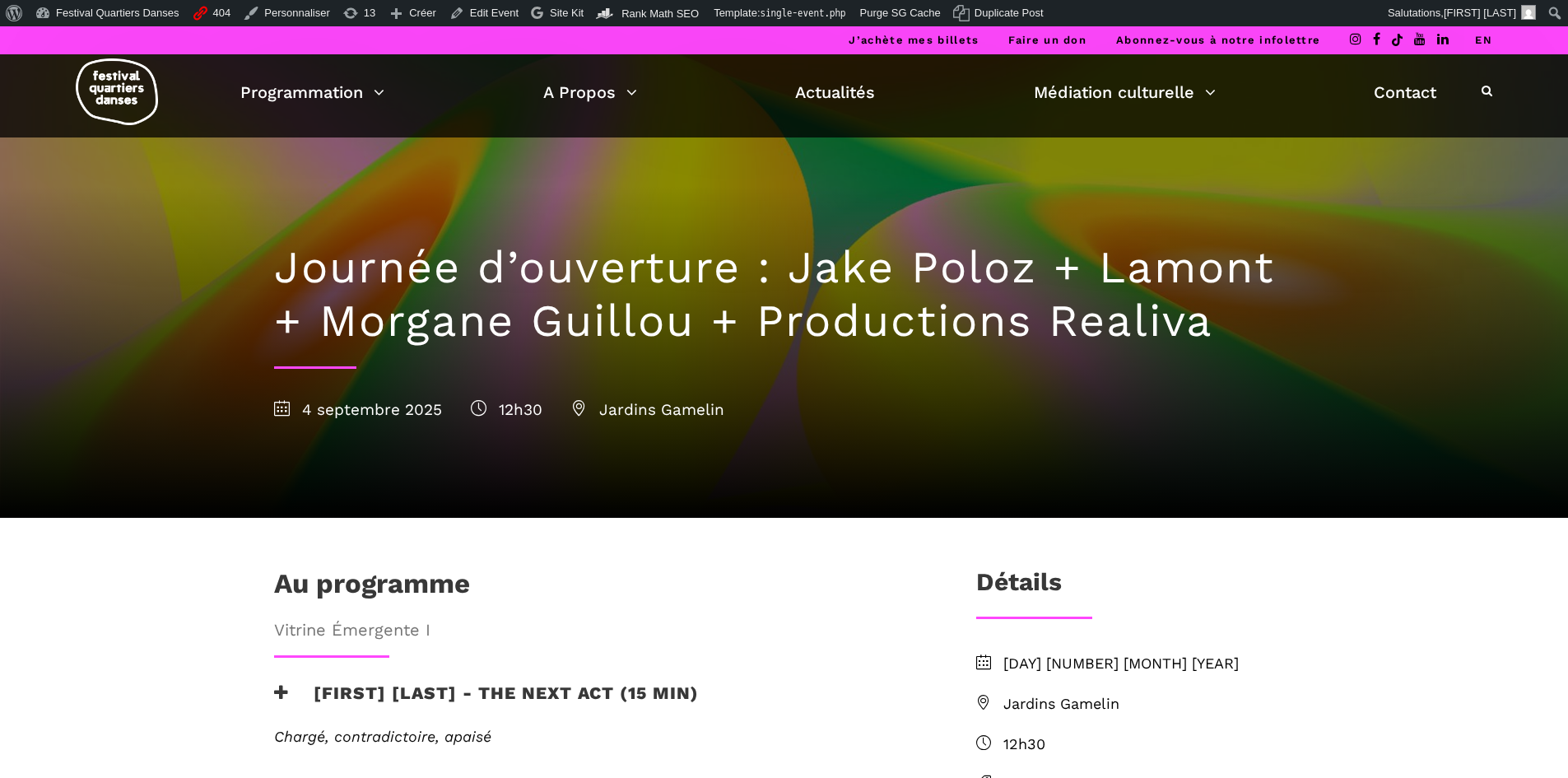scroll, scrollTop: 0, scrollLeft: 0, axis: both 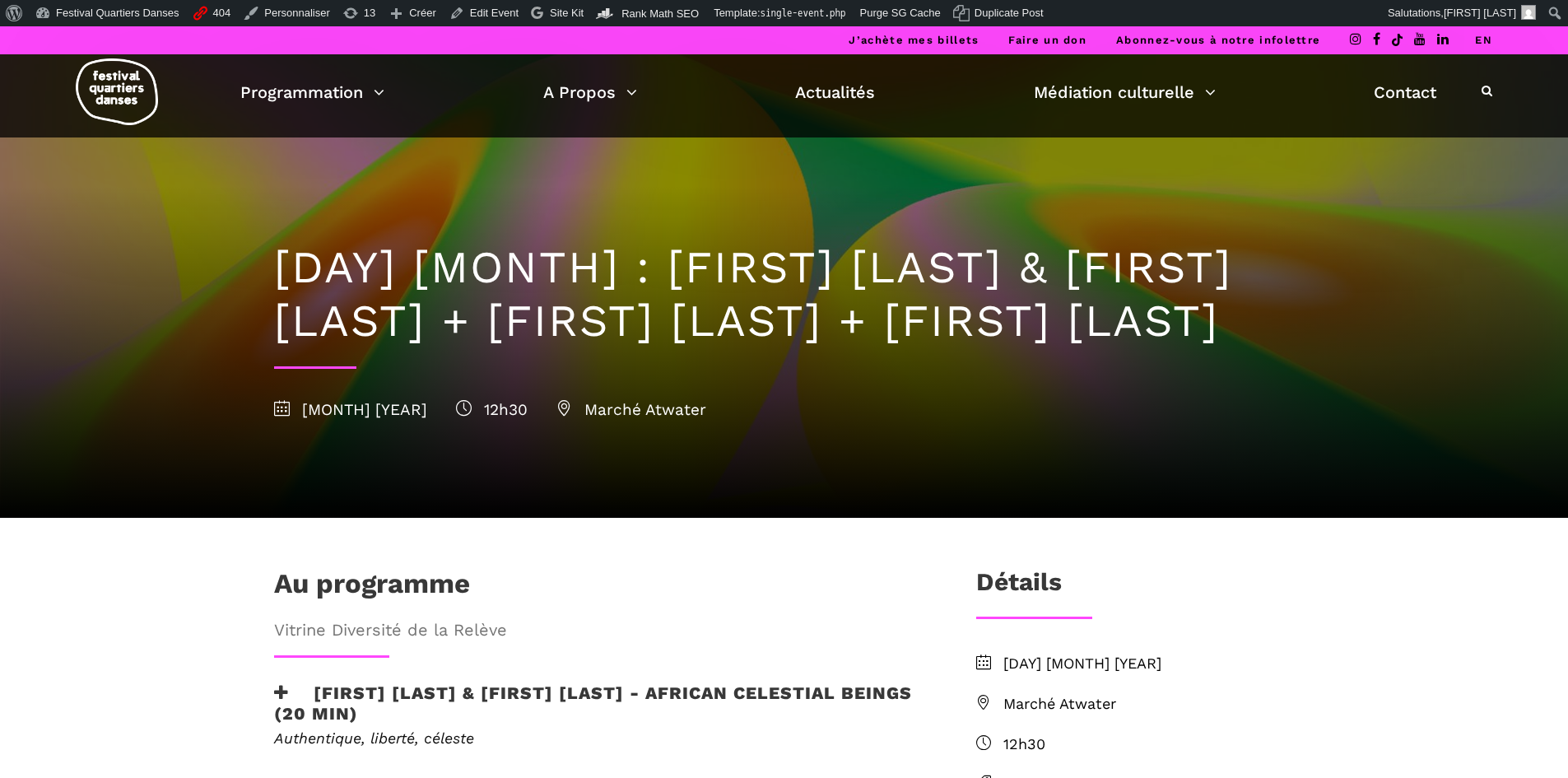 click on "EN" at bounding box center (1483, 40) 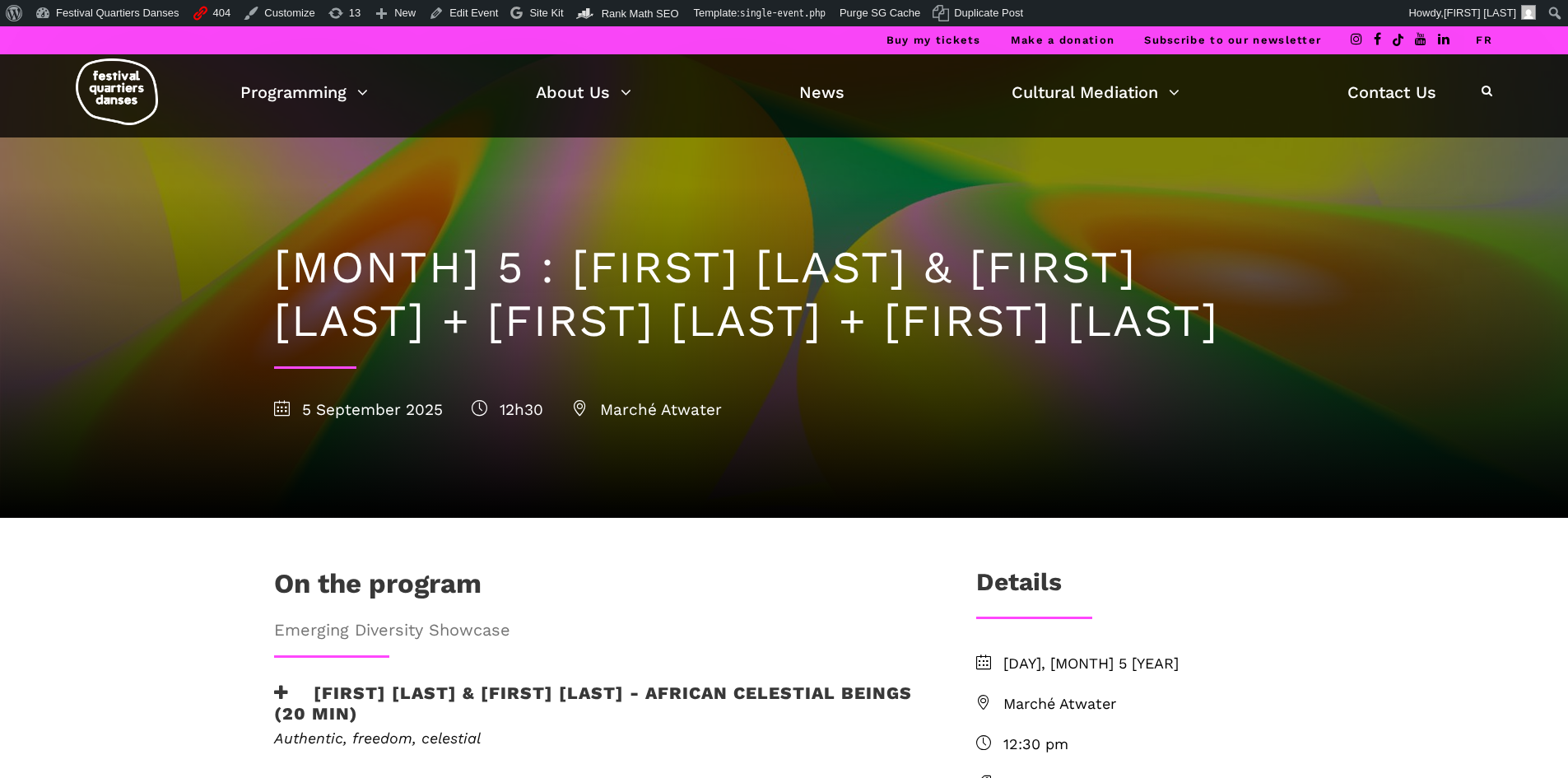 scroll, scrollTop: 0, scrollLeft: 0, axis: both 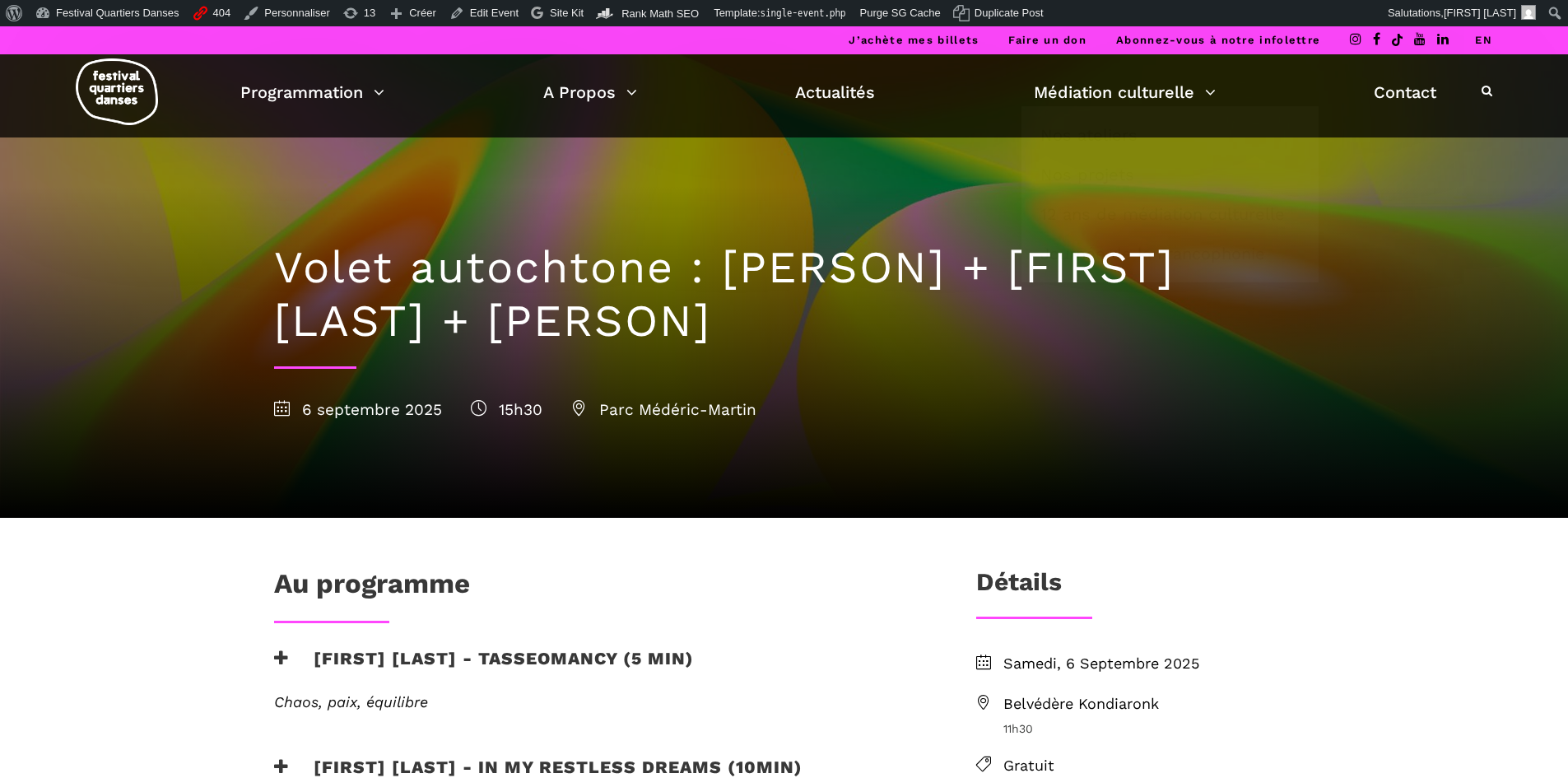 click on "EN" at bounding box center (1483, 40) 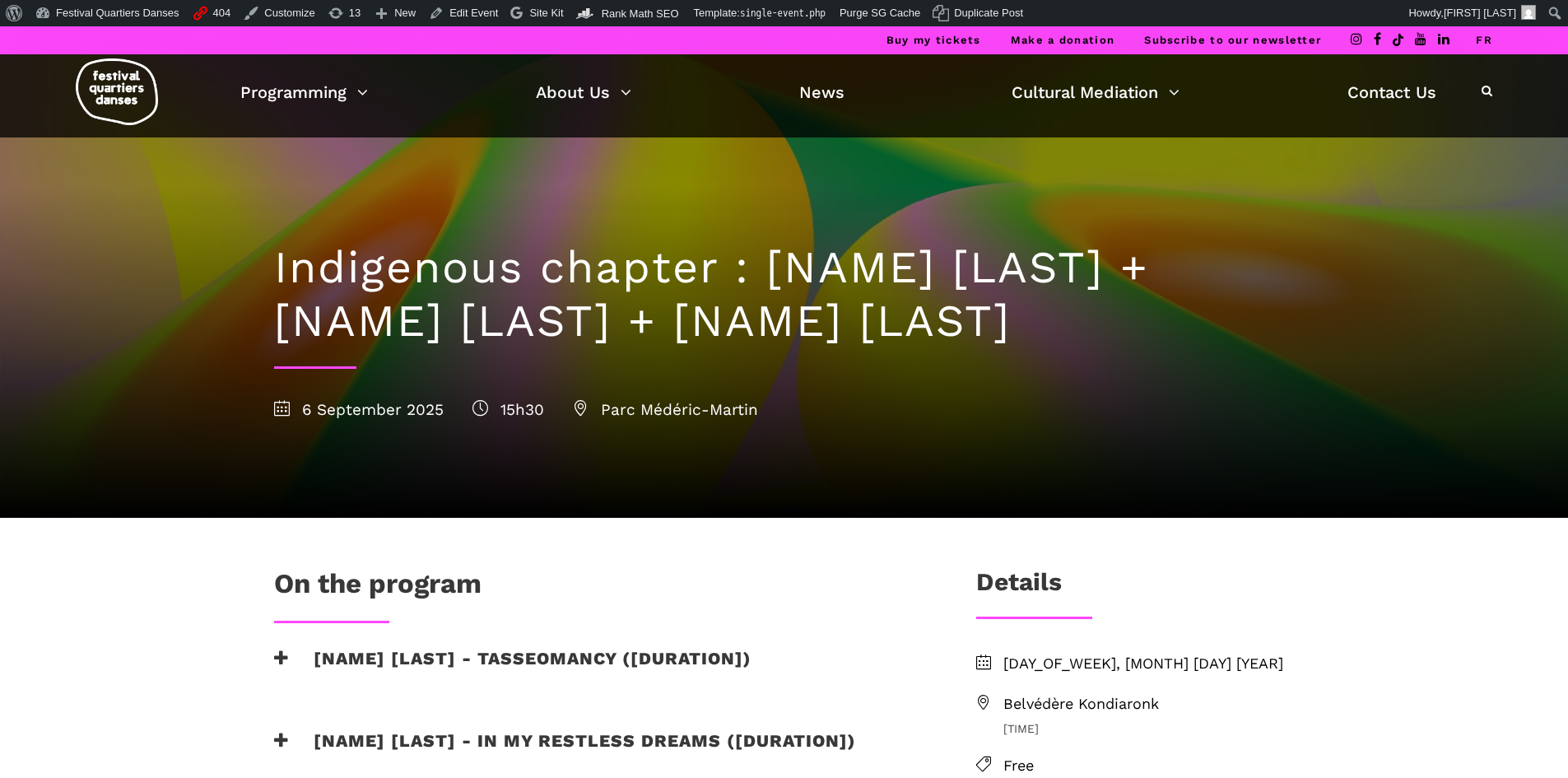 scroll, scrollTop: 0, scrollLeft: 0, axis: both 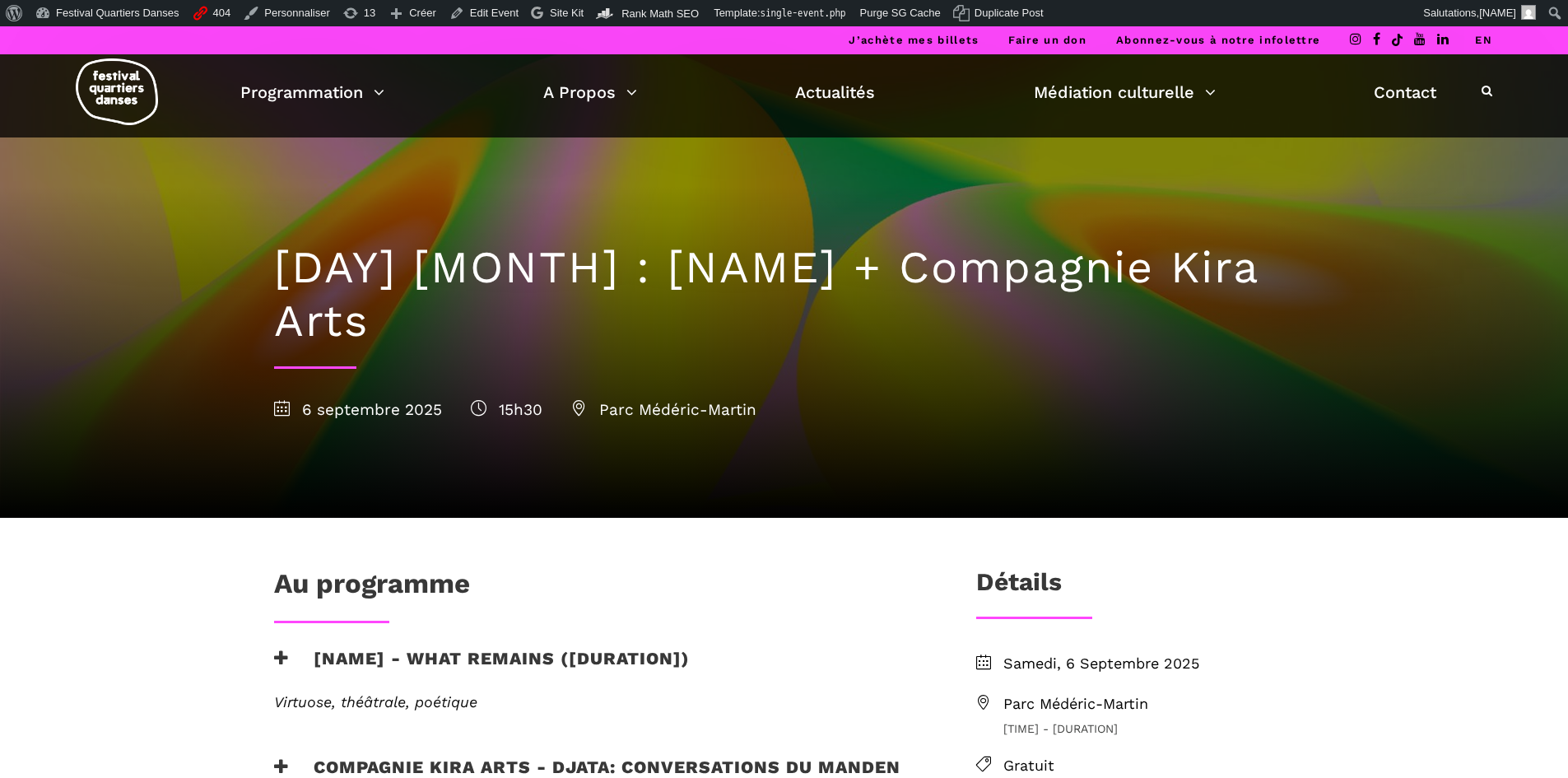 click on "EN" at bounding box center [1483, 40] 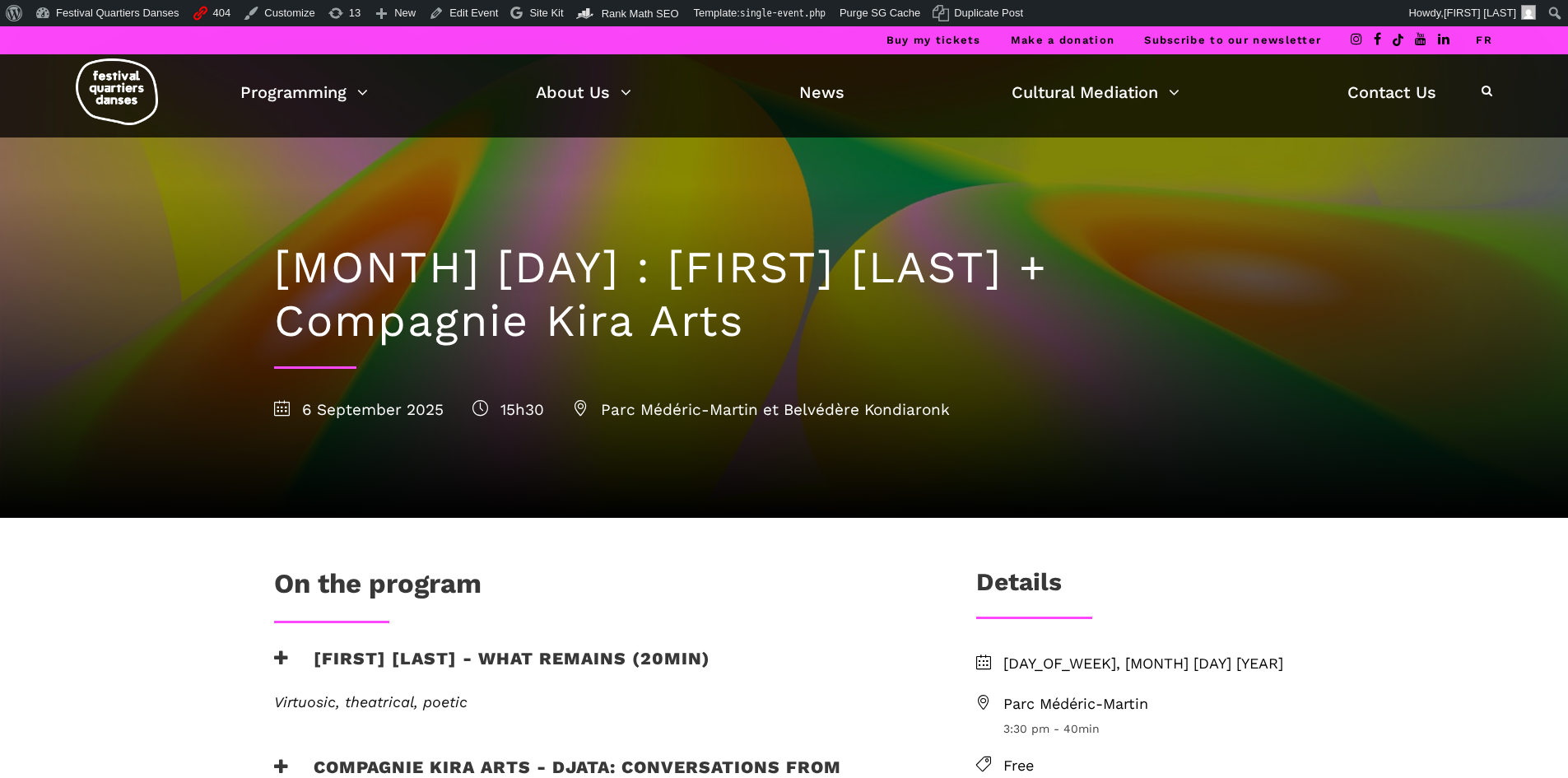 scroll, scrollTop: 0, scrollLeft: 0, axis: both 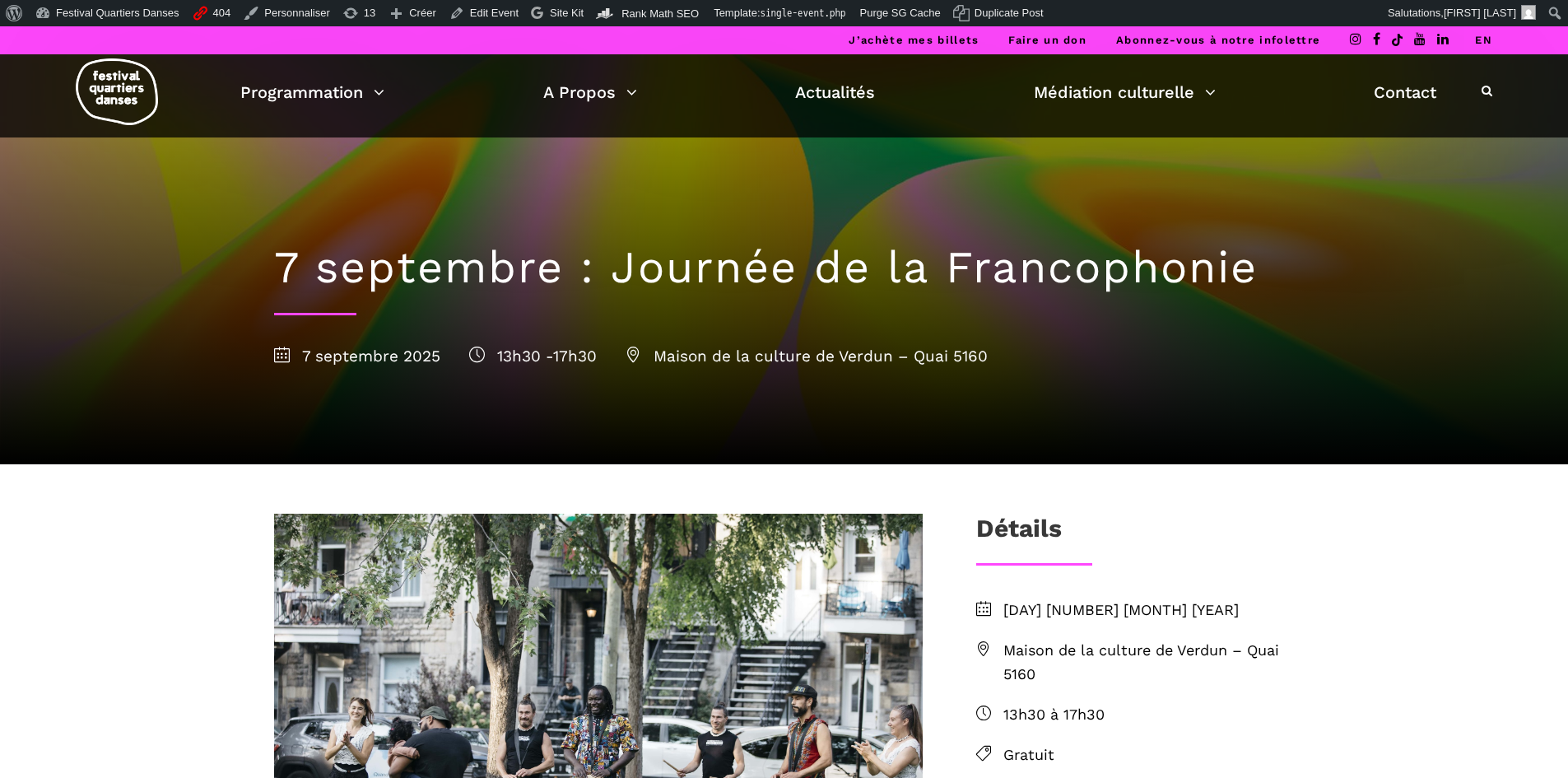click on "EN" at bounding box center [1483, 40] 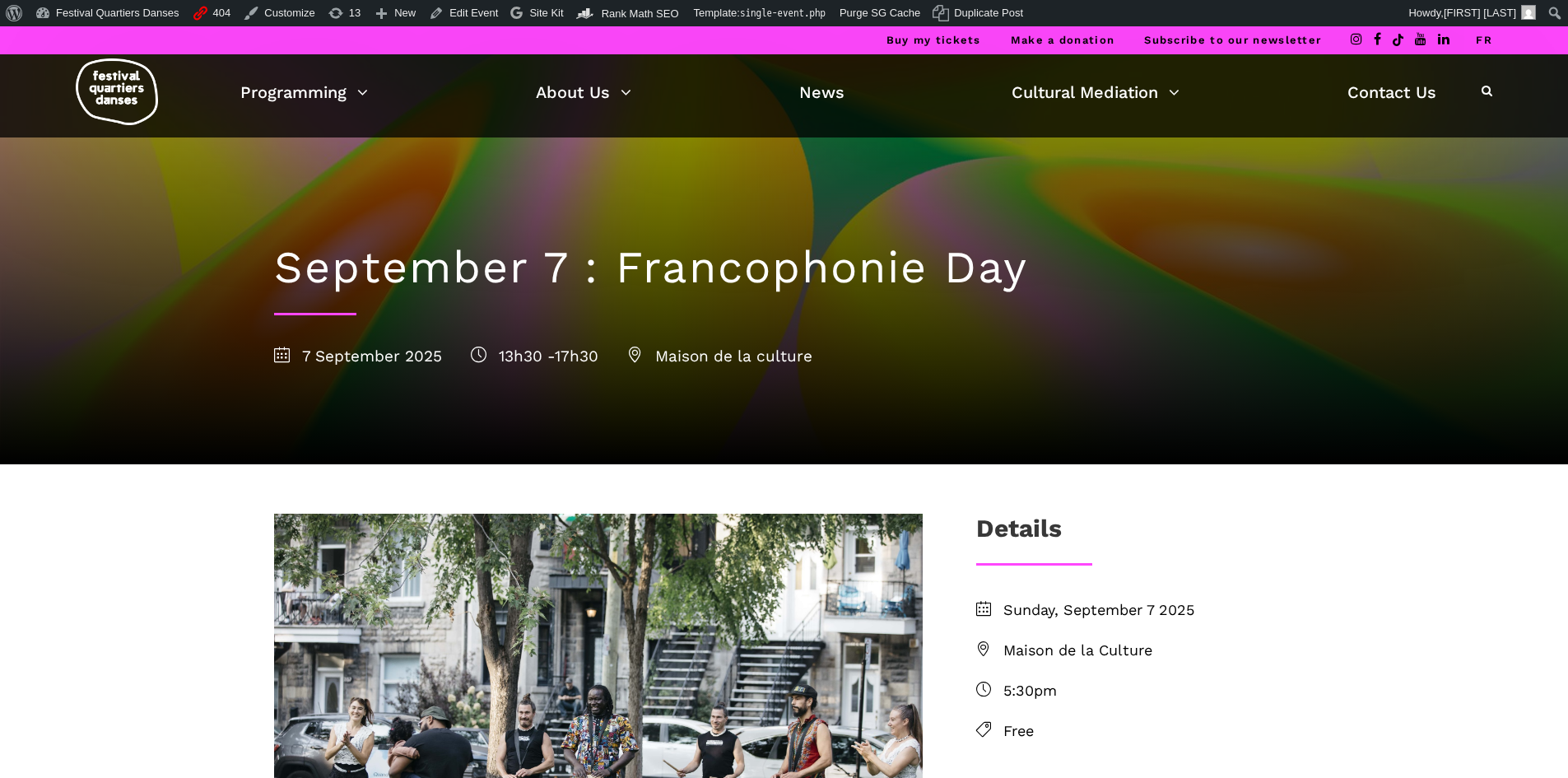 scroll, scrollTop: 0, scrollLeft: 0, axis: both 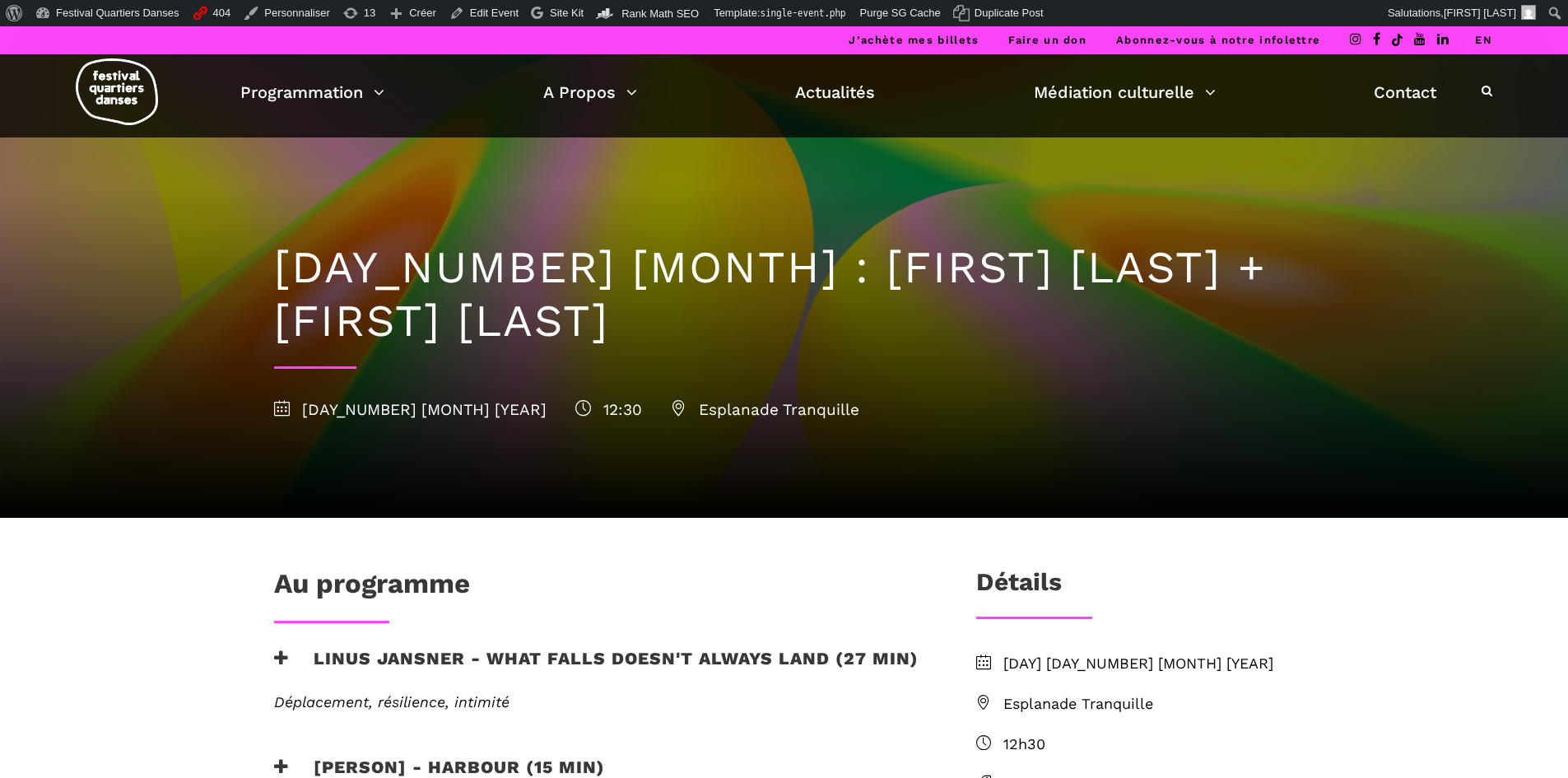 click at bounding box center (1405, 40) 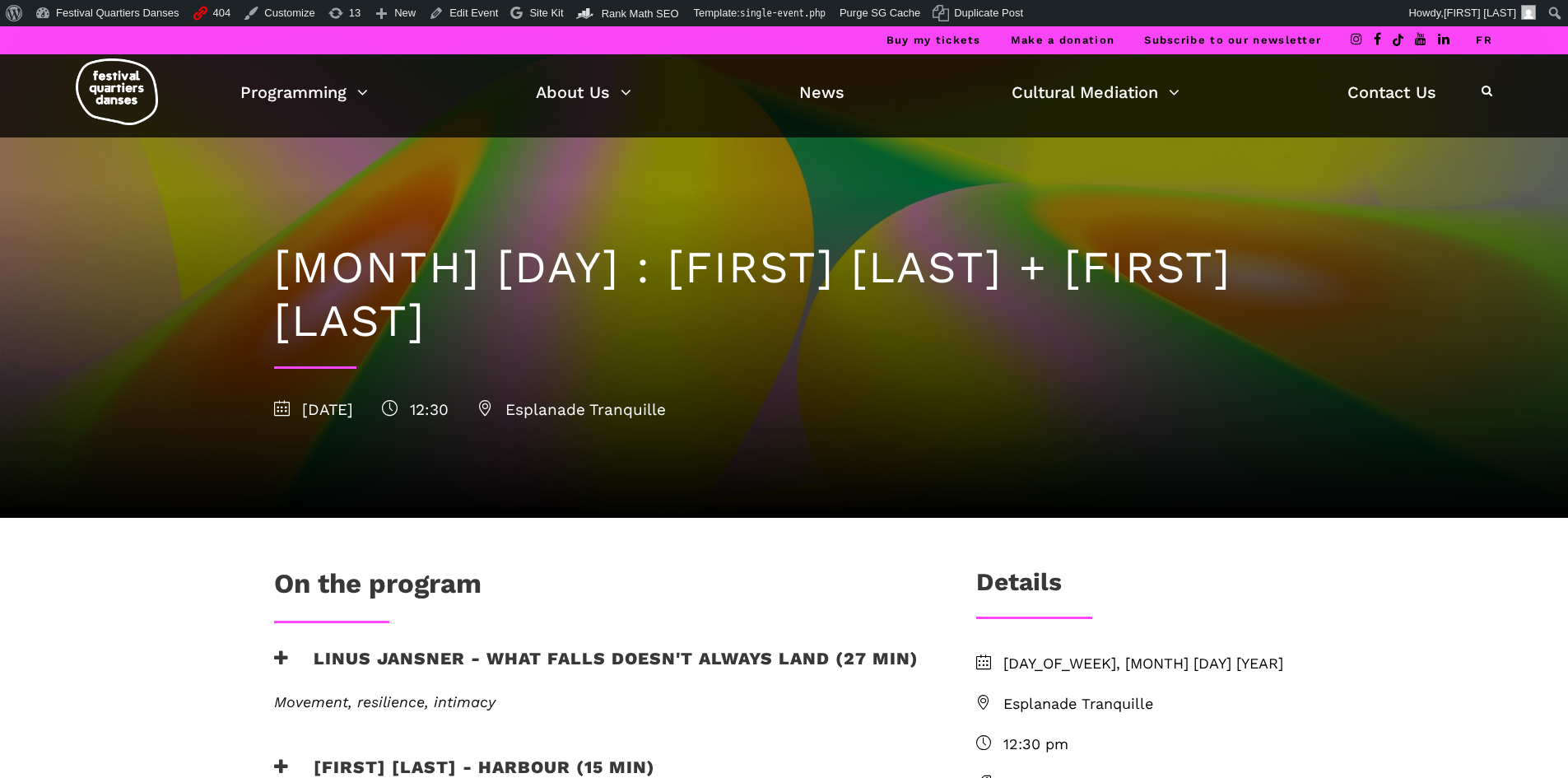 scroll, scrollTop: 0, scrollLeft: 0, axis: both 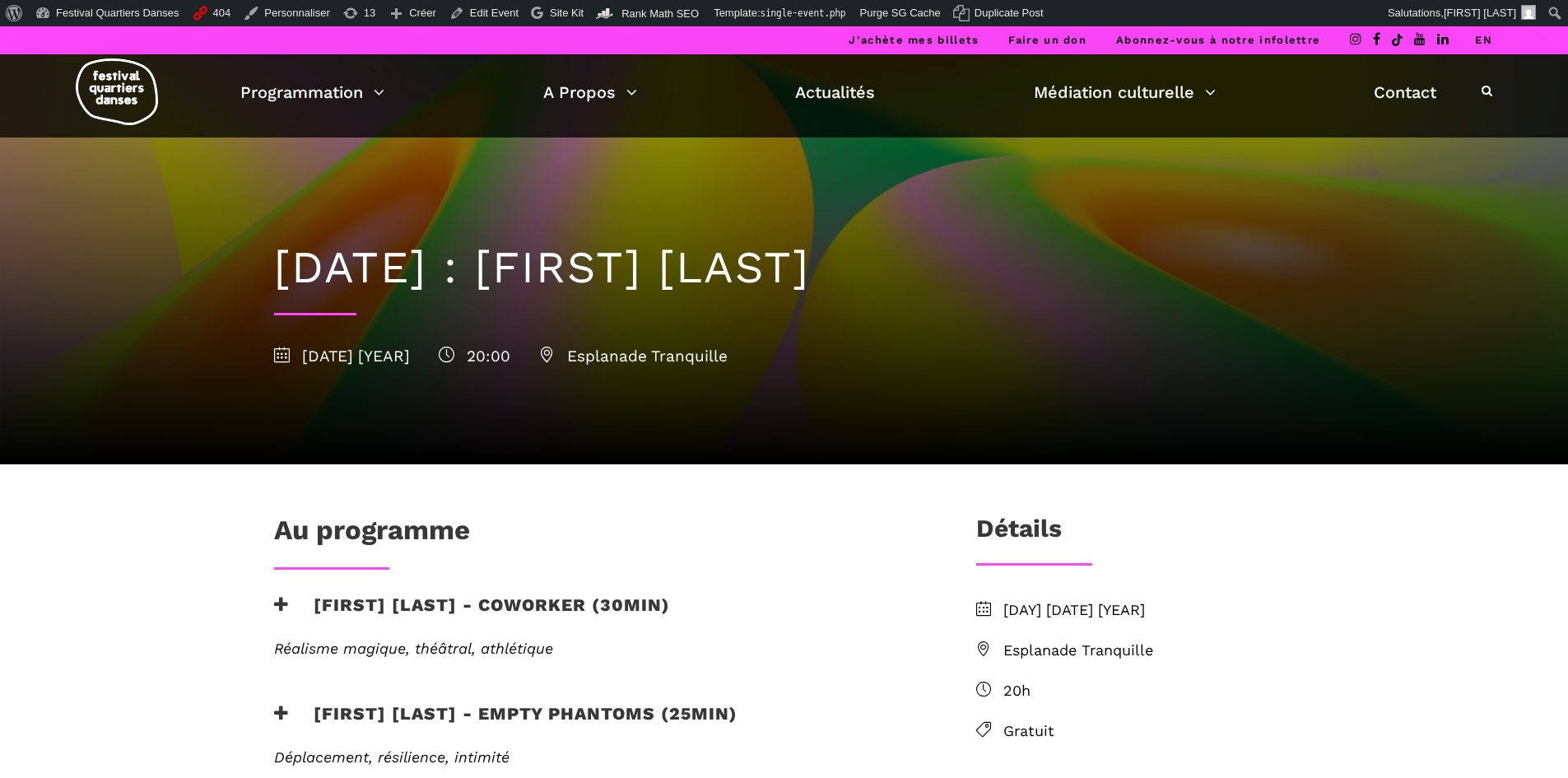 click on "EN" at bounding box center (1483, 40) 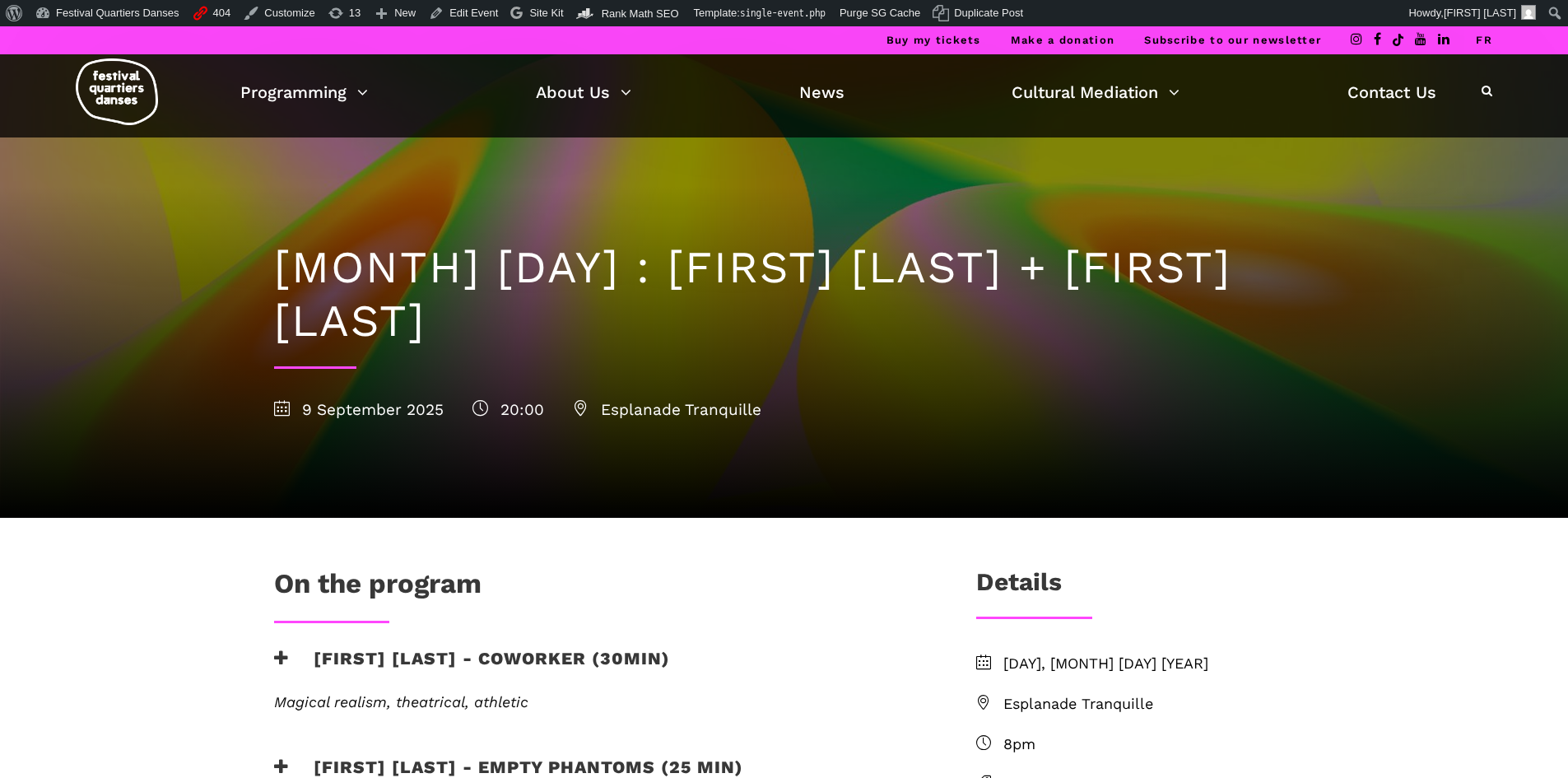 scroll, scrollTop: 0, scrollLeft: 0, axis: both 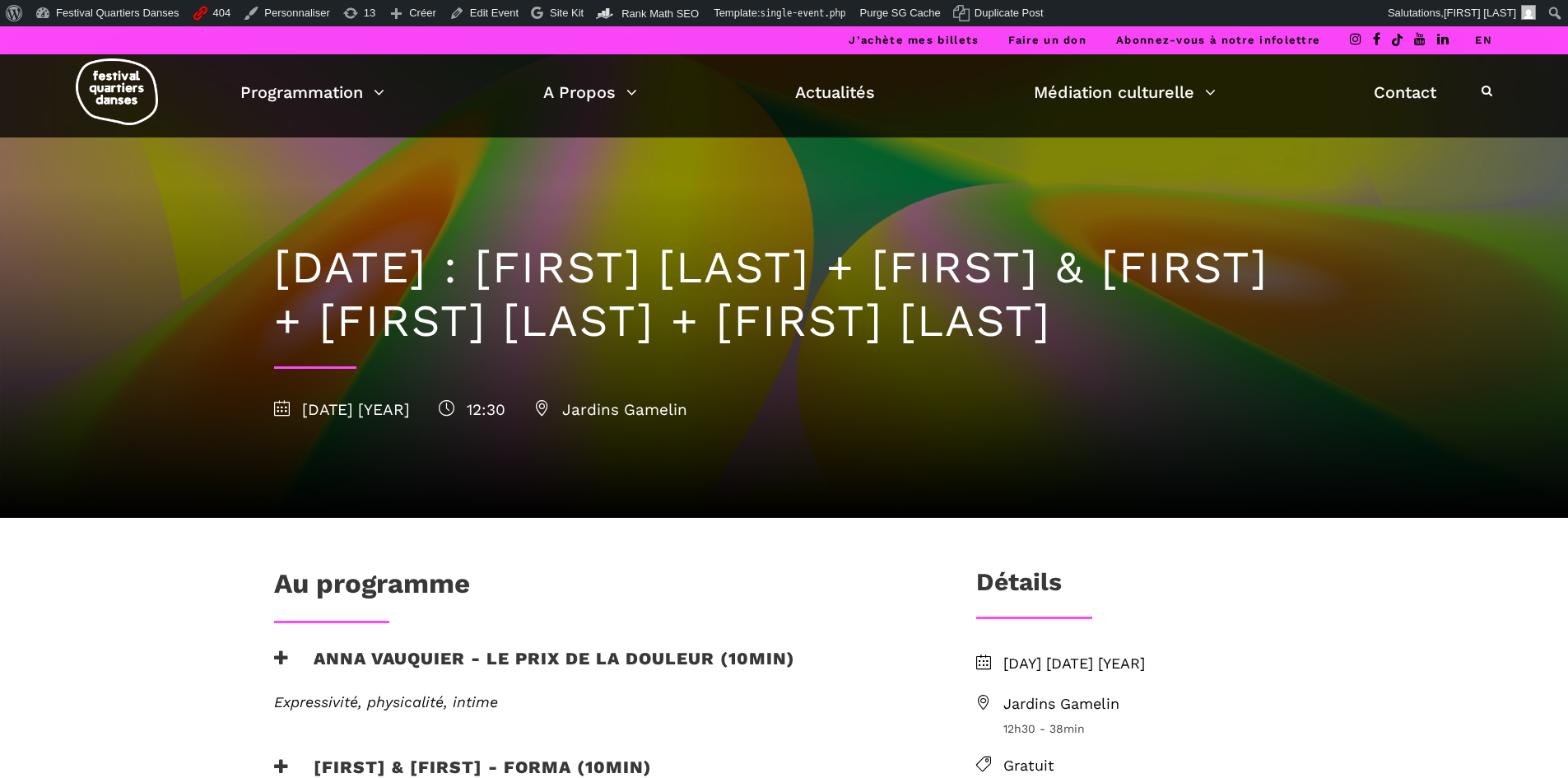 click on "EN" at bounding box center (1483, 40) 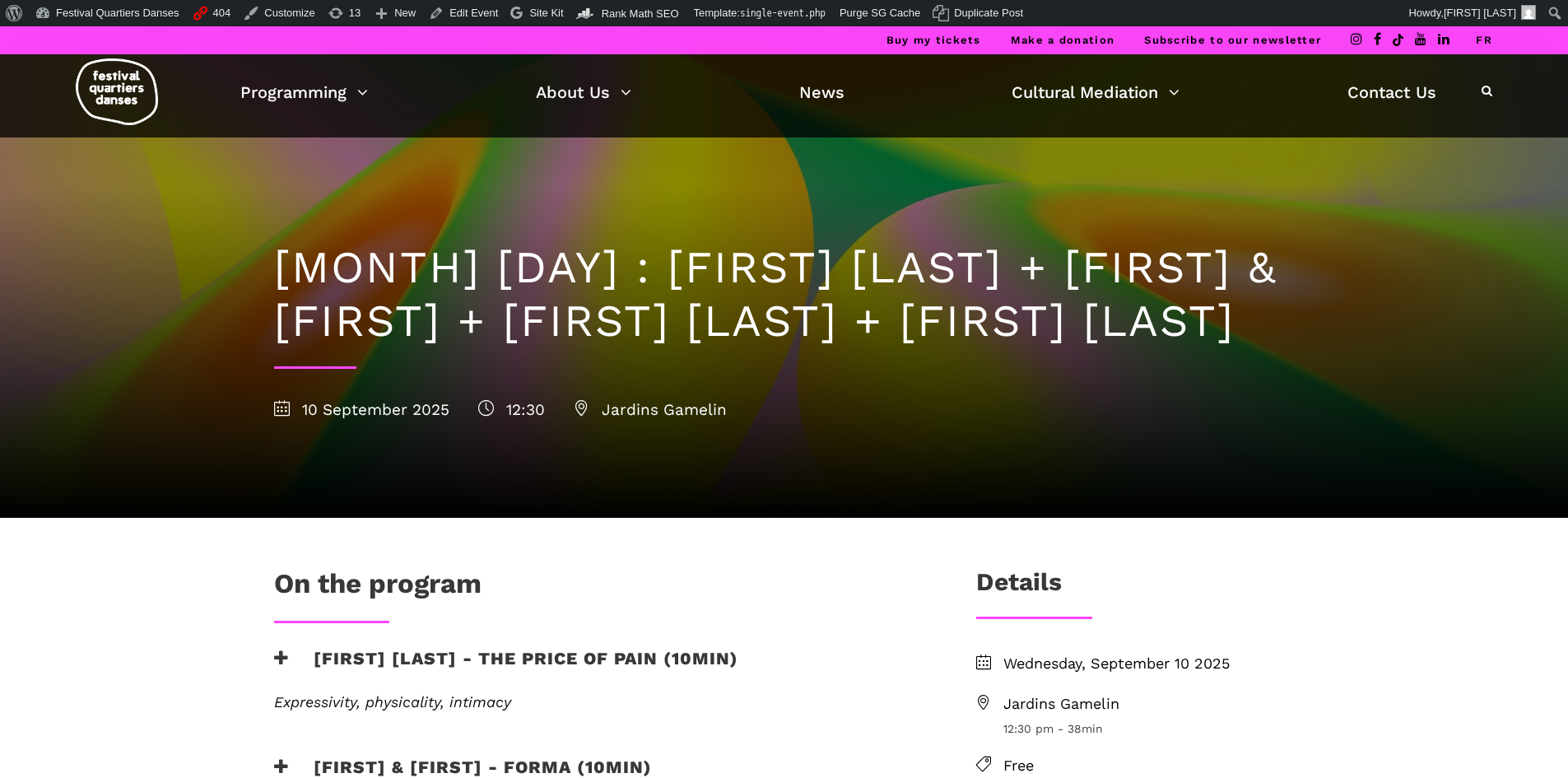scroll, scrollTop: 0, scrollLeft: 0, axis: both 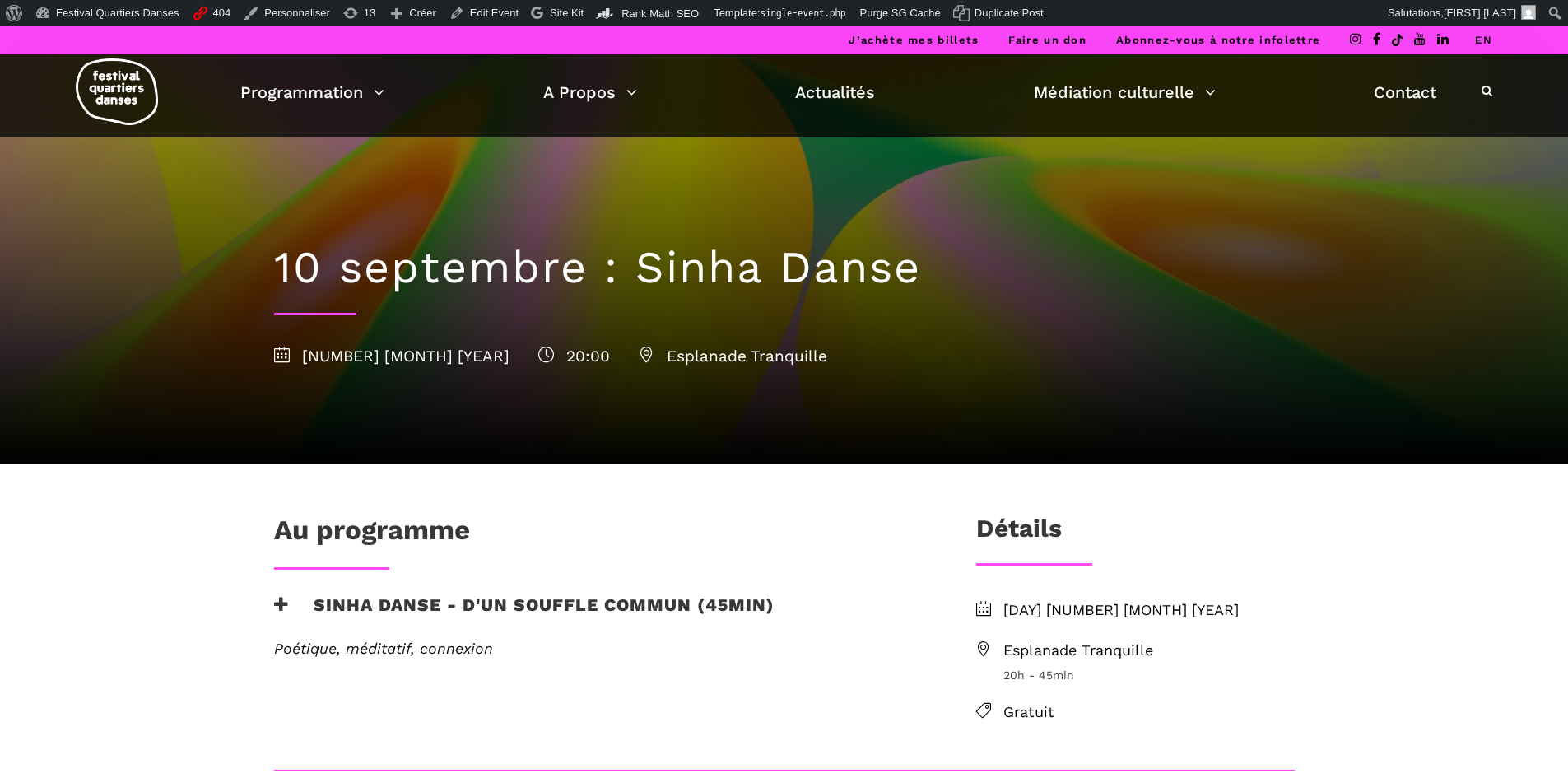 click on "EN" at bounding box center [1483, 40] 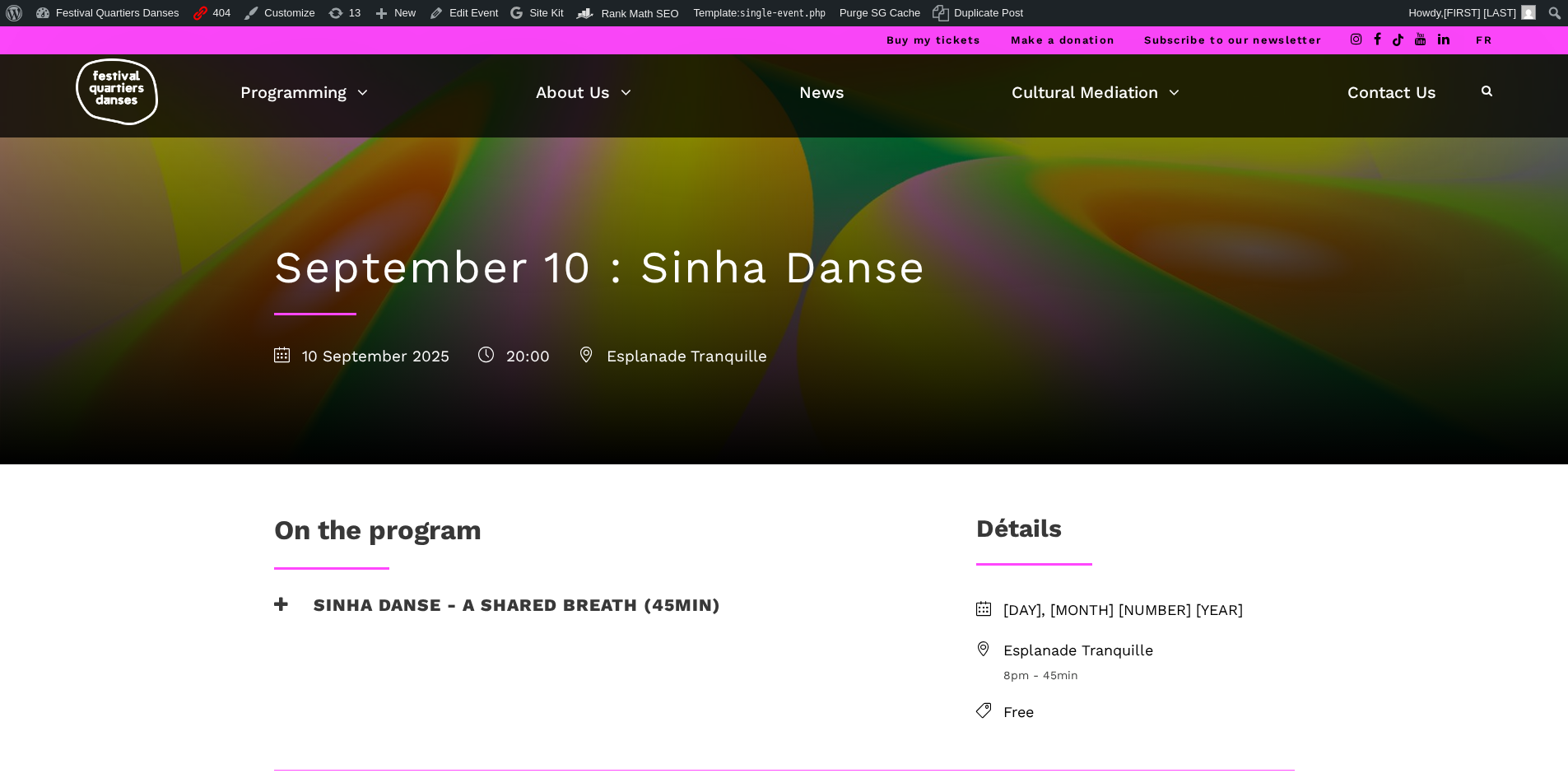 scroll, scrollTop: 0, scrollLeft: 0, axis: both 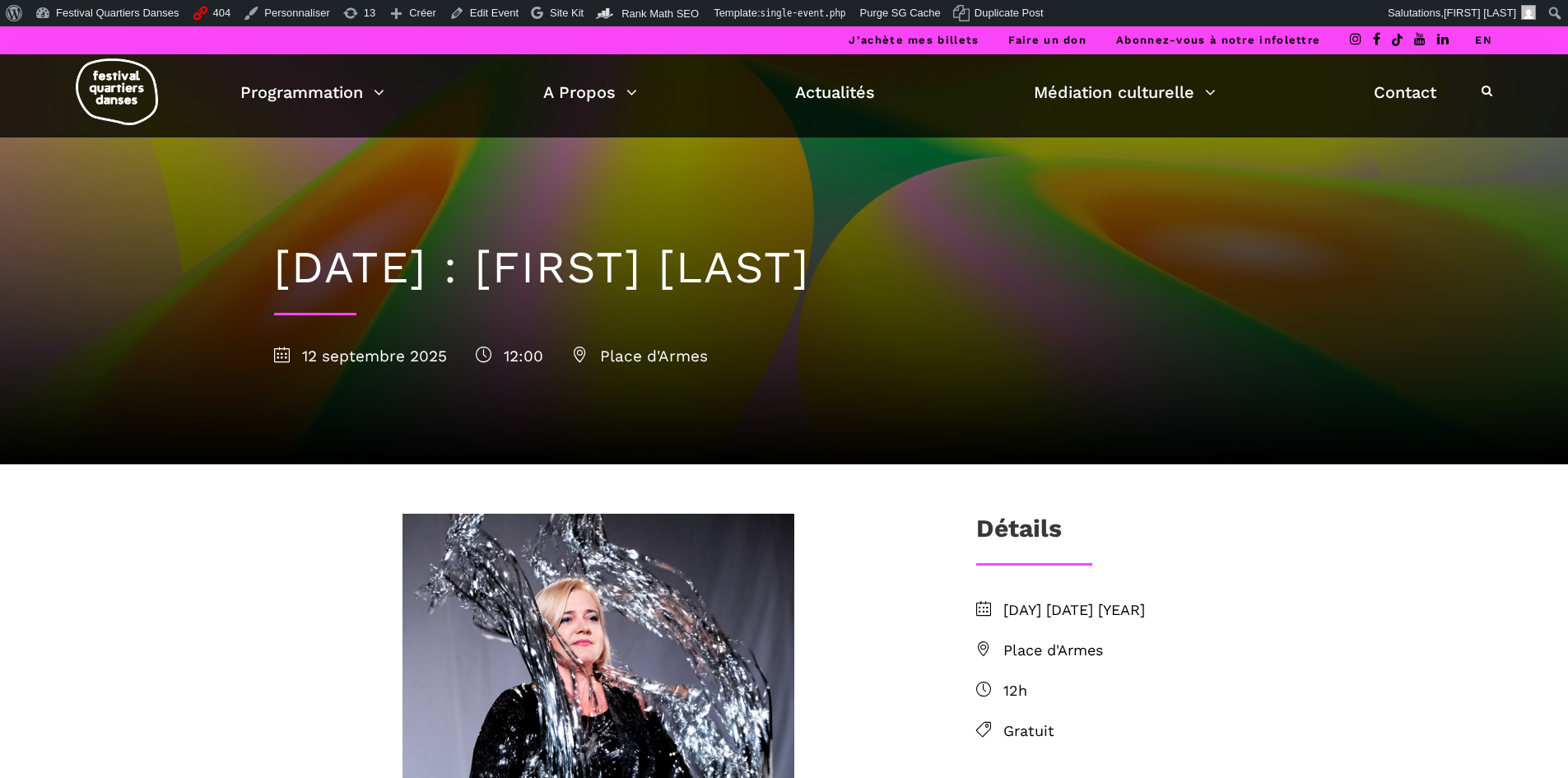 click on "EN" at bounding box center [1483, 40] 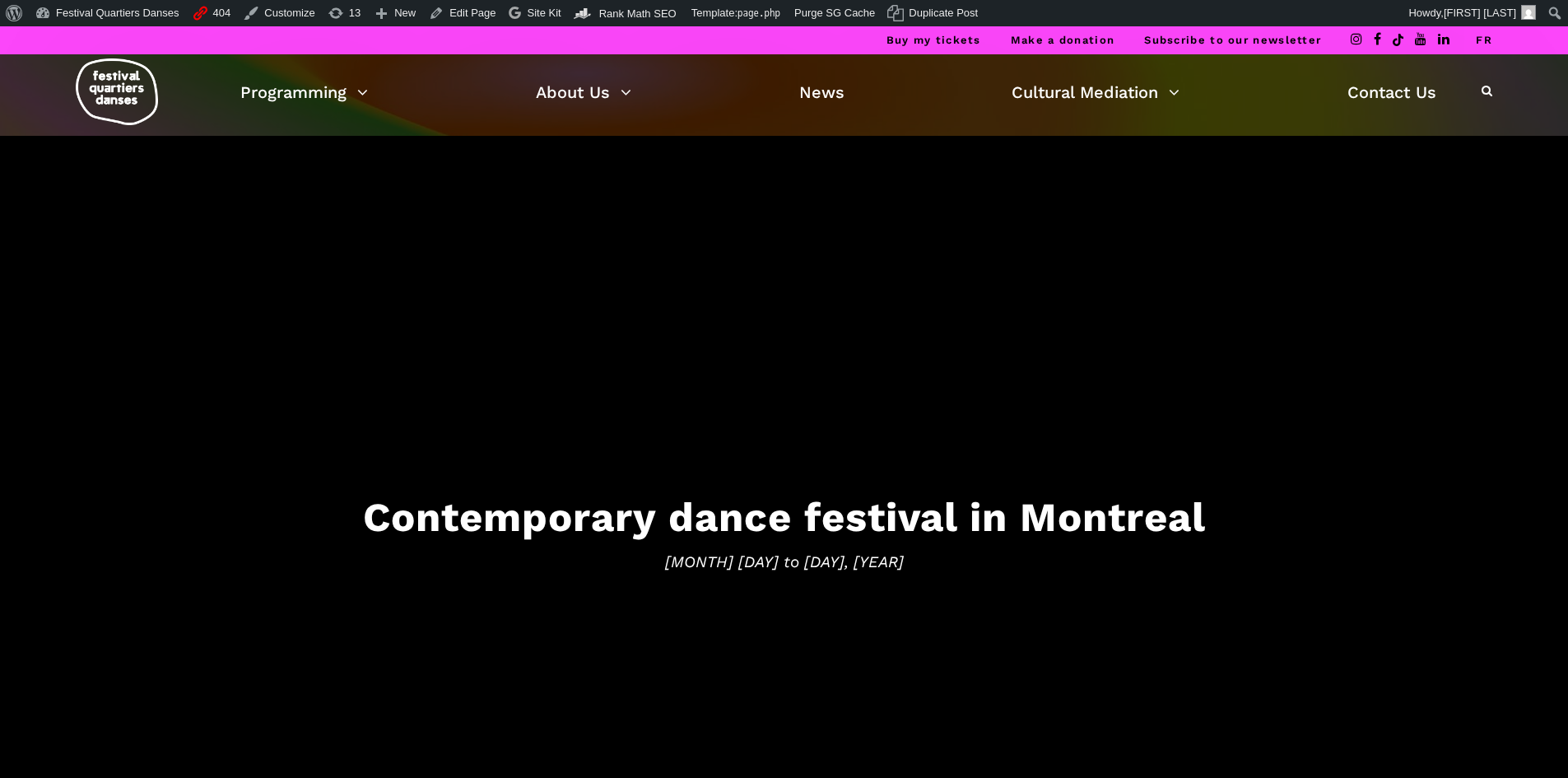 scroll, scrollTop: 0, scrollLeft: 0, axis: both 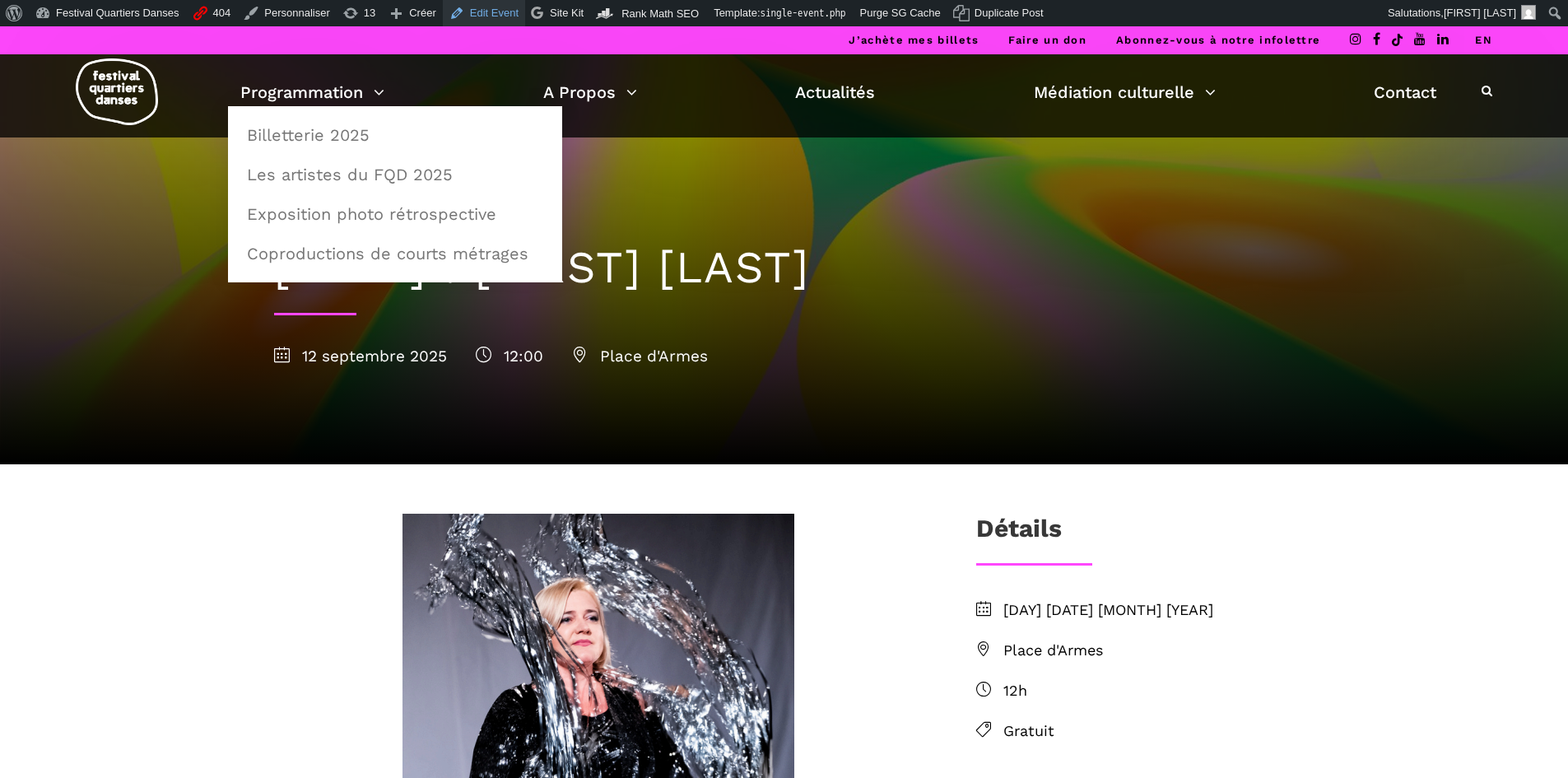 click on "Edit Event" at bounding box center (484, 13) 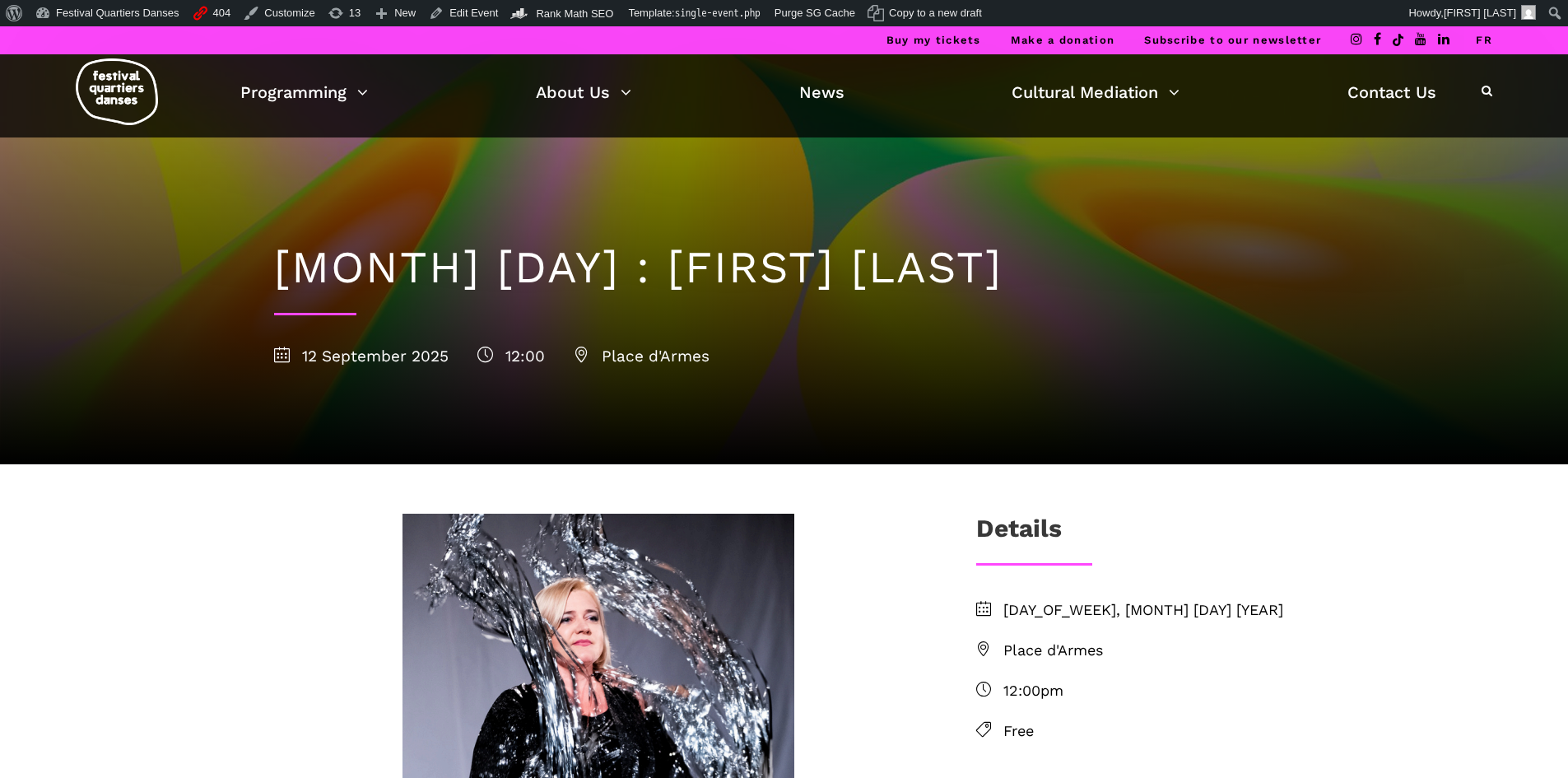 scroll, scrollTop: 0, scrollLeft: 0, axis: both 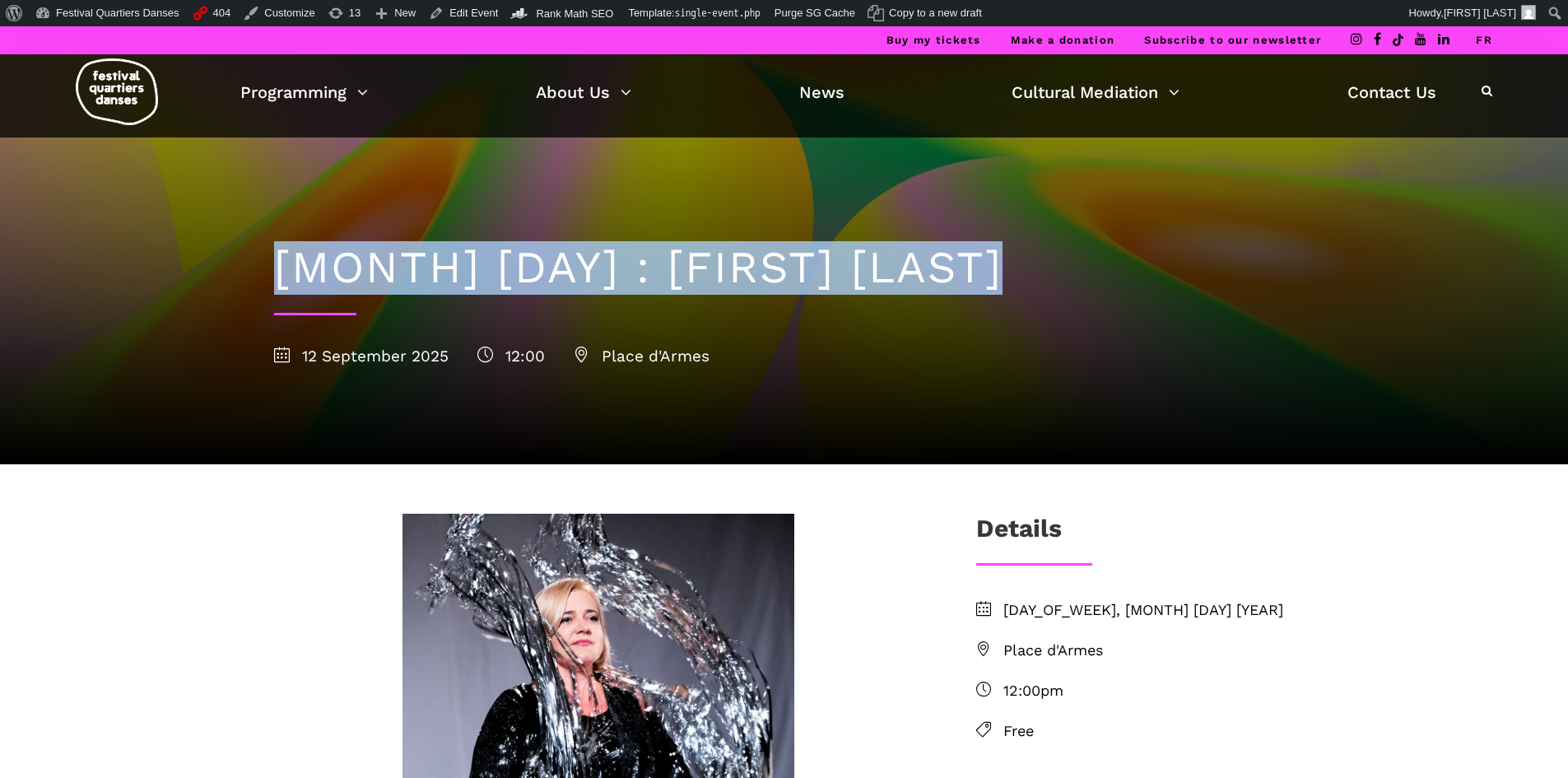 drag, startPoint x: 277, startPoint y: 242, endPoint x: 1036, endPoint y: 268, distance: 759.445 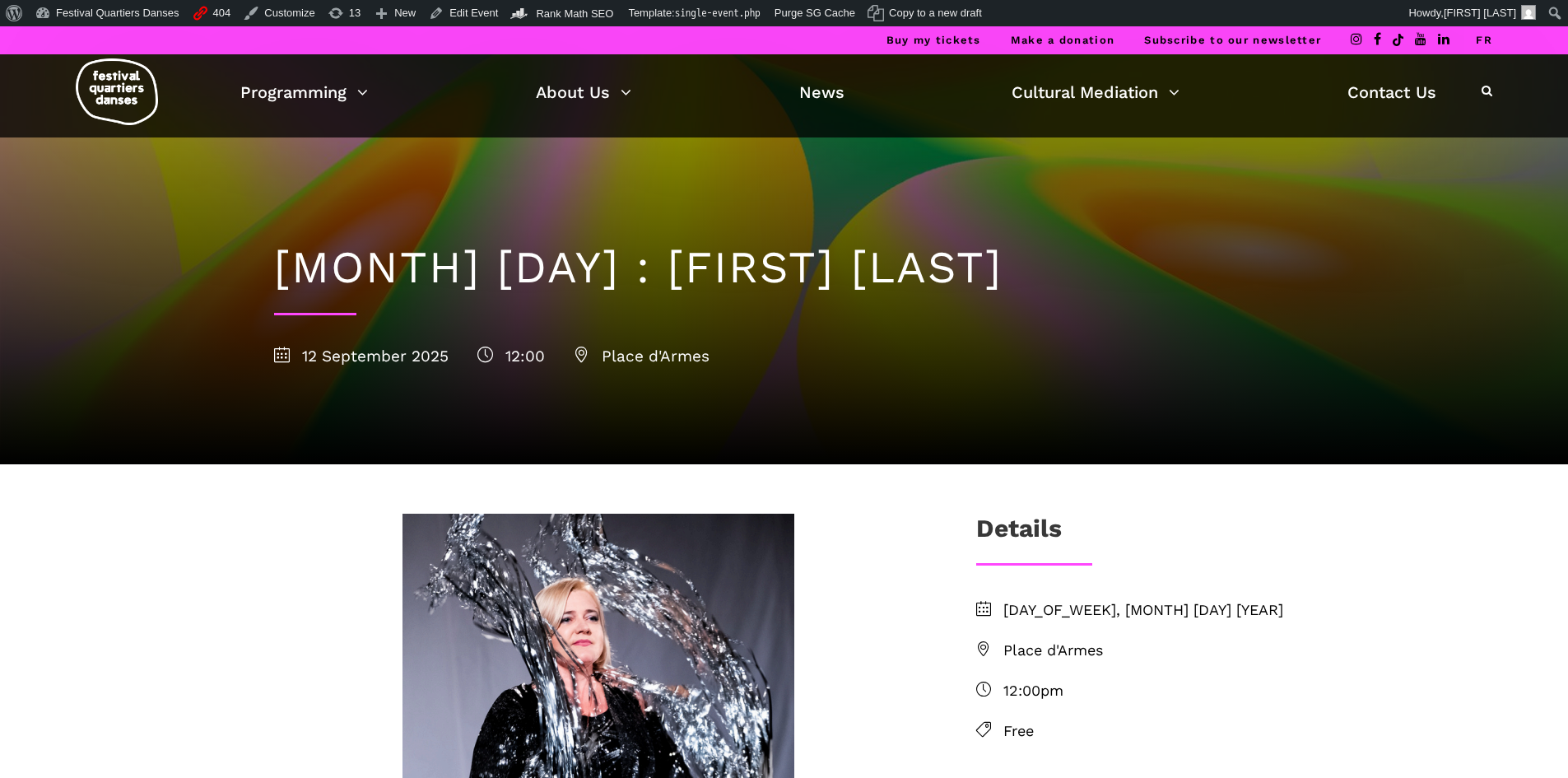 click on "[MONTH] [DAY] : [FIRST] [LAST]" at bounding box center [784, 268] 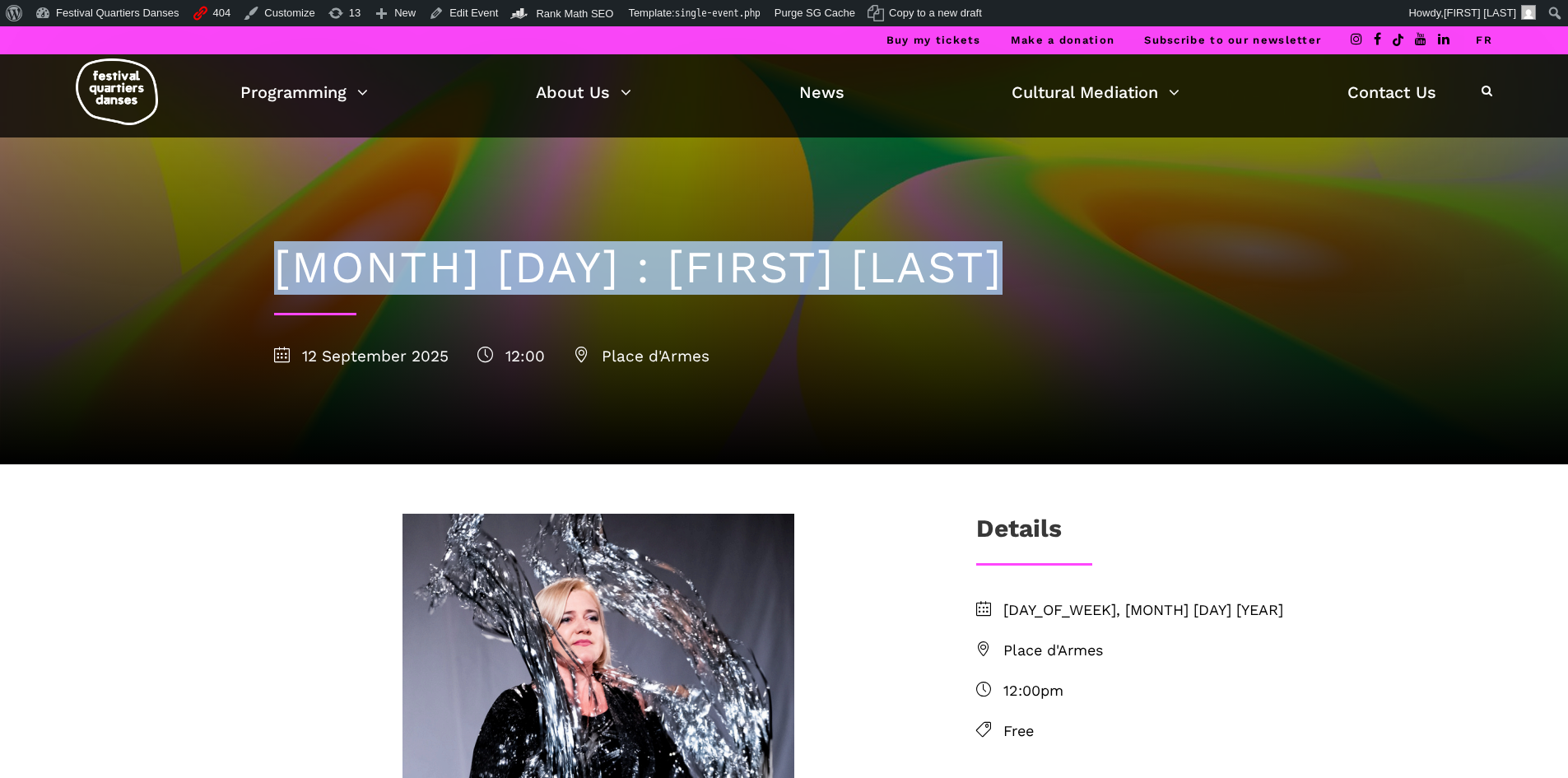click on "[MONTH] [DAY] : [FIRST] [LAST]" at bounding box center [784, 268] 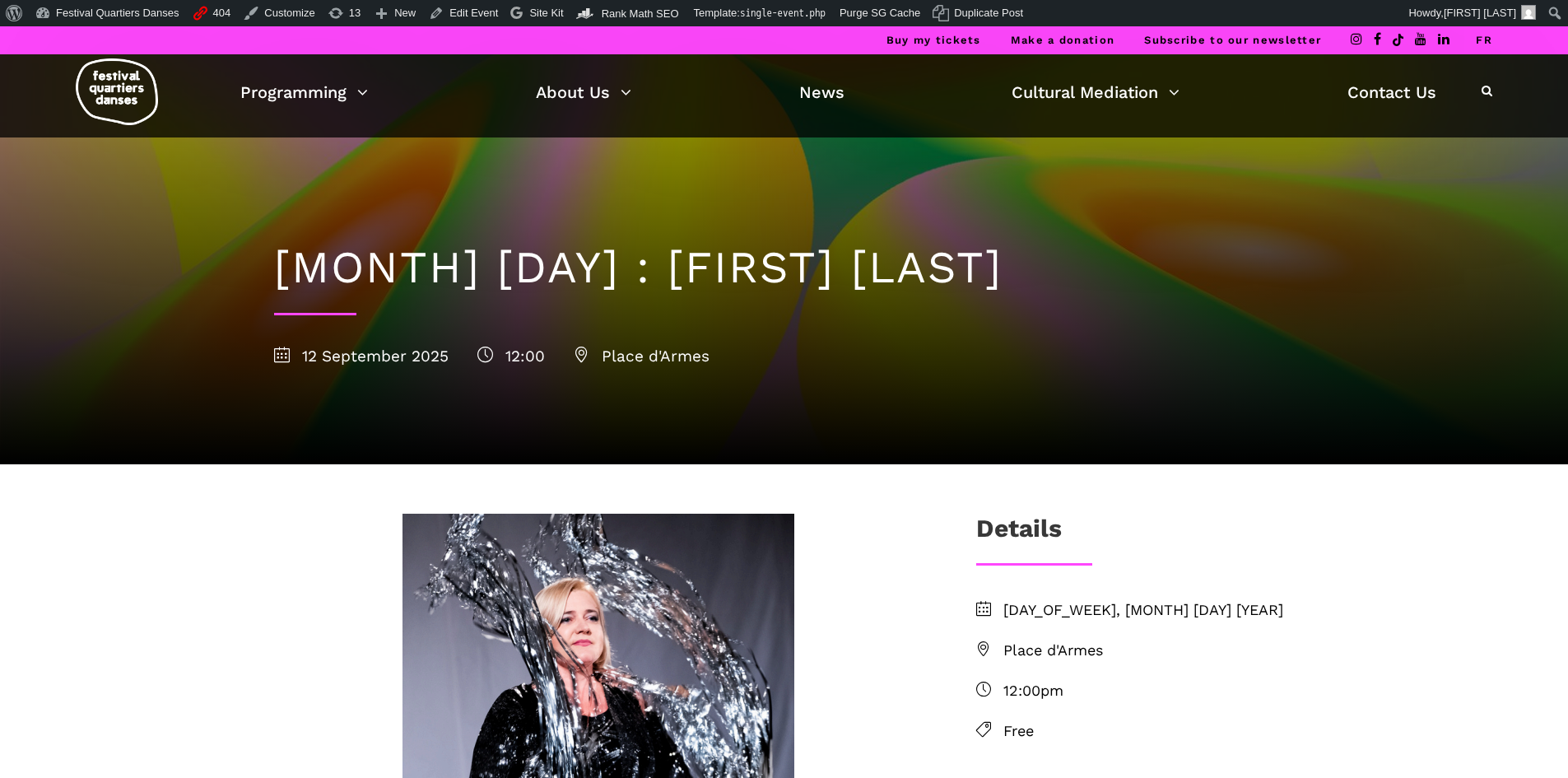 scroll, scrollTop: 0, scrollLeft: 0, axis: both 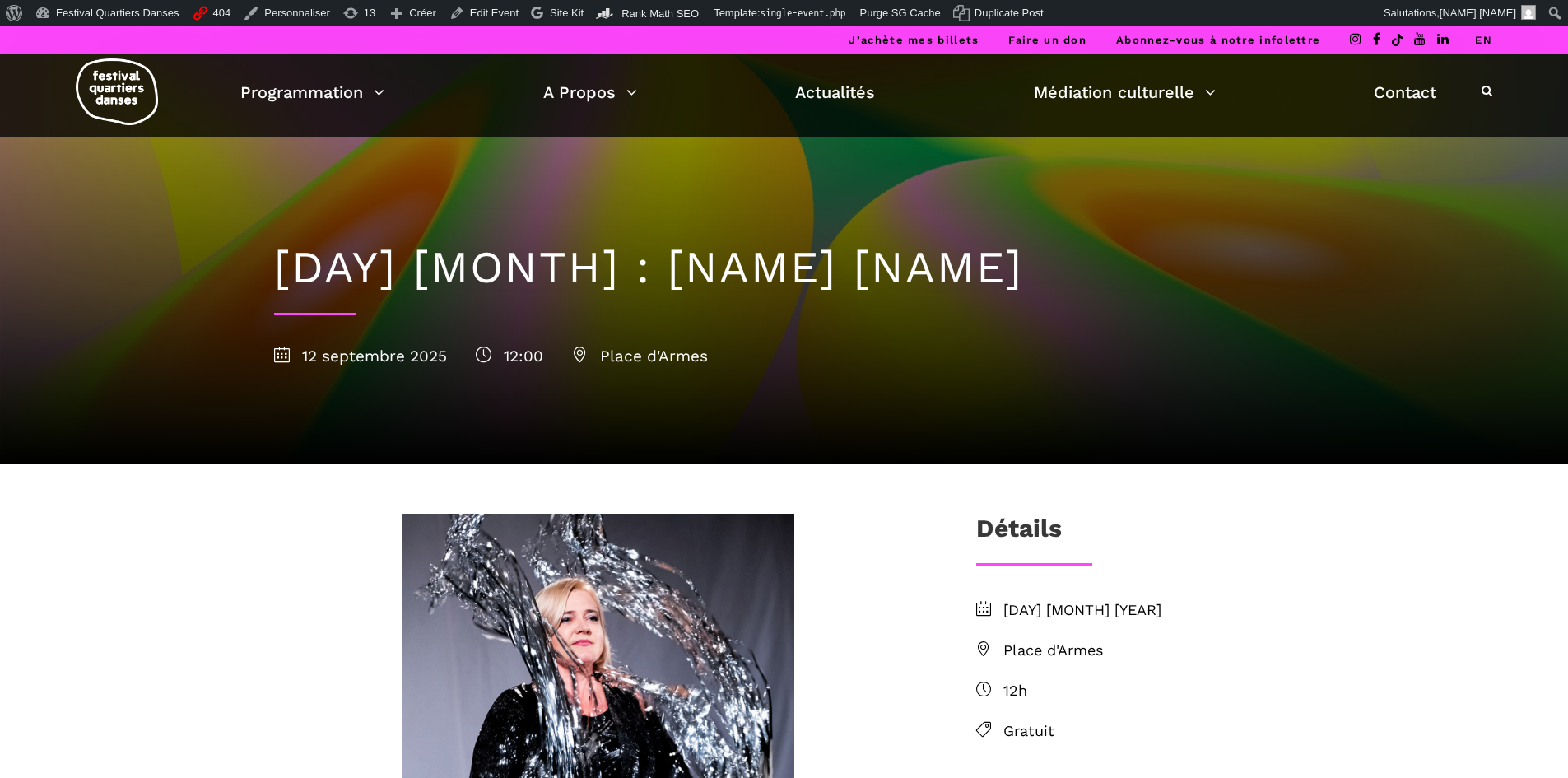 drag, startPoint x: 0, startPoint y: 0, endPoint x: 1485, endPoint y: 35, distance: 1485.4124 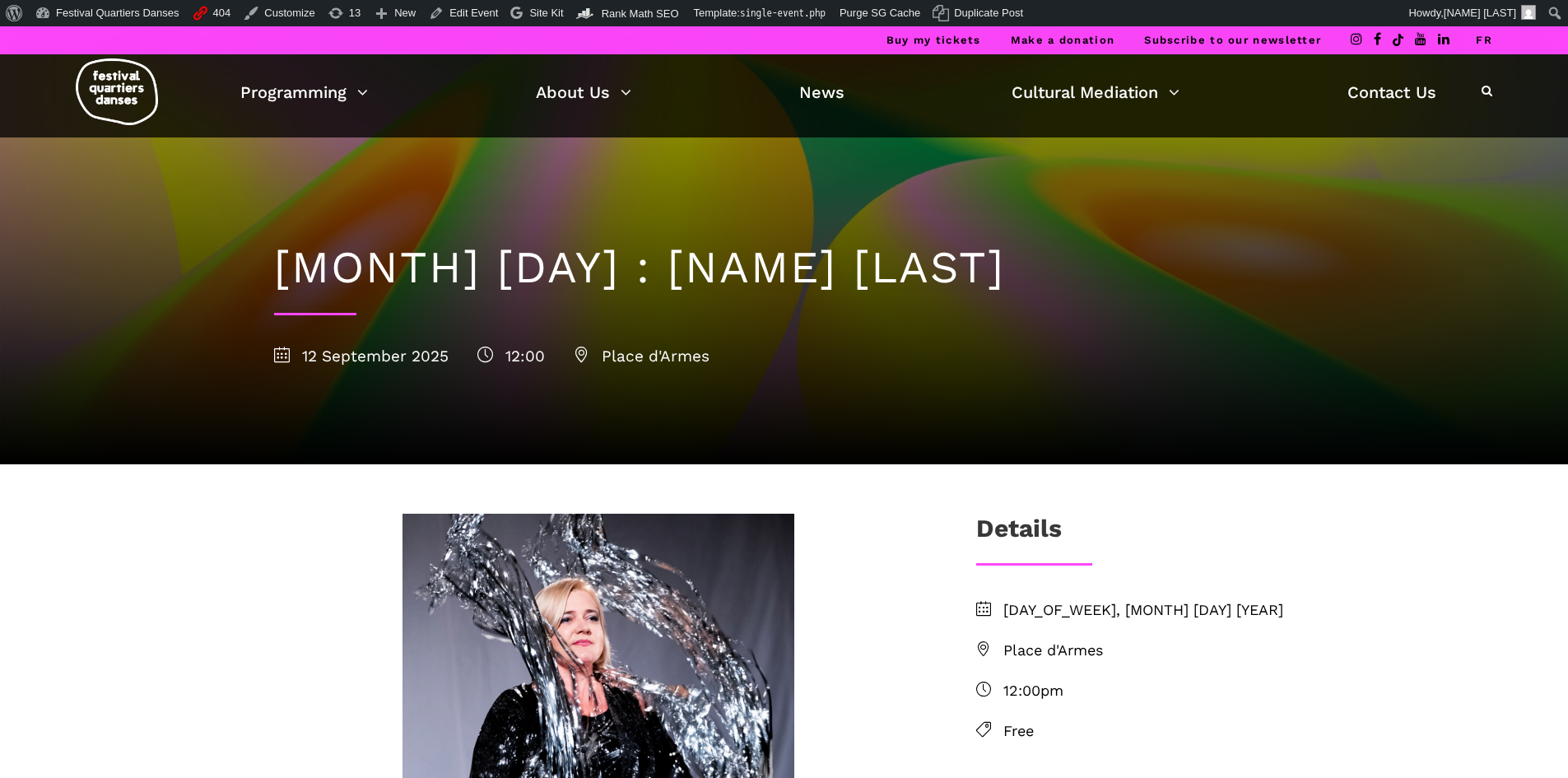 scroll, scrollTop: 0, scrollLeft: 0, axis: both 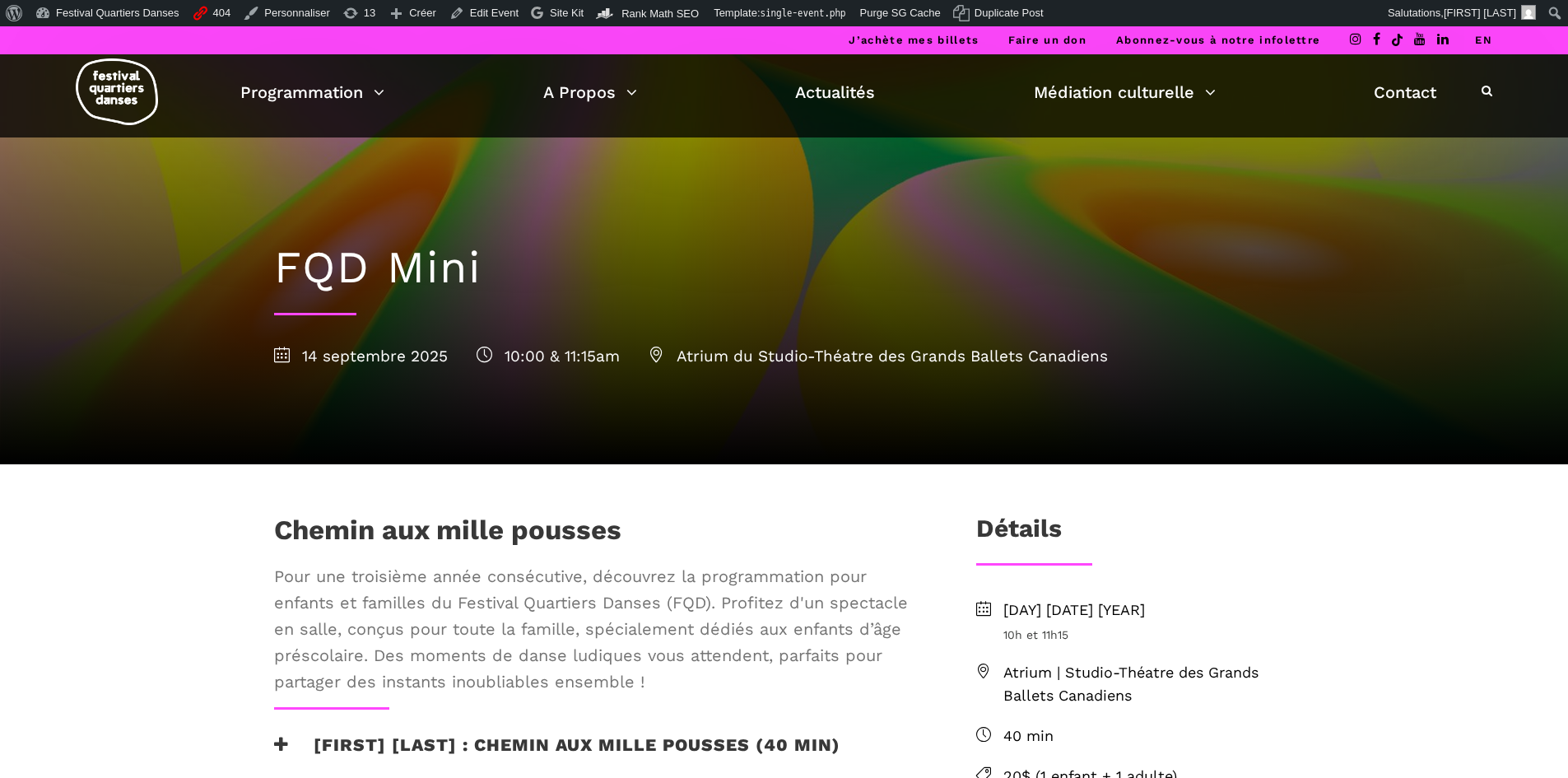 click on "EN" at bounding box center (1483, 40) 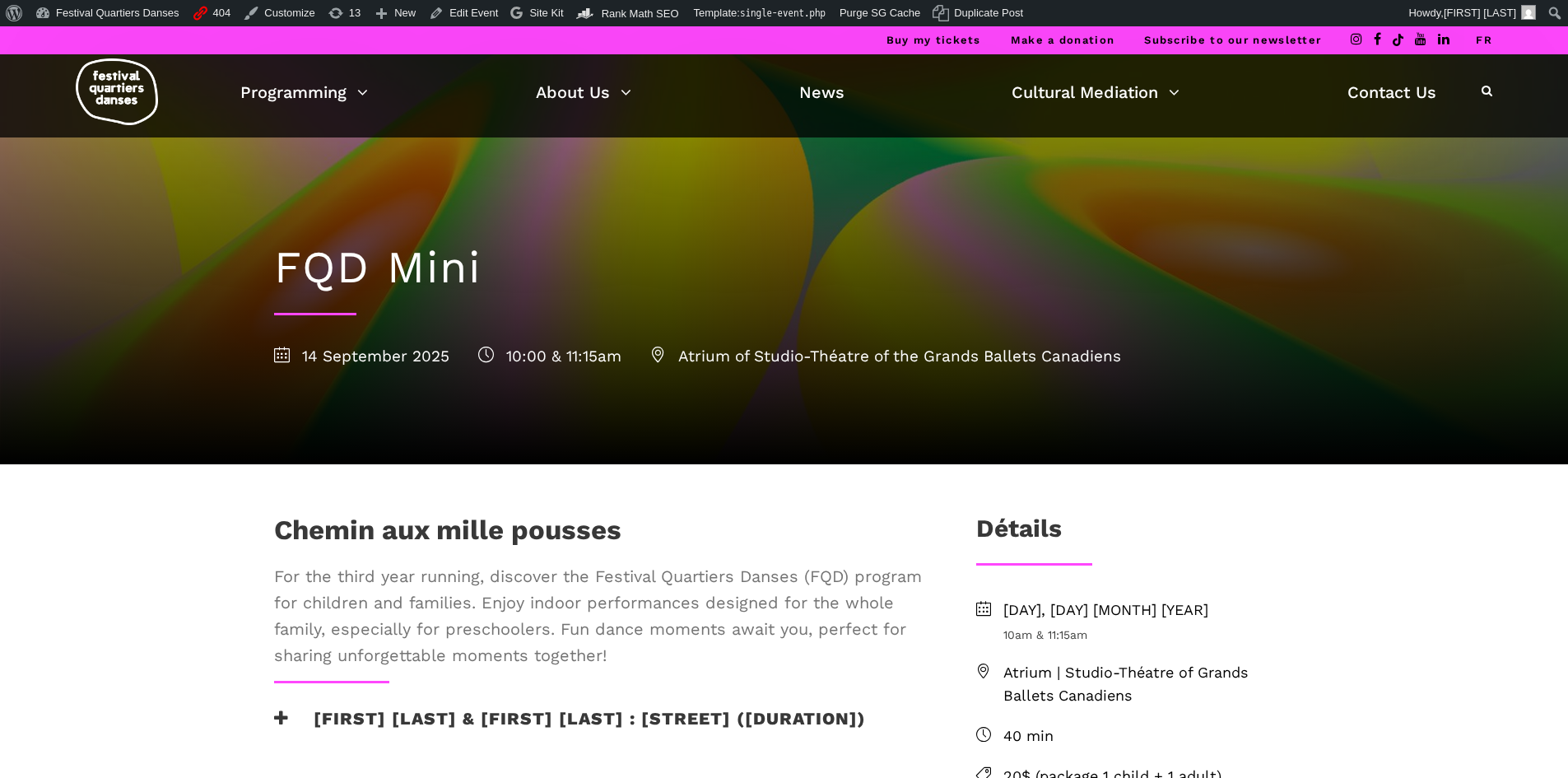 scroll, scrollTop: 0, scrollLeft: 0, axis: both 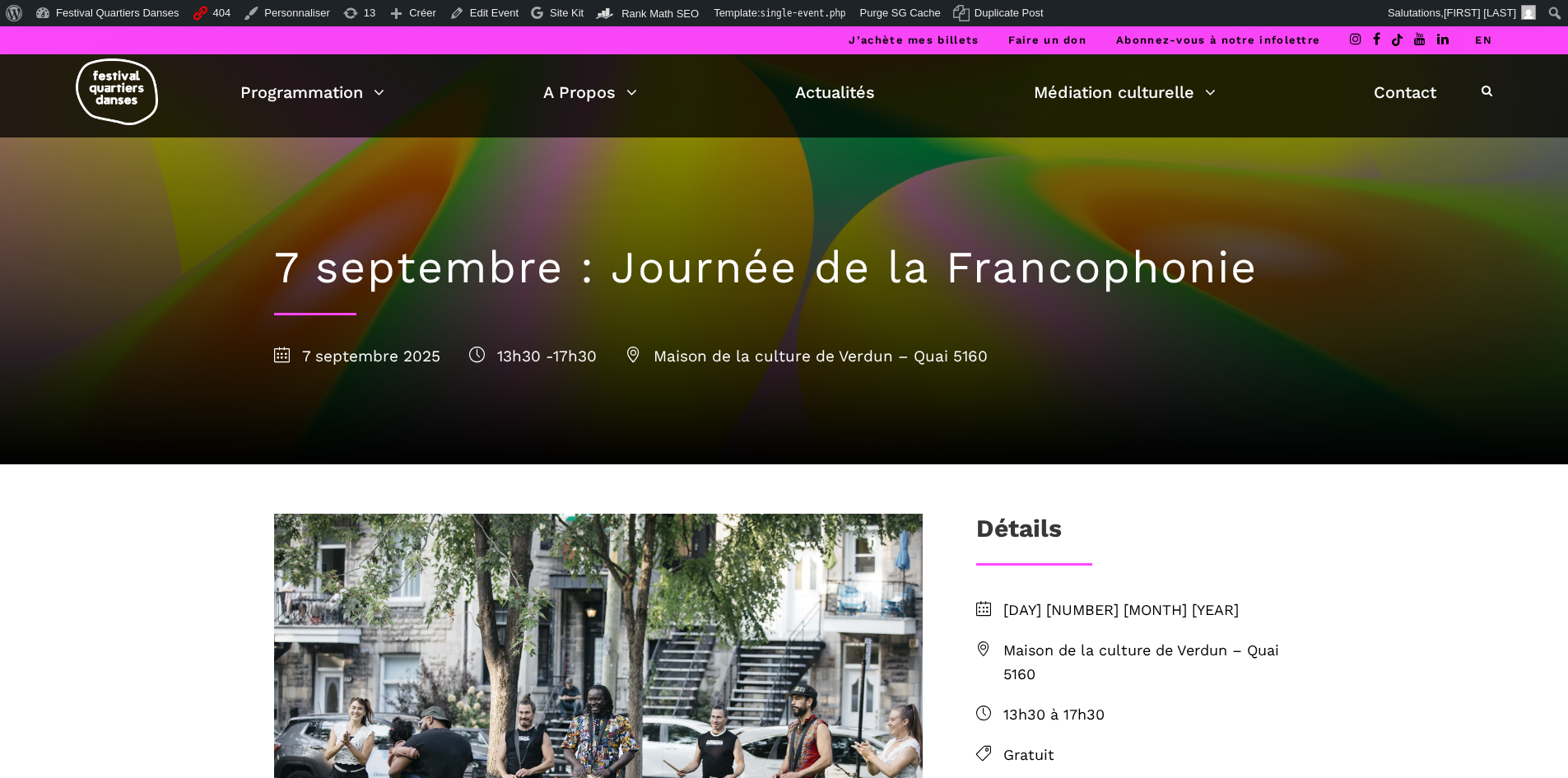 click on "J’achète mes billets
Faire un don
Abonnez-vous à notre infolettre
EN" at bounding box center [784, 40] 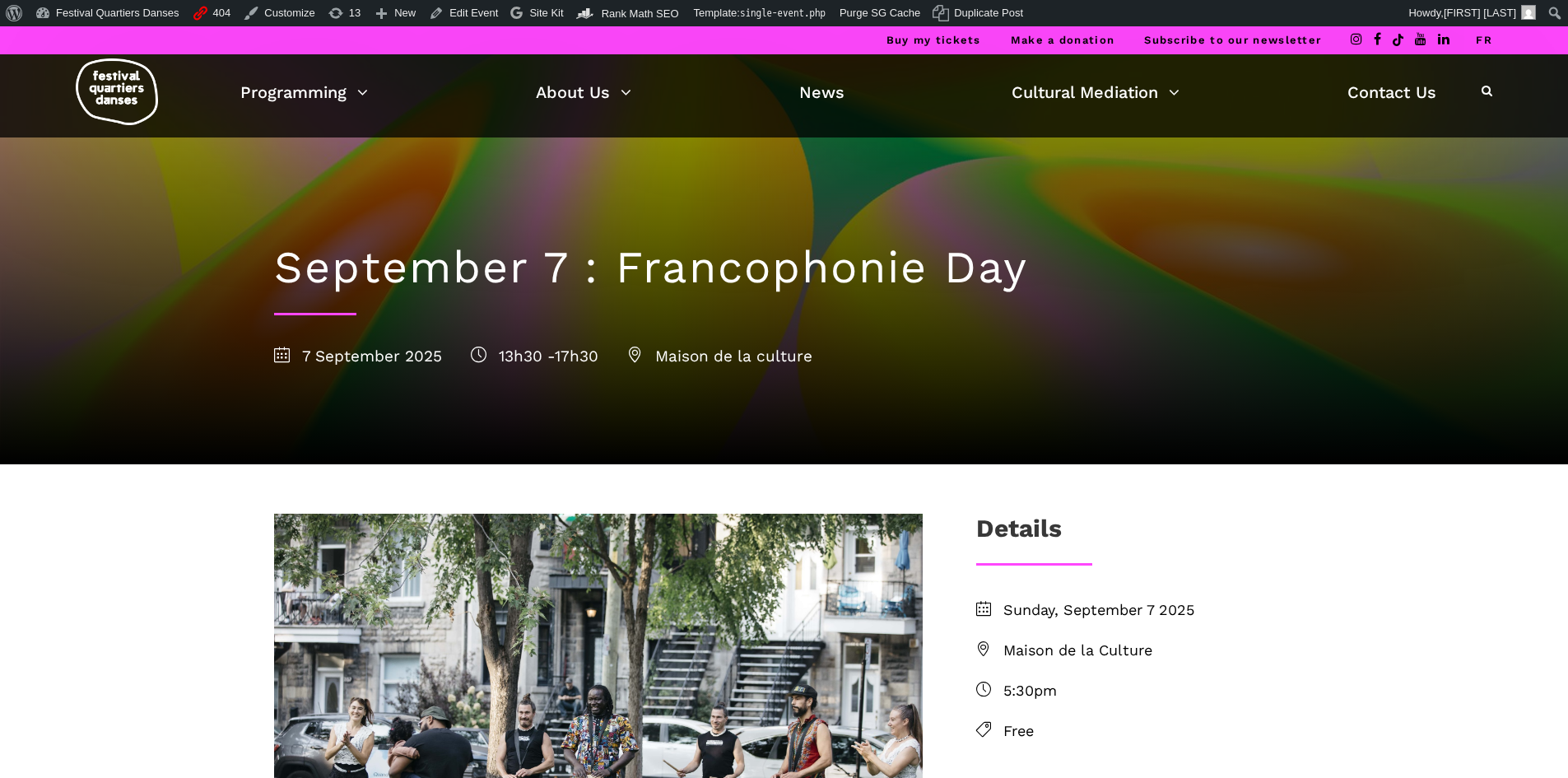 scroll, scrollTop: 0, scrollLeft: 0, axis: both 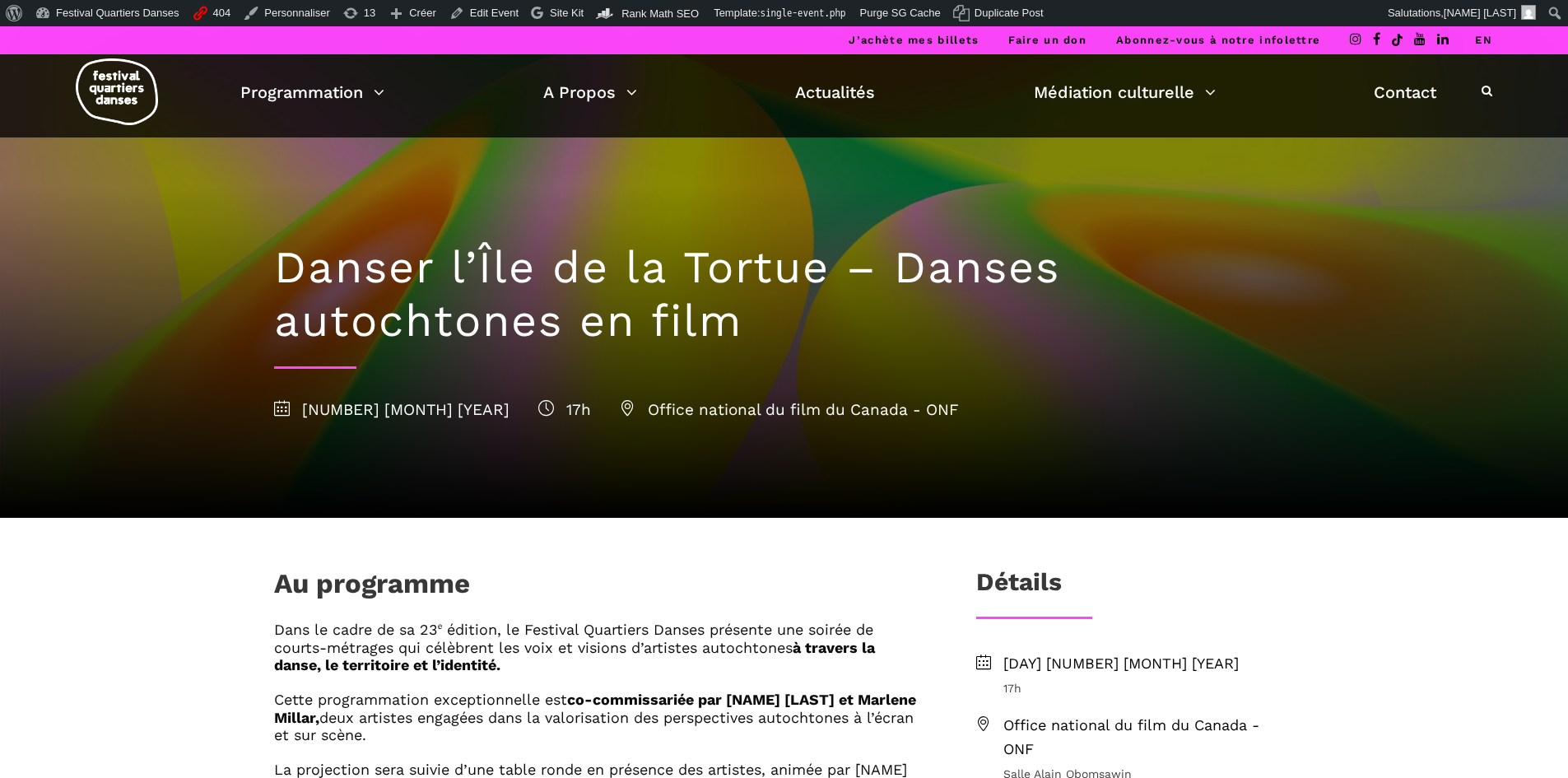 click on "EN" at bounding box center [1483, 40] 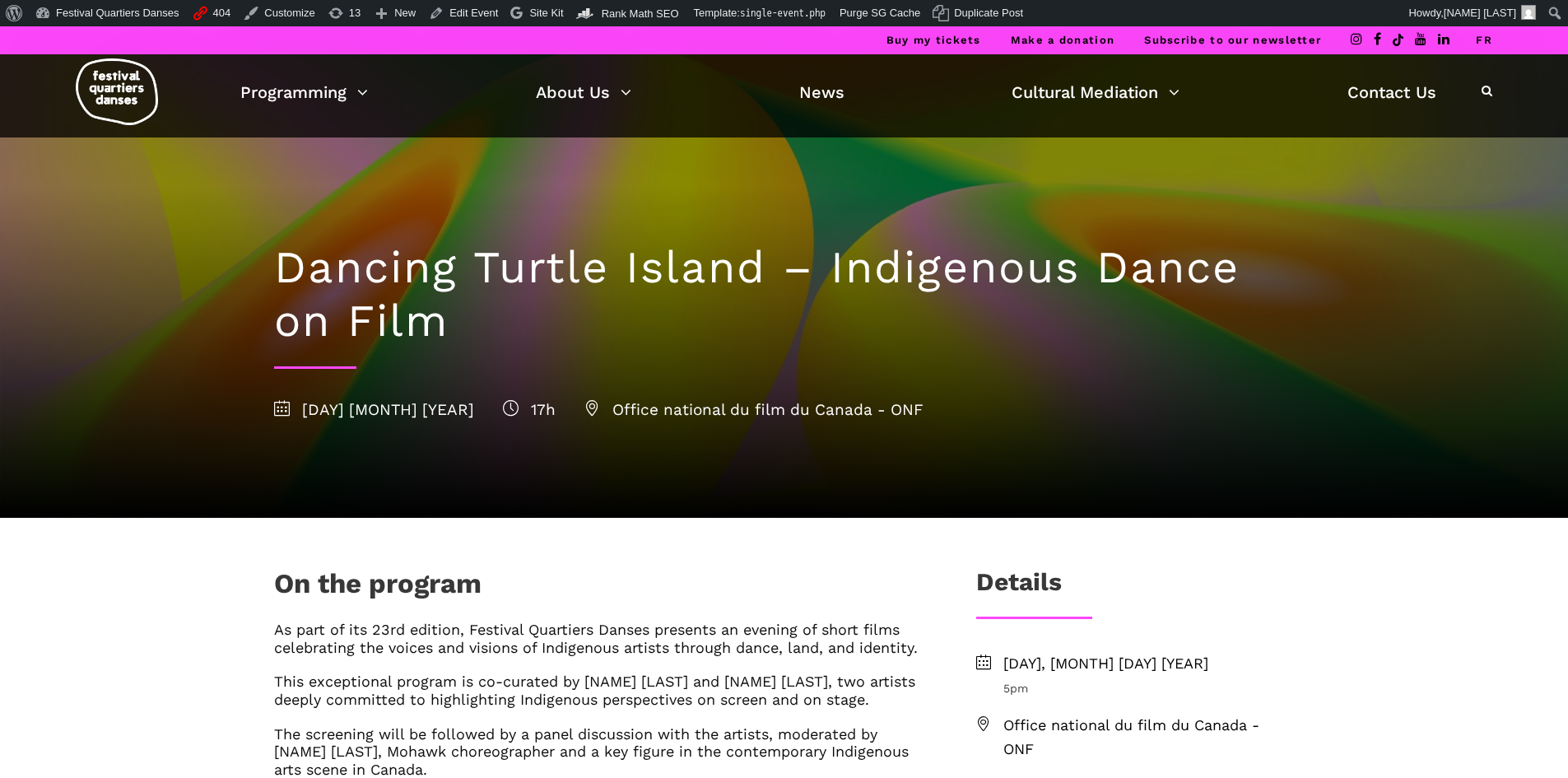 scroll, scrollTop: 0, scrollLeft: 0, axis: both 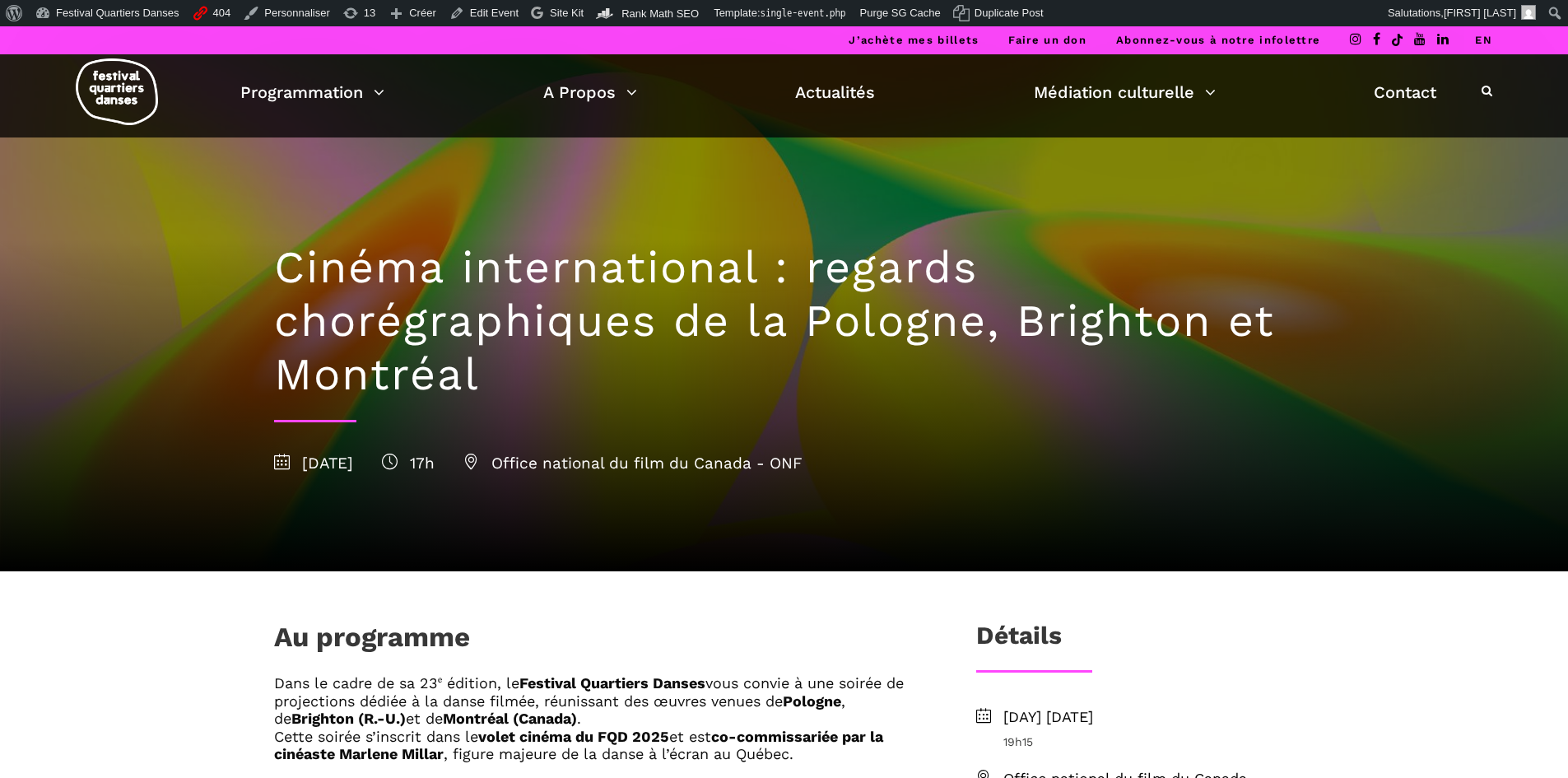 click on "EN" at bounding box center [1483, 40] 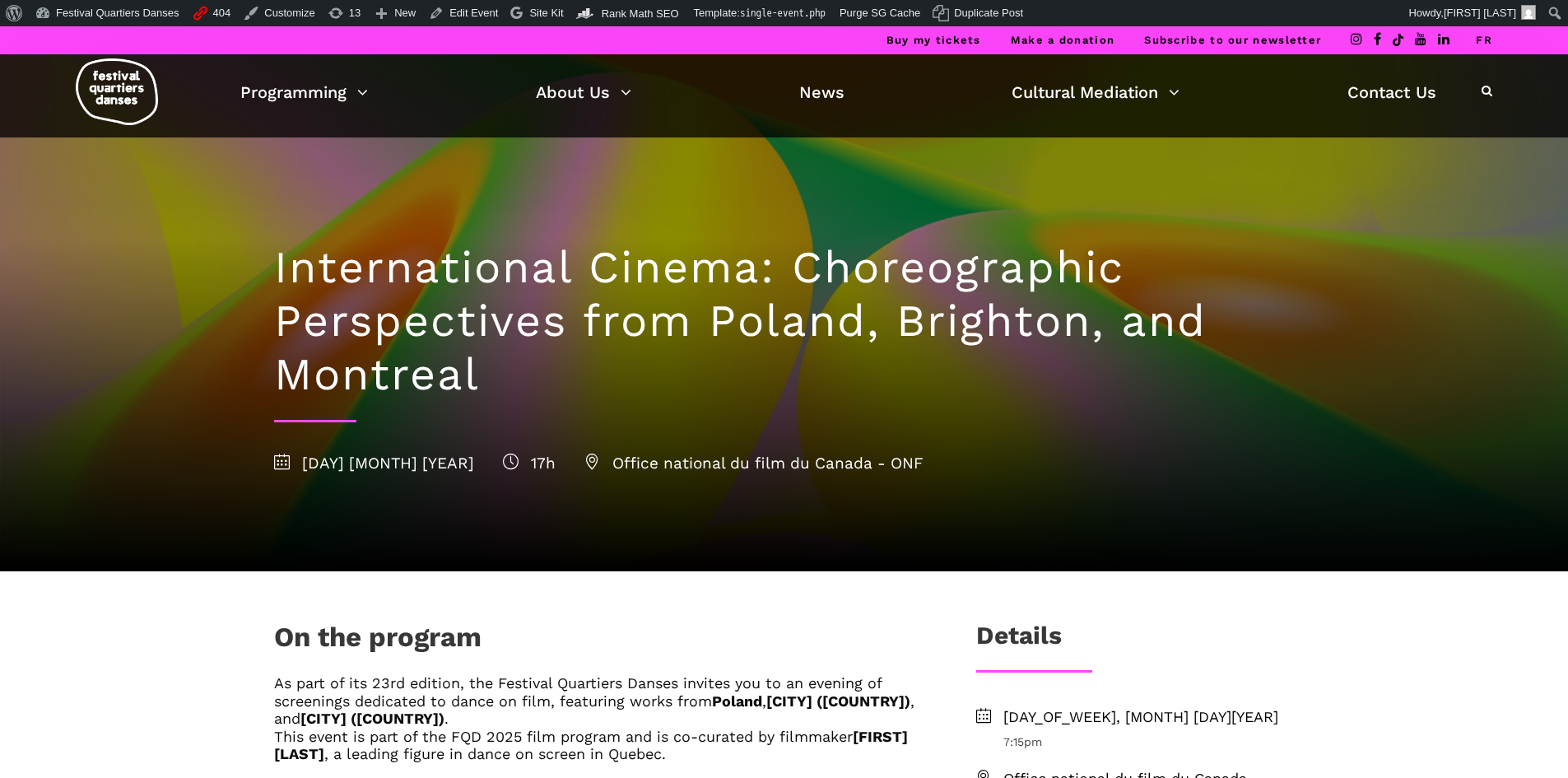 scroll, scrollTop: 0, scrollLeft: 0, axis: both 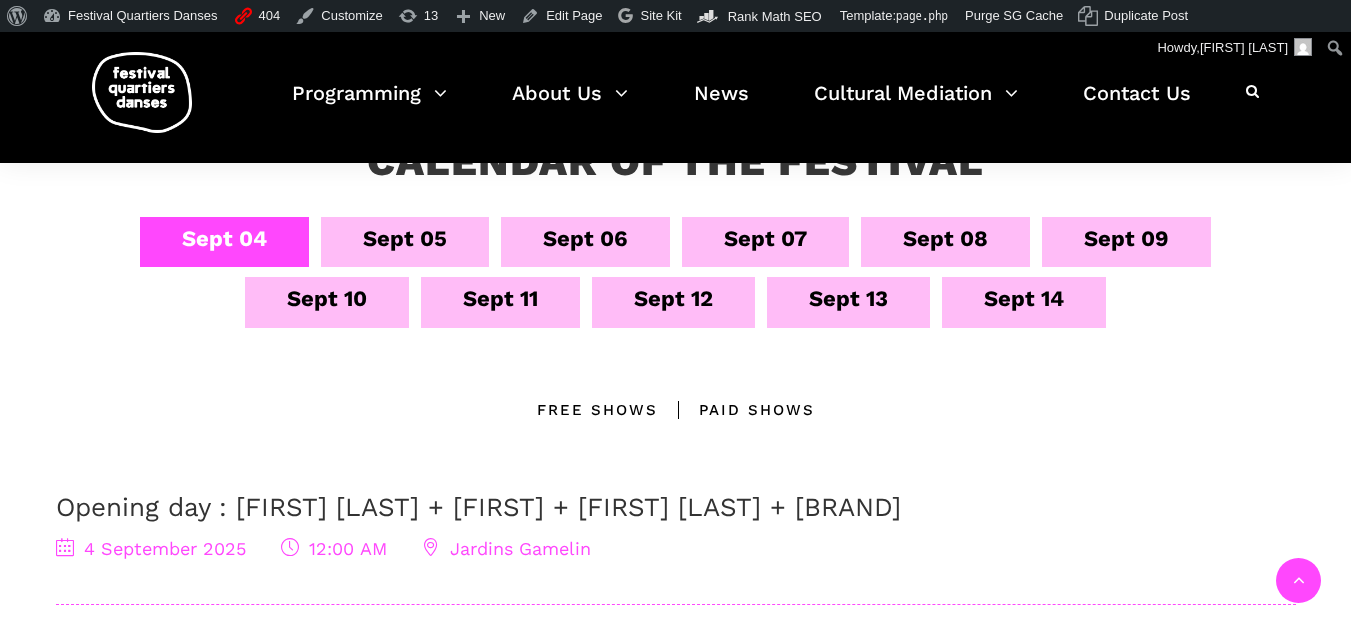 click on "Sept 12" at bounding box center [673, 298] 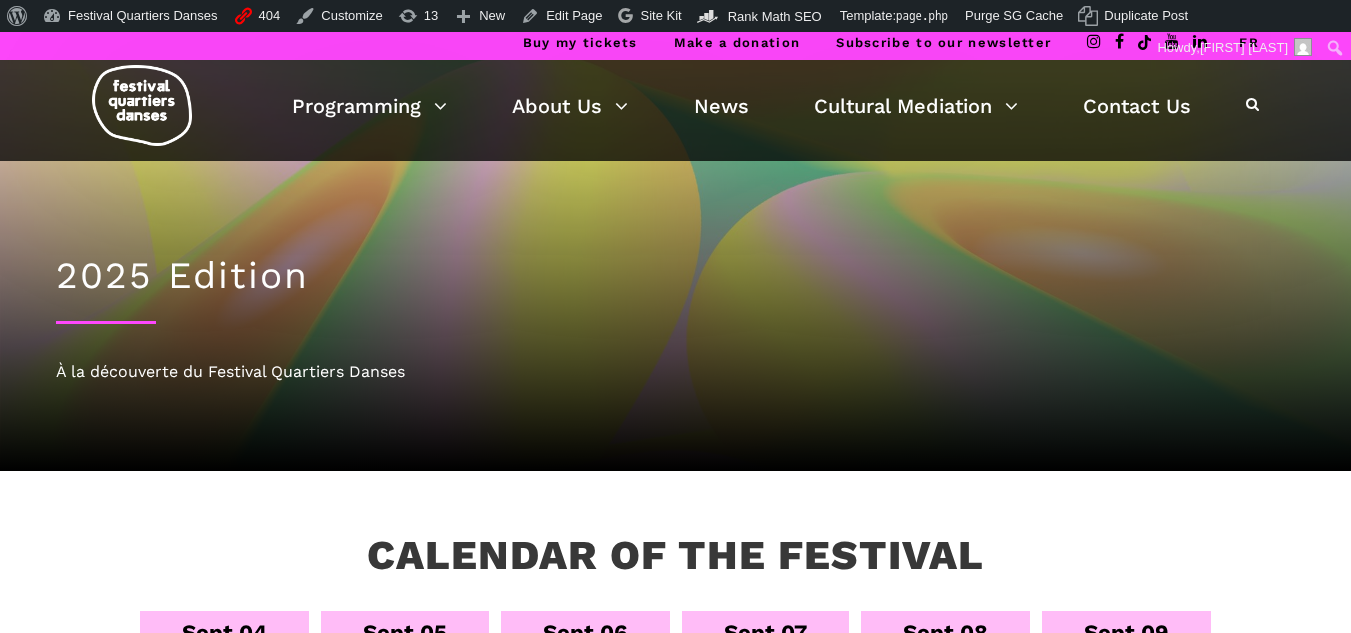 scroll, scrollTop: 500, scrollLeft: 0, axis: vertical 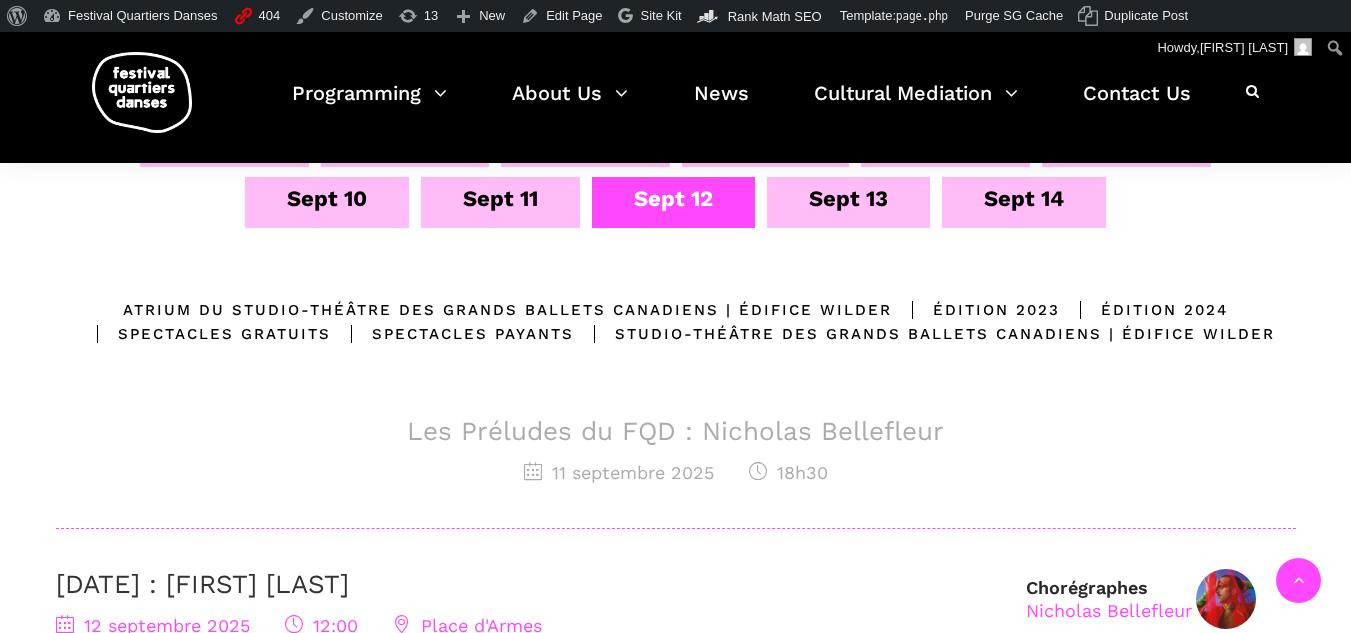 click on "Sept 04 Sept 05 Sept 06 Sept 07 Sept 08 Sept 09 Sept 10 Sept 11 Sept 12 Sept 13 Sept 14" at bounding box center [676, 177] 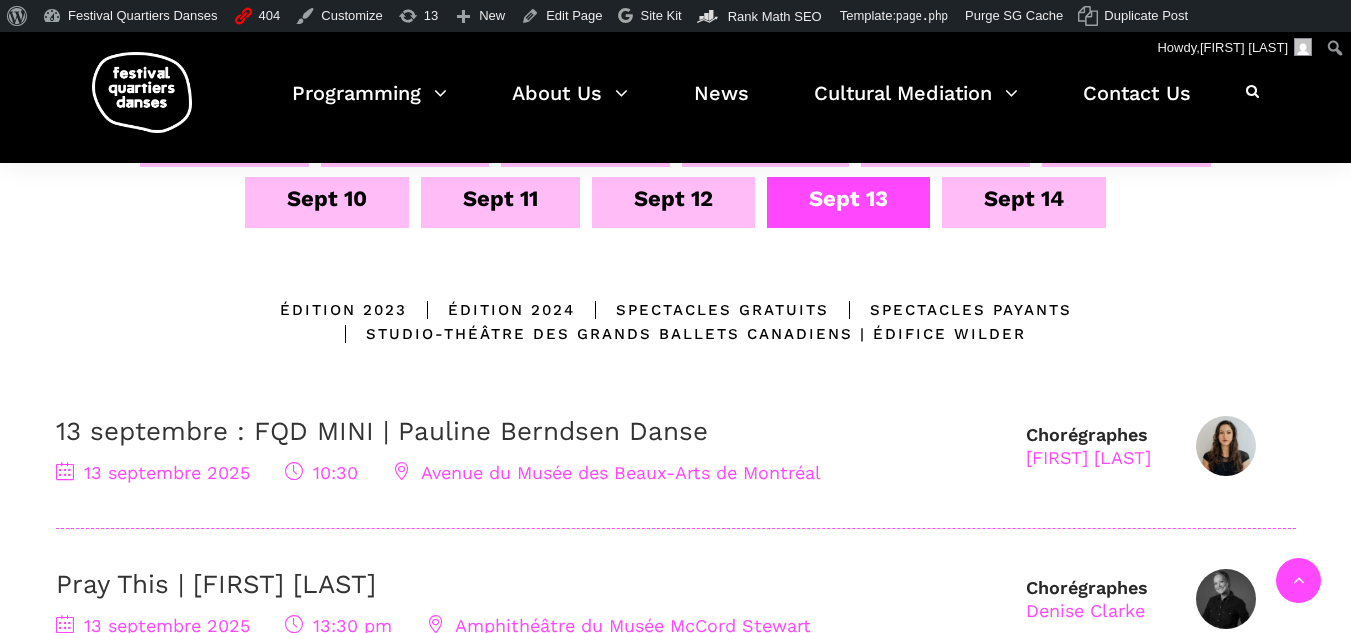 click on "Sept 14" at bounding box center (1024, 202) 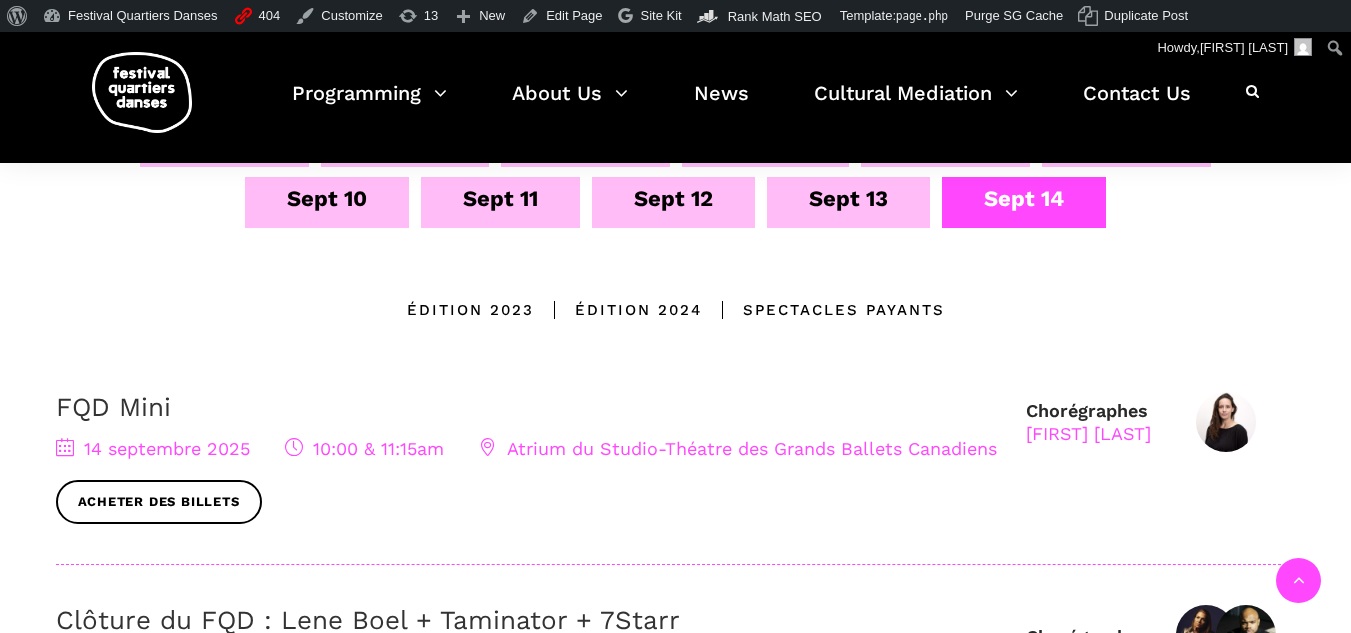 click on "Sept 13" at bounding box center (848, 198) 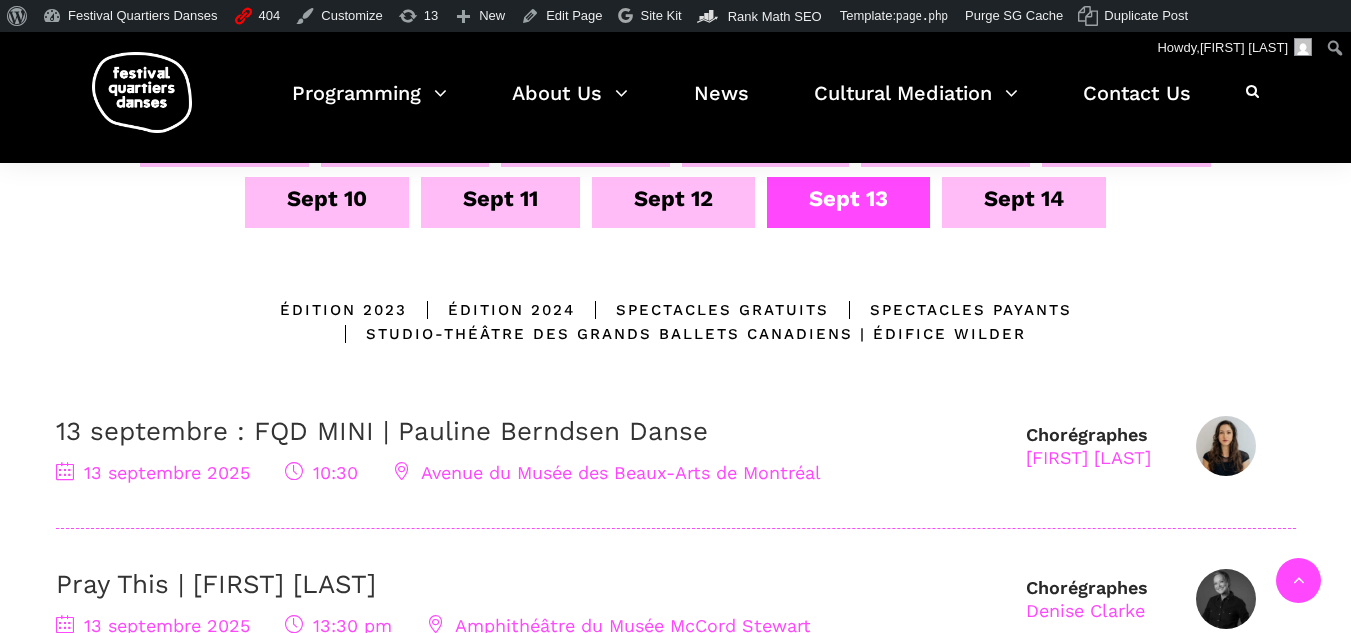 click on "Sept 12" at bounding box center (673, 202) 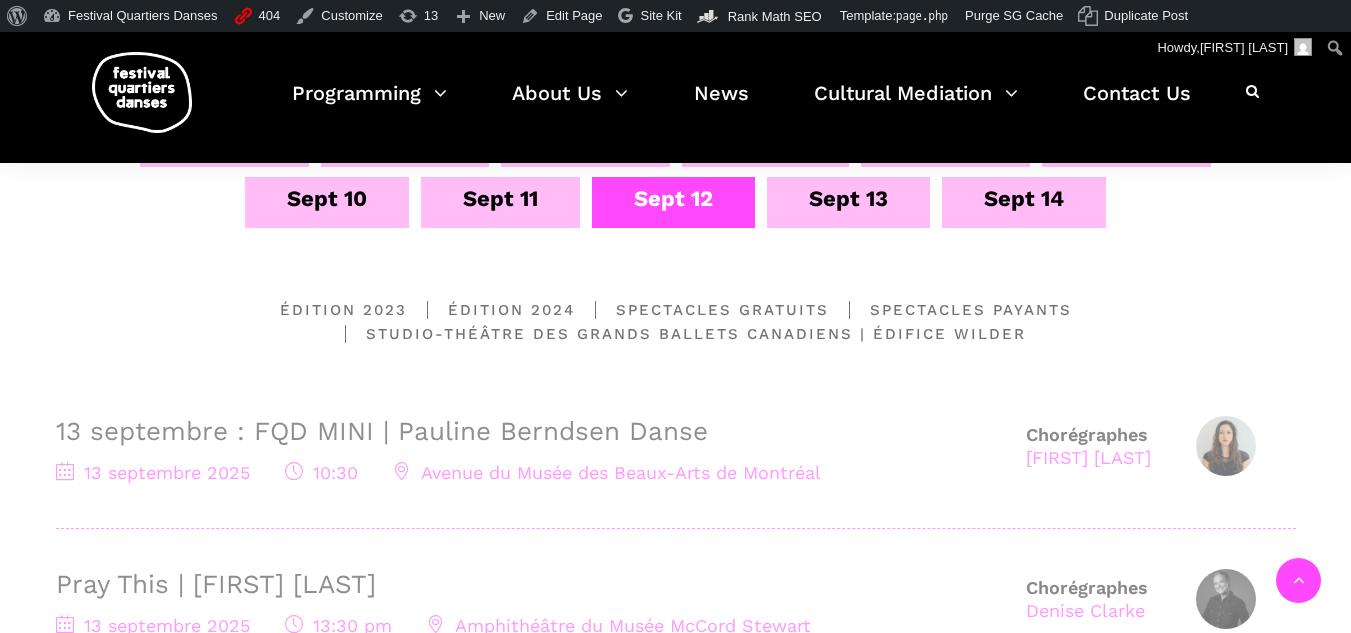 click on "Sept 11" at bounding box center [500, 202] 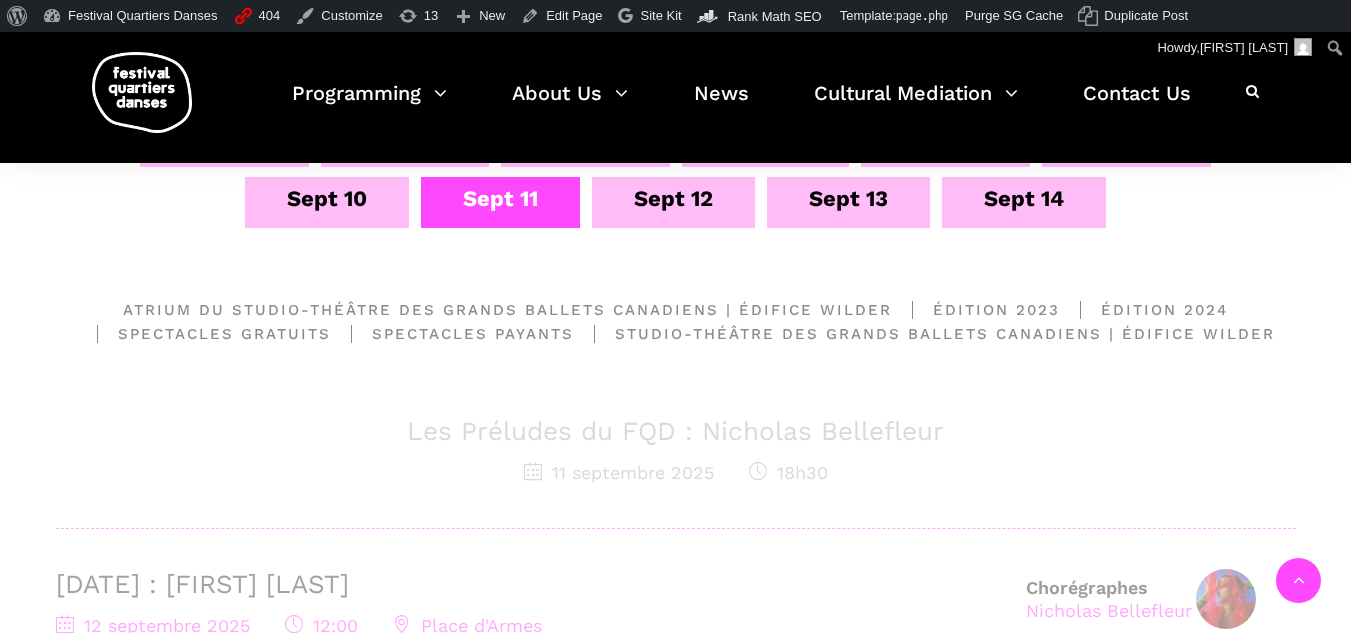 click on "Sept 10" at bounding box center [327, 202] 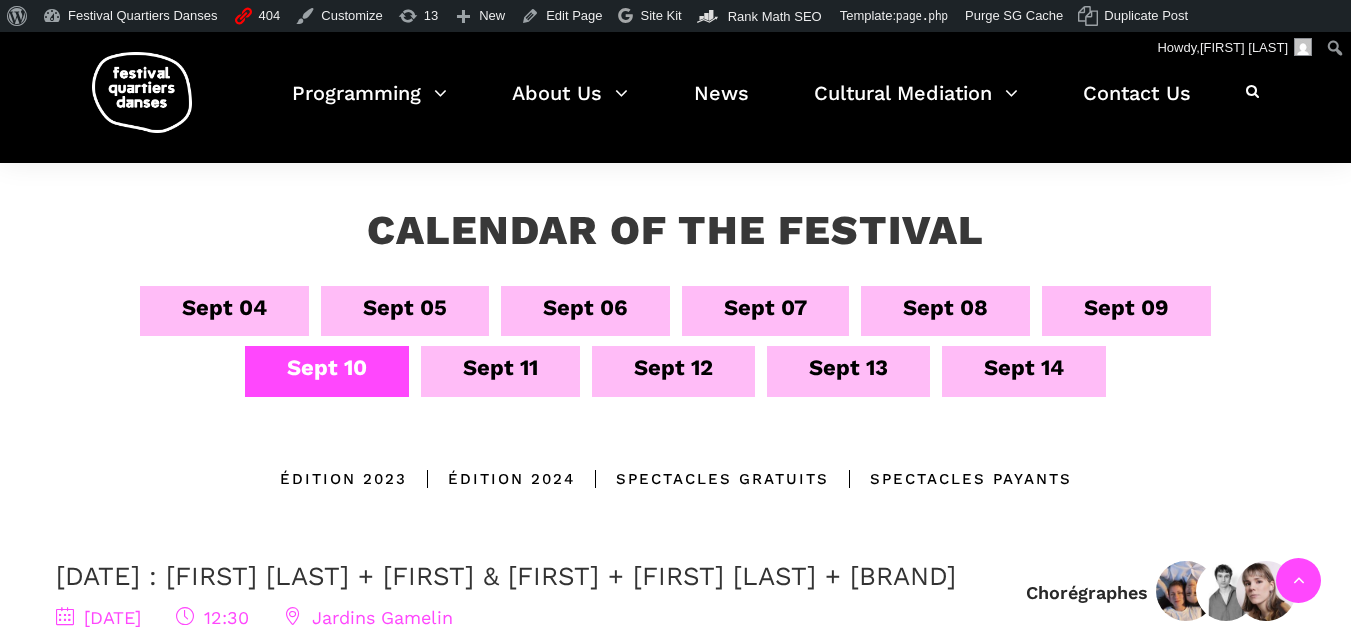 scroll, scrollTop: 100, scrollLeft: 0, axis: vertical 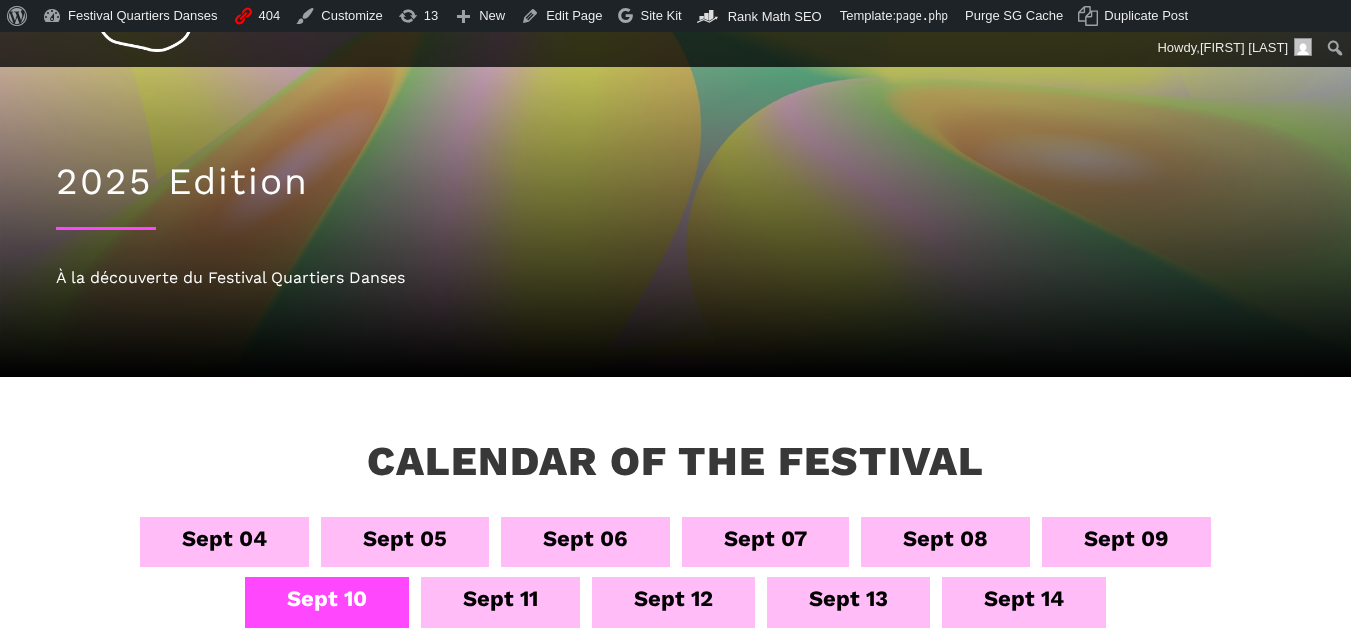 click on "Sept 10" at bounding box center (327, 602) 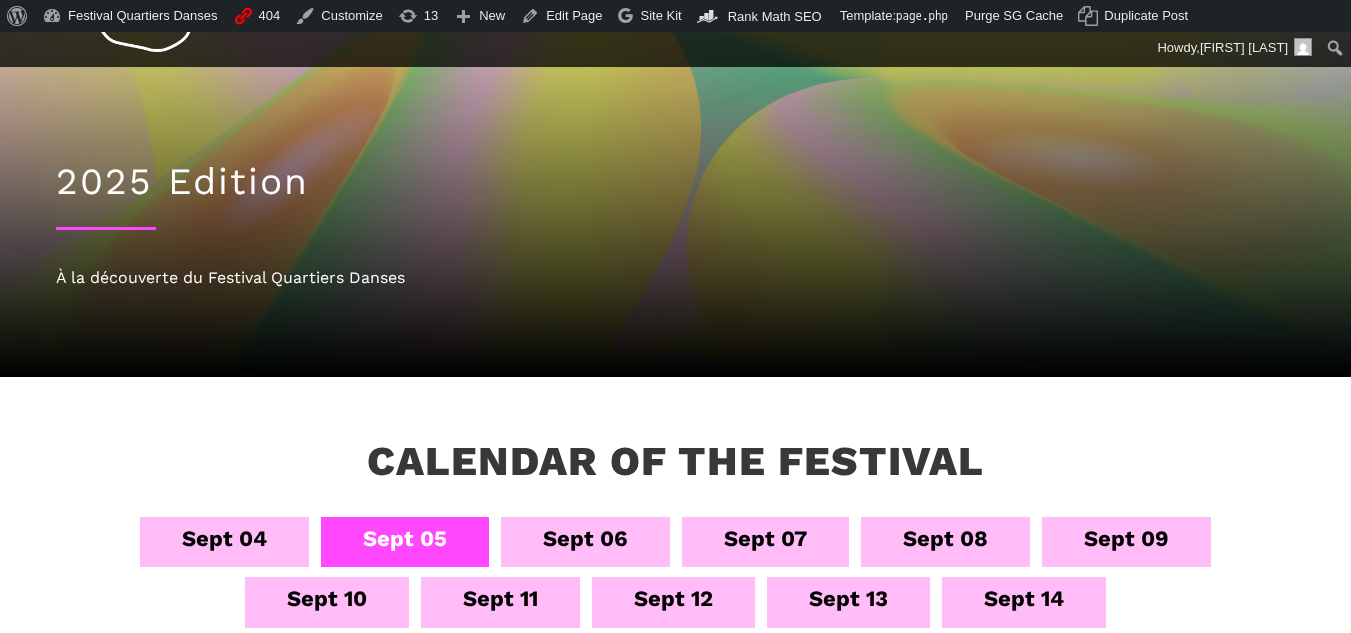 scroll, scrollTop: 0, scrollLeft: 0, axis: both 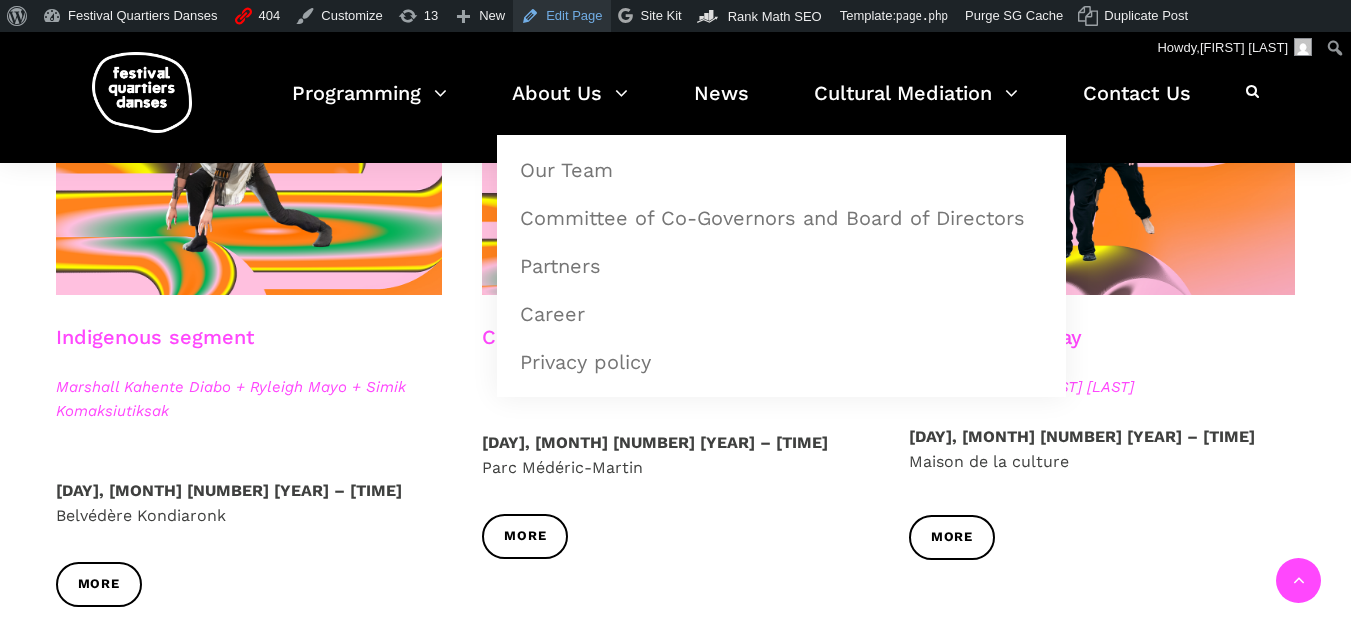 click on "Edit Page" at bounding box center (561, 16) 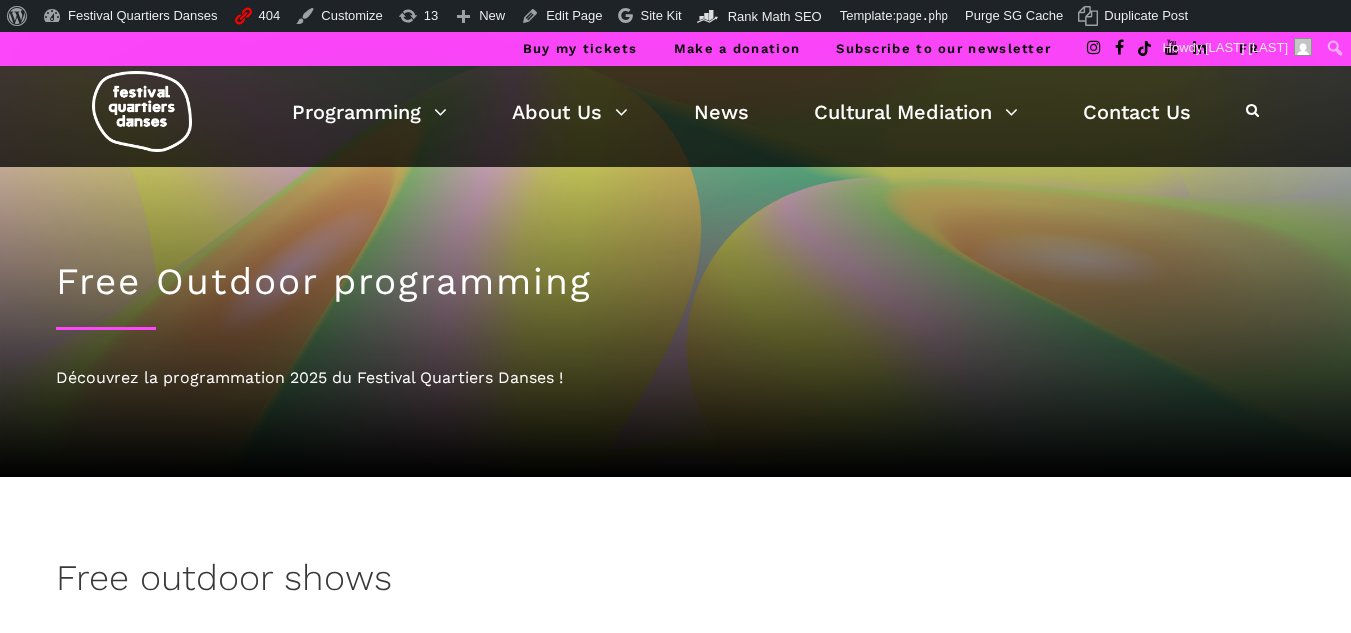 scroll, scrollTop: 0, scrollLeft: 0, axis: both 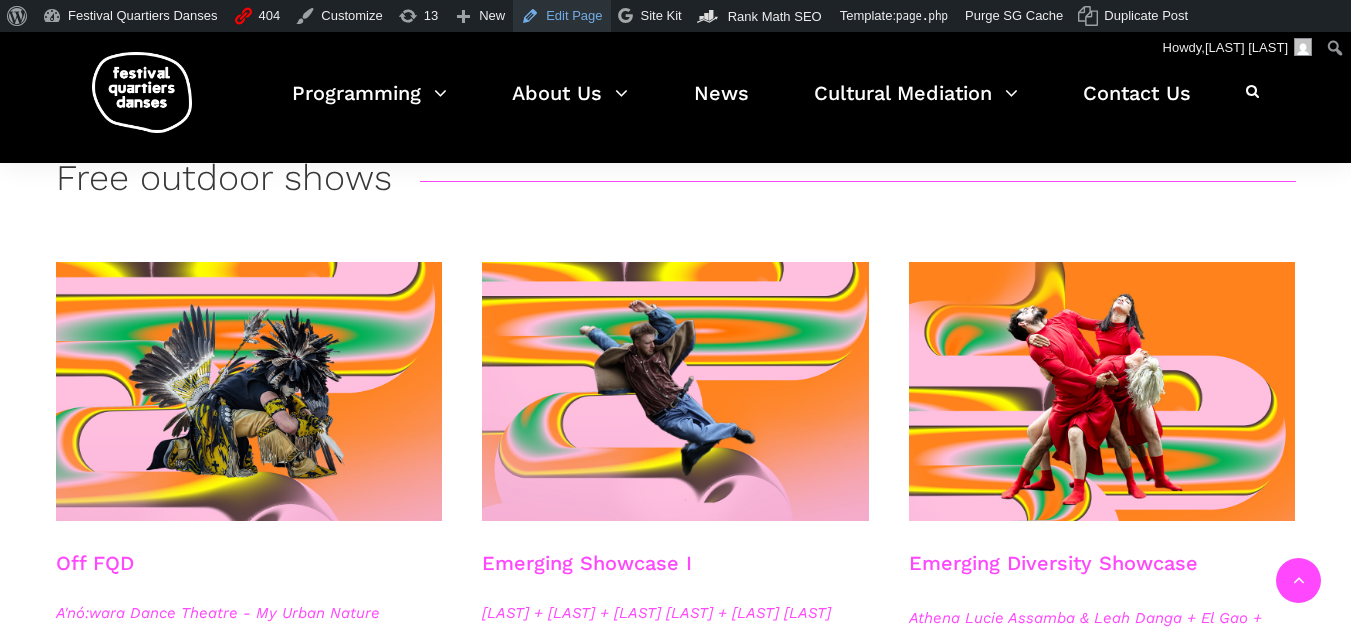 click on "Edit Page" at bounding box center [561, 16] 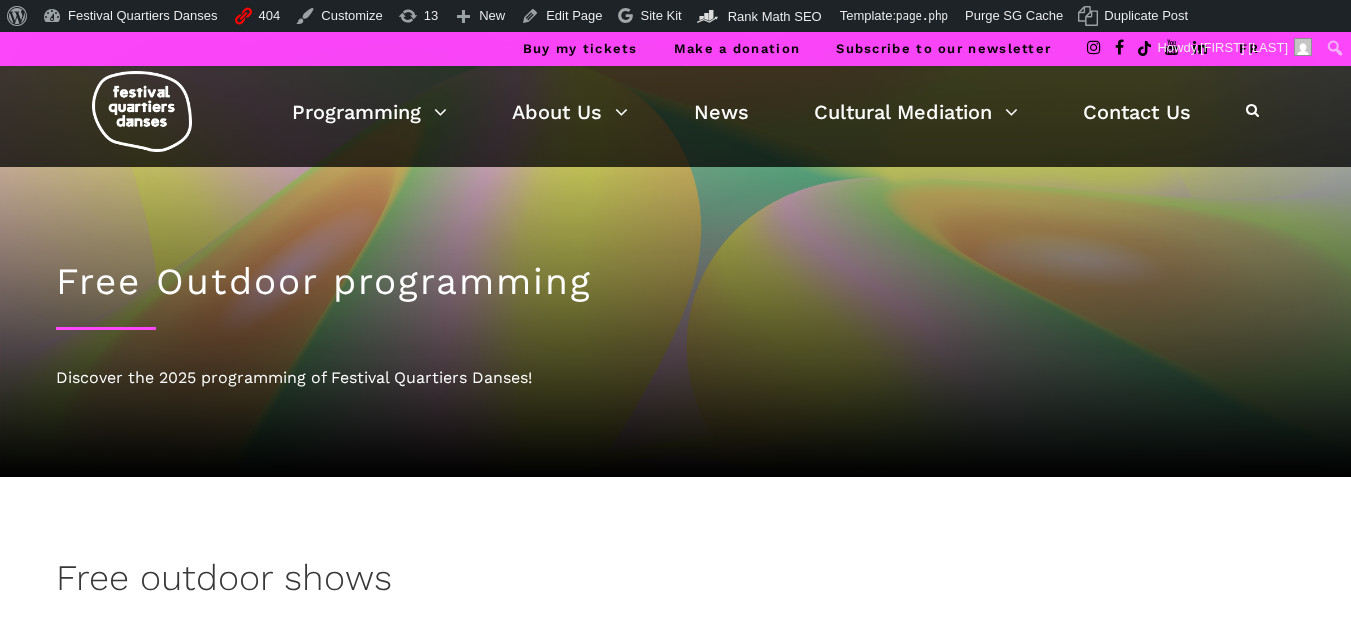 scroll, scrollTop: 0, scrollLeft: 0, axis: both 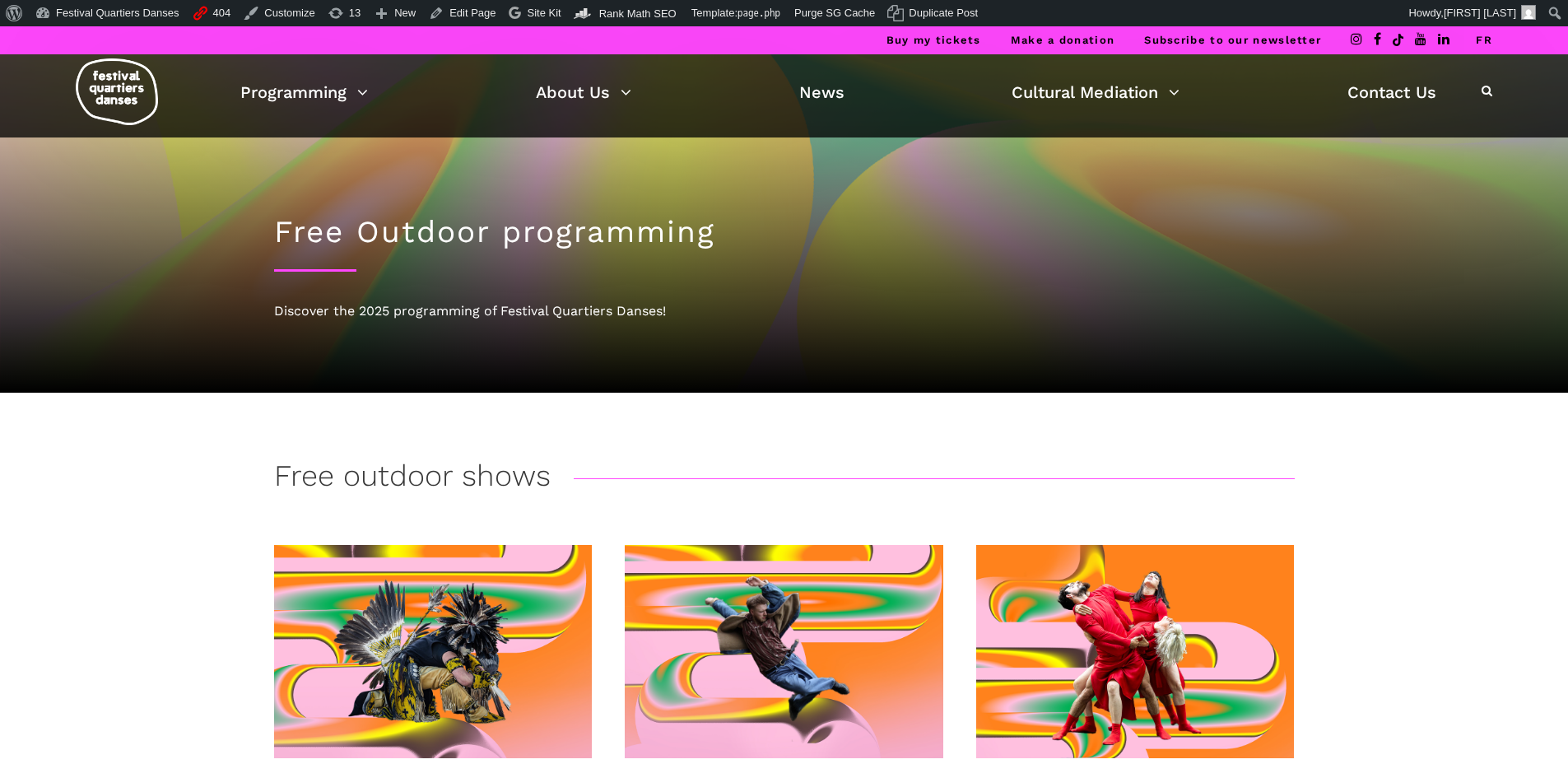 click on "FR" at bounding box center [1484, 40] 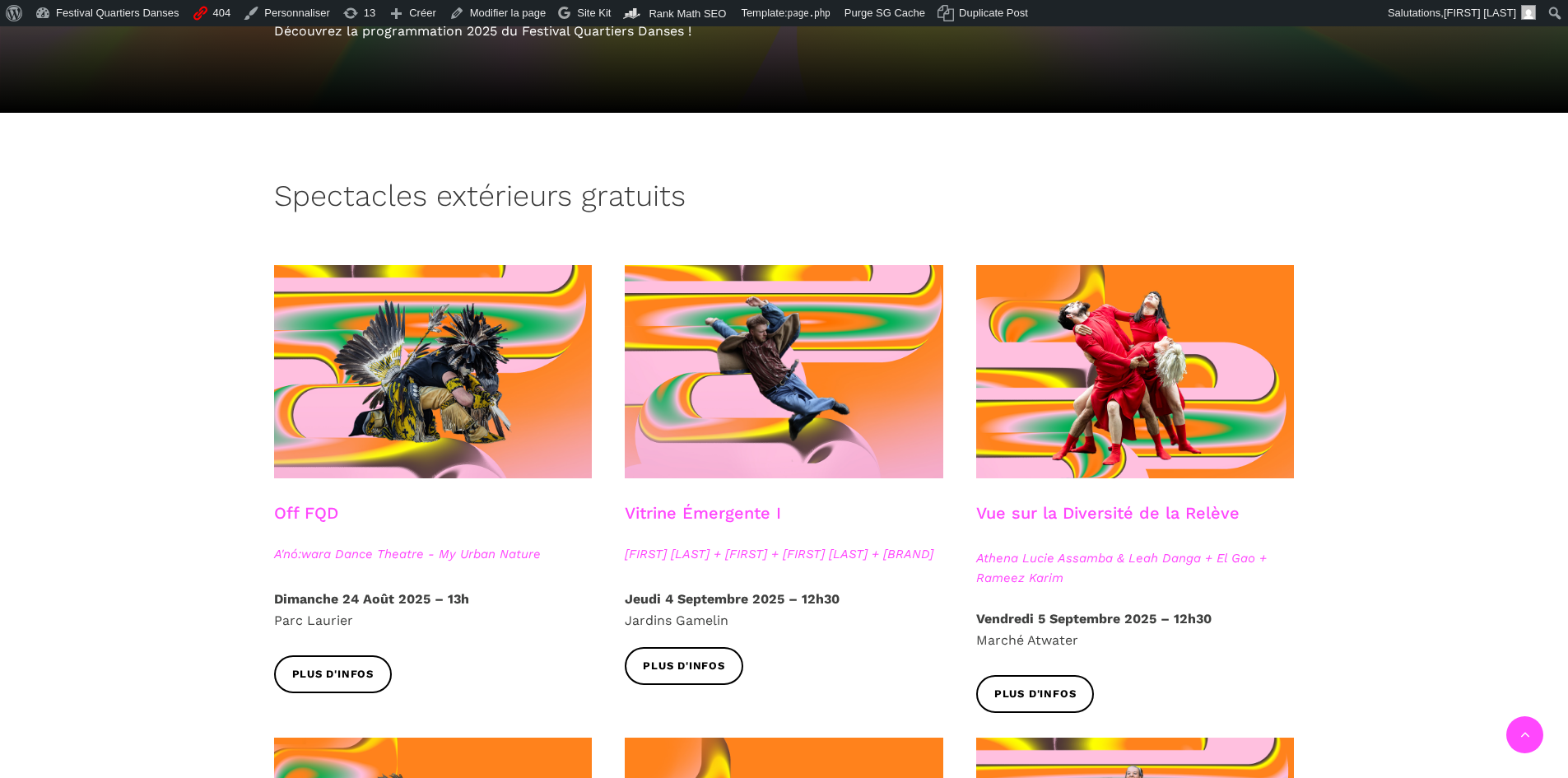 scroll, scrollTop: 329, scrollLeft: 0, axis: vertical 